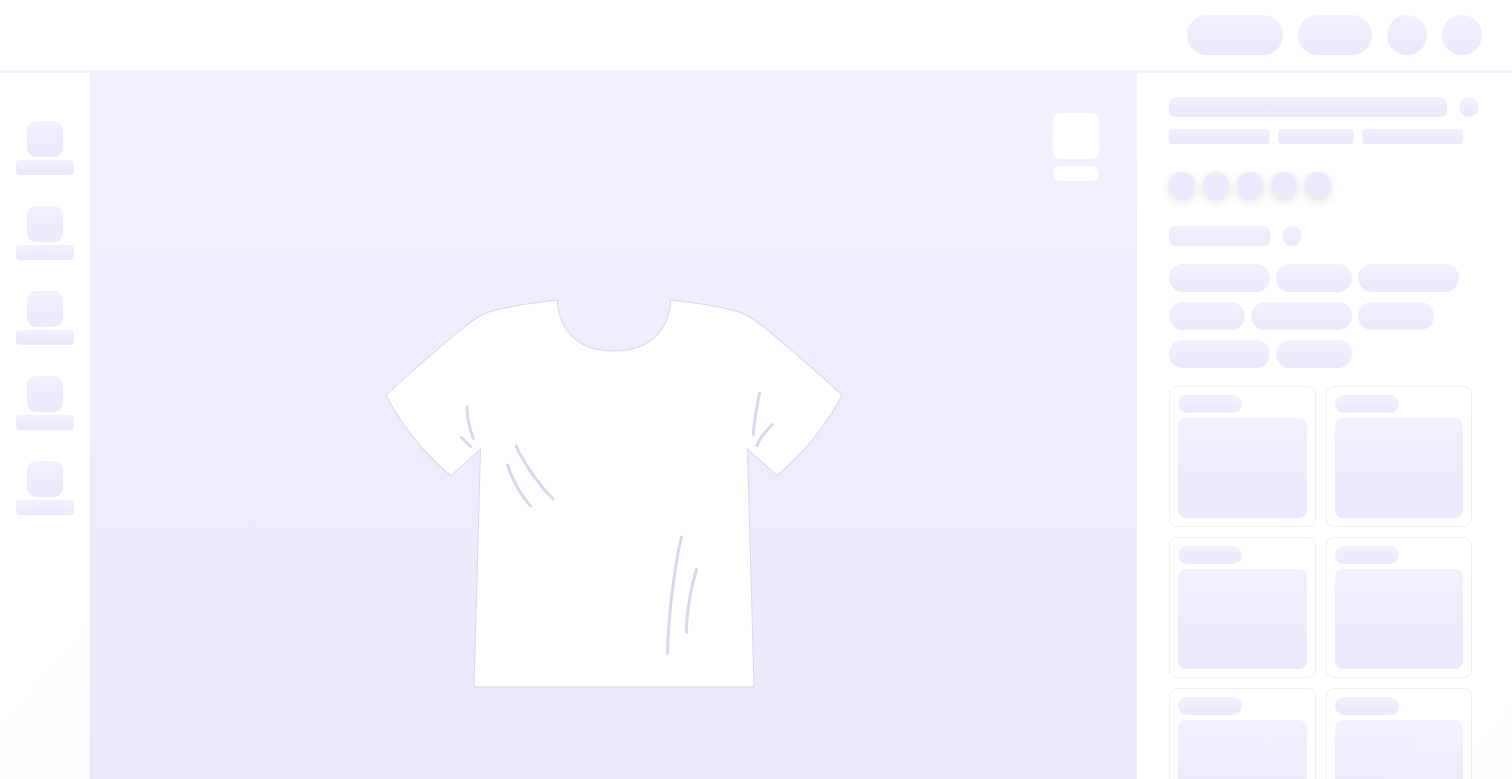 scroll, scrollTop: 0, scrollLeft: 0, axis: both 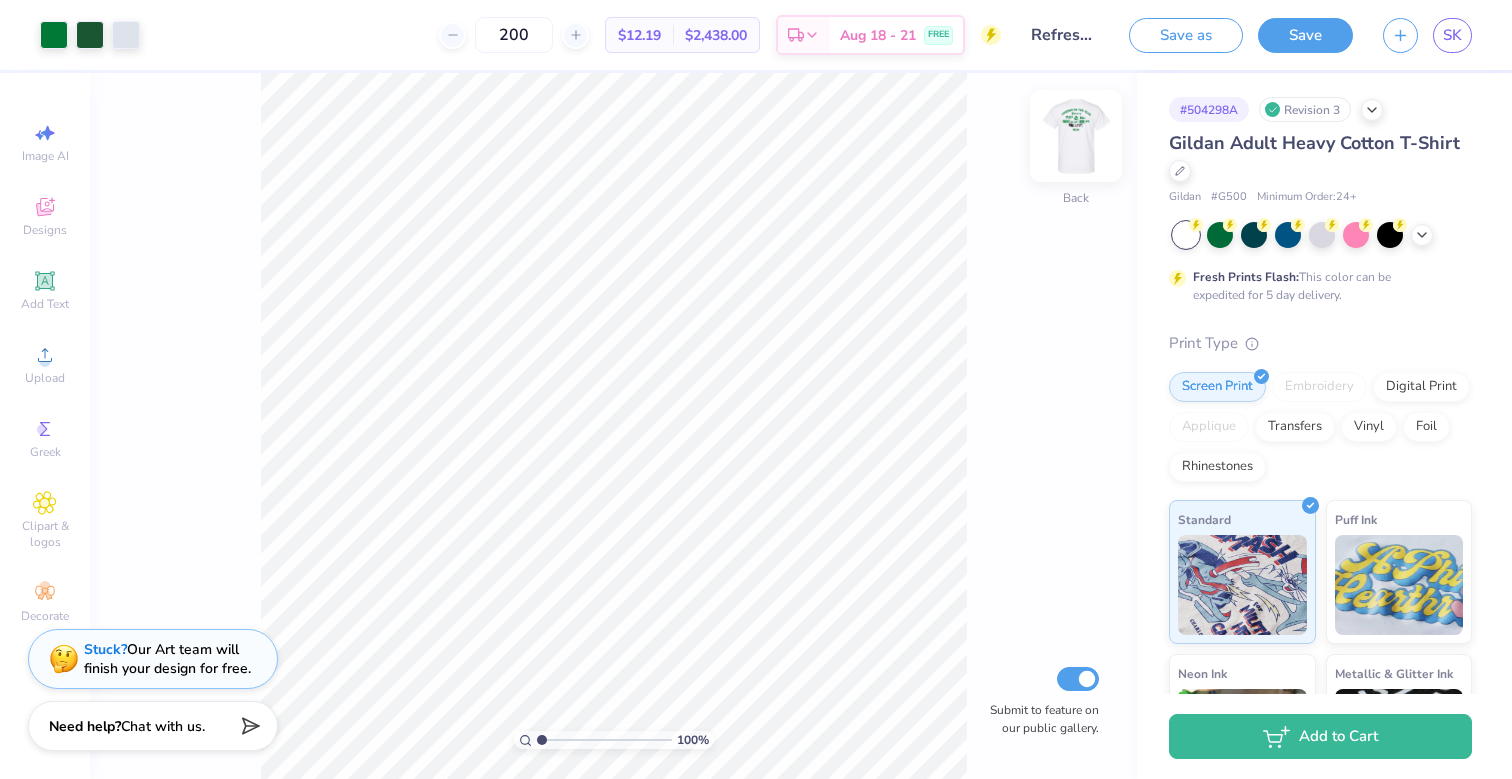 click at bounding box center [1076, 136] 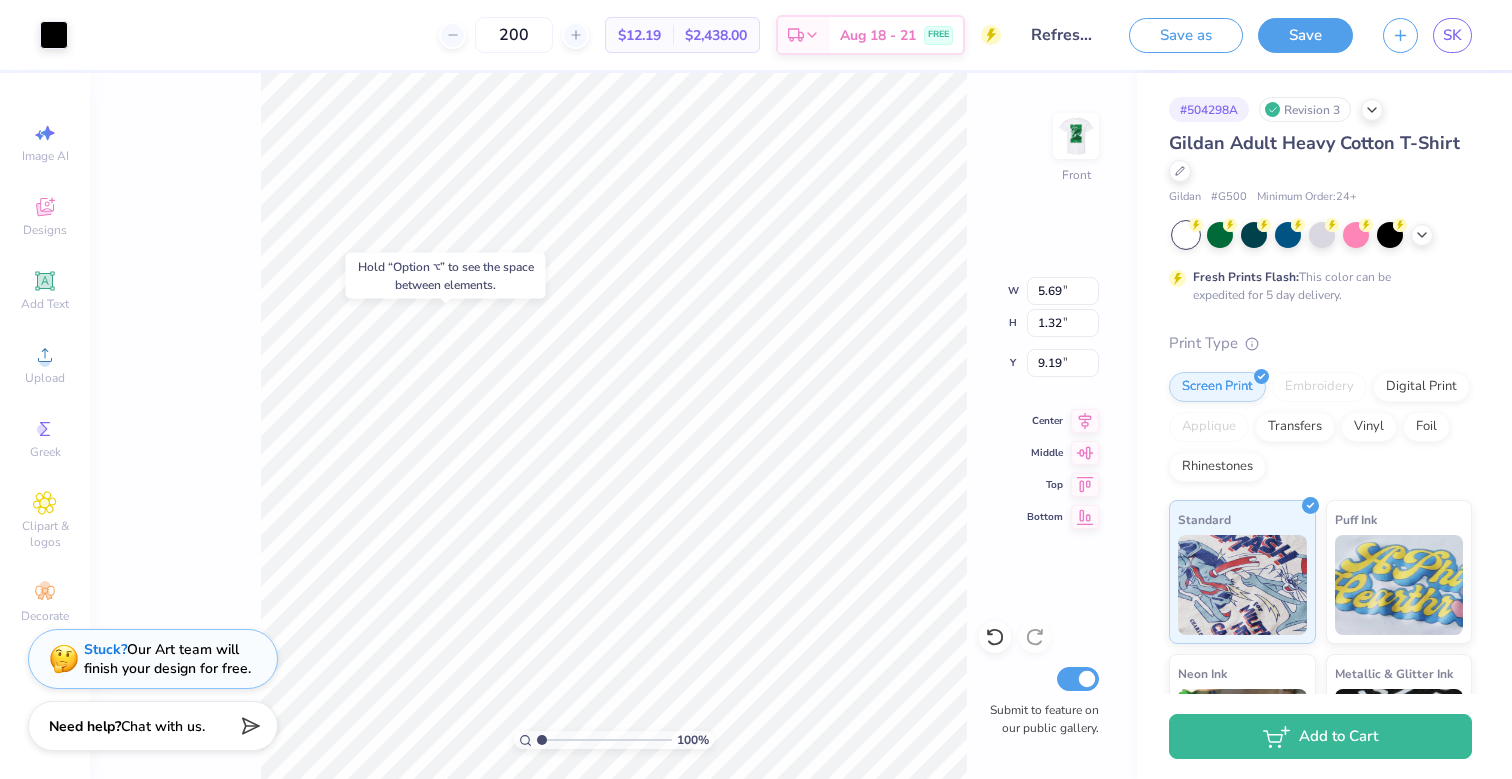 type on "9.19" 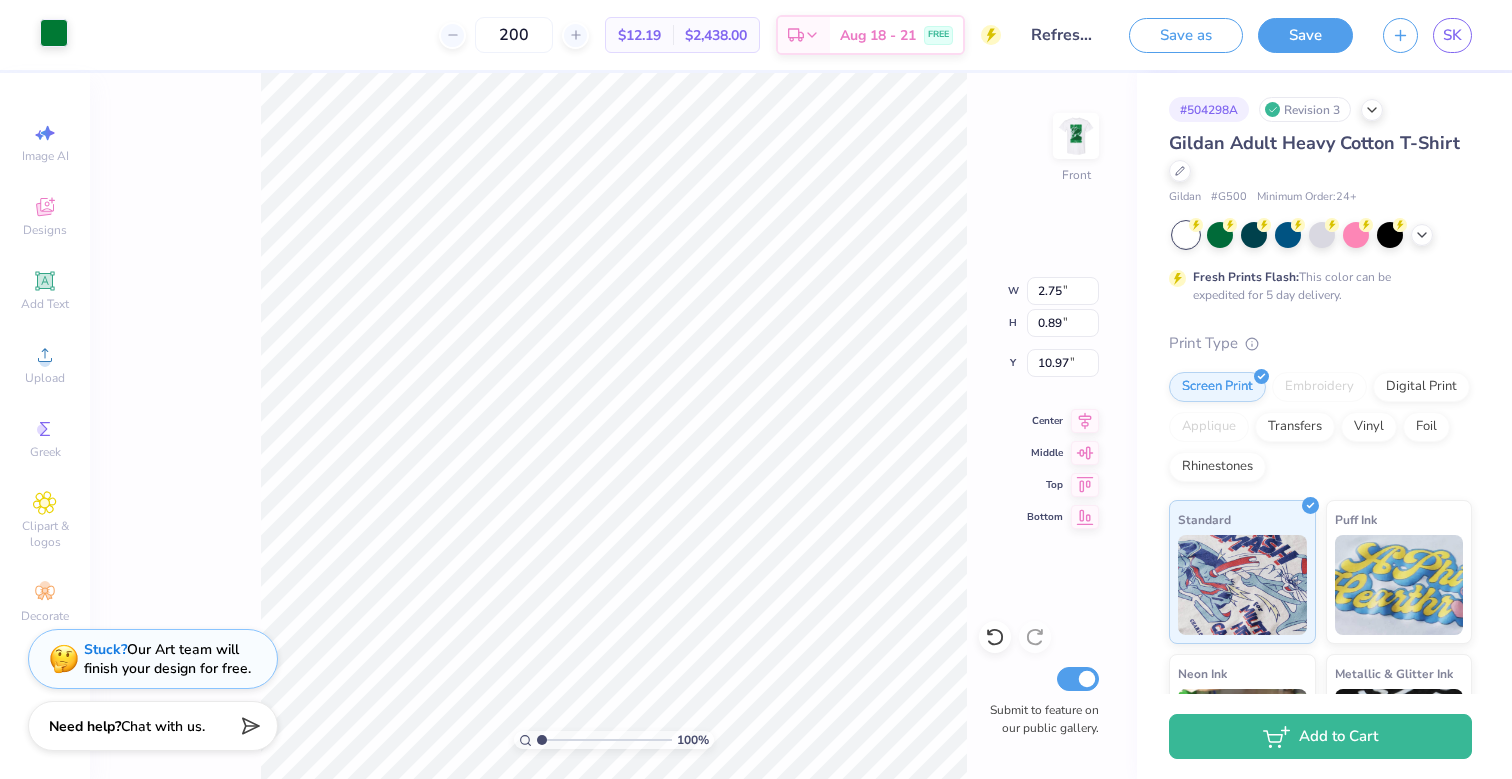 click at bounding box center (54, 33) 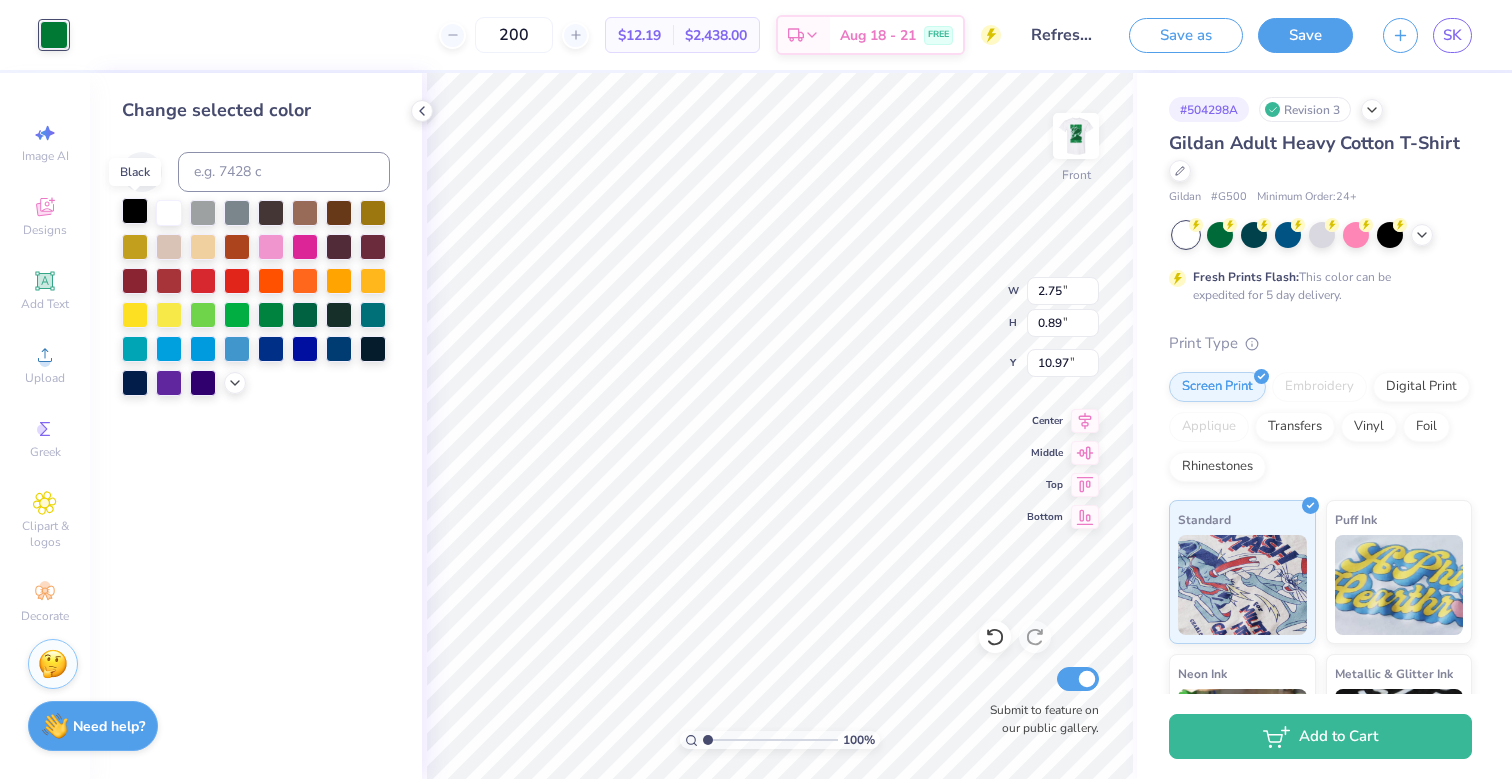 click at bounding box center [135, 211] 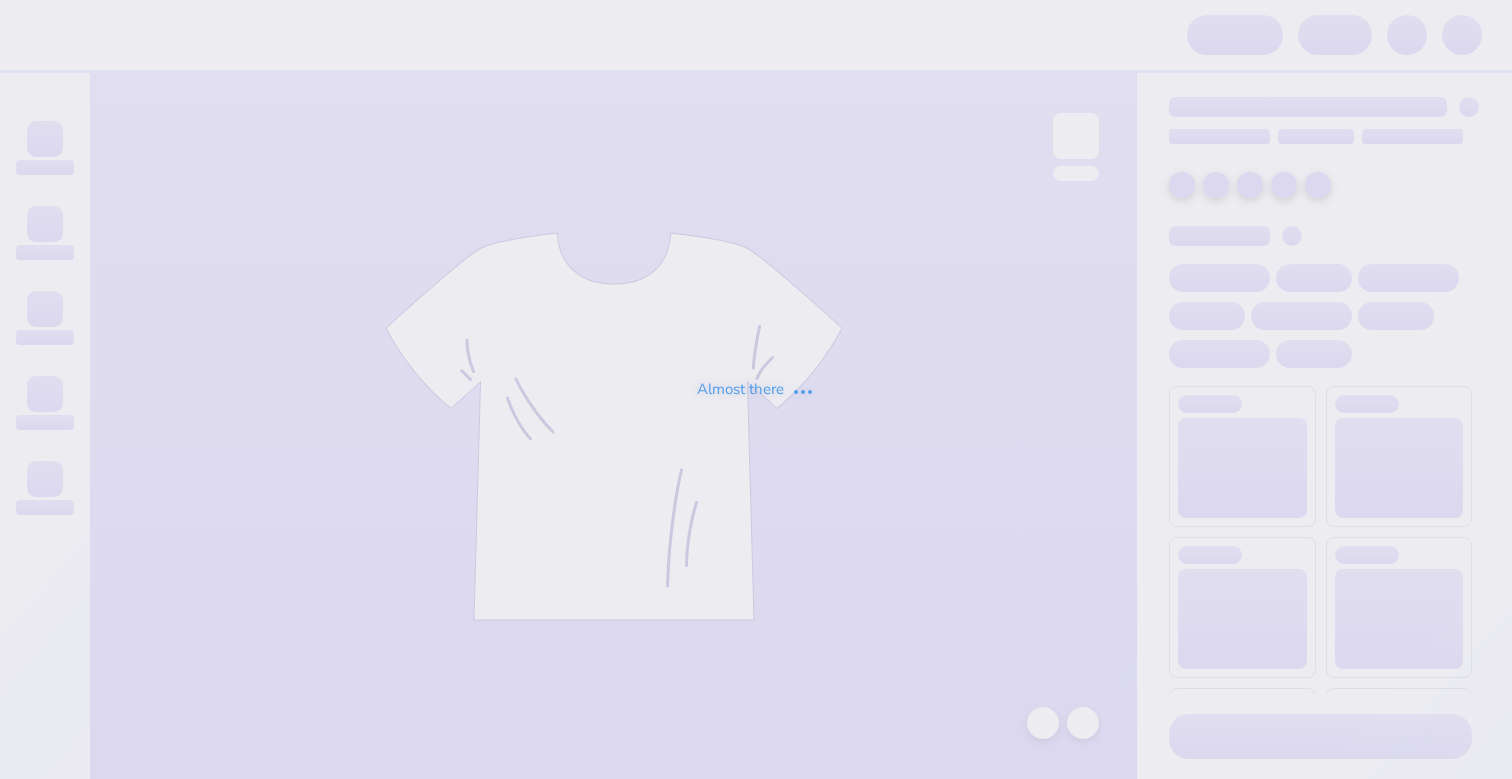 scroll, scrollTop: 0, scrollLeft: 0, axis: both 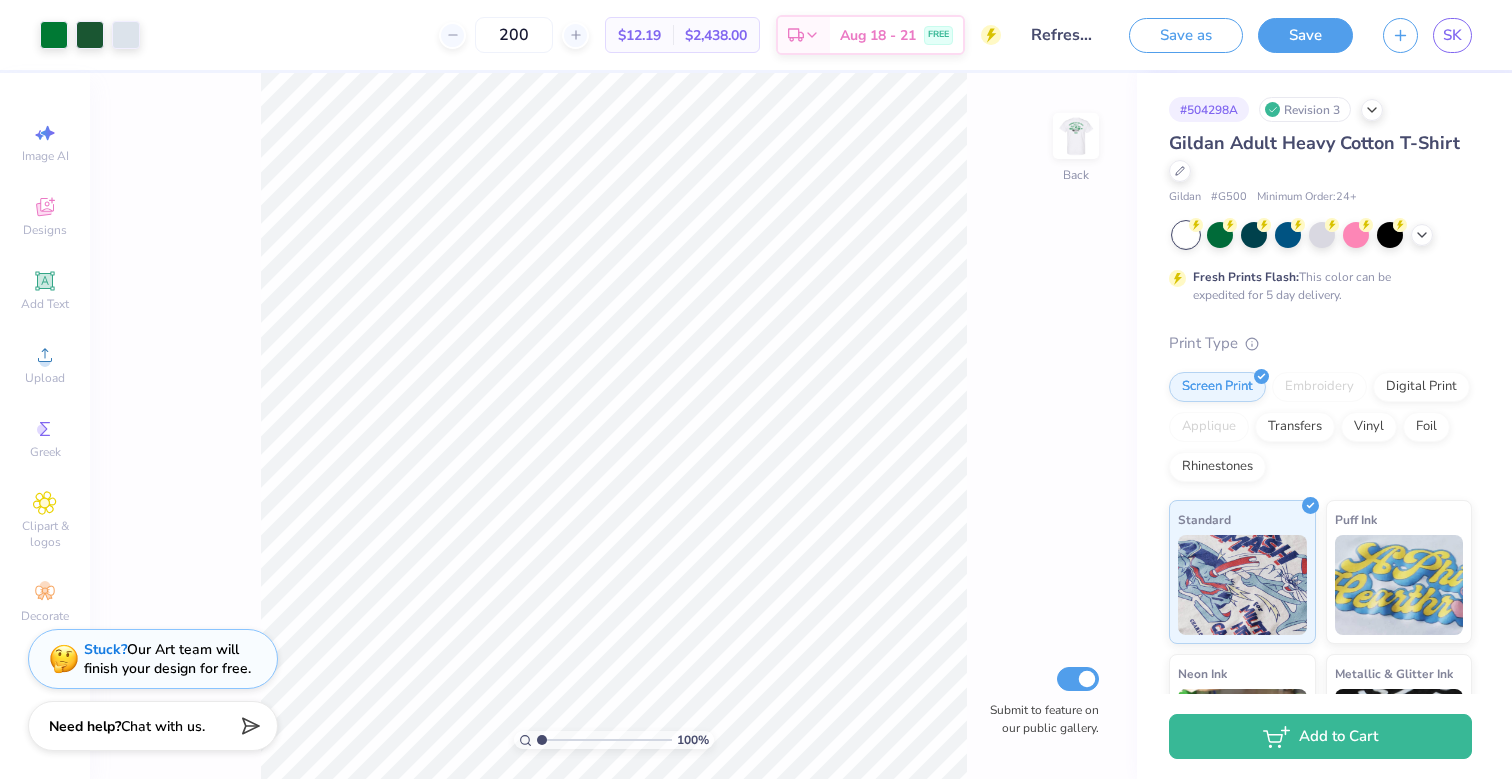 click on "Refreshed Blue/White Alpine 2025" at bounding box center (1065, 35) 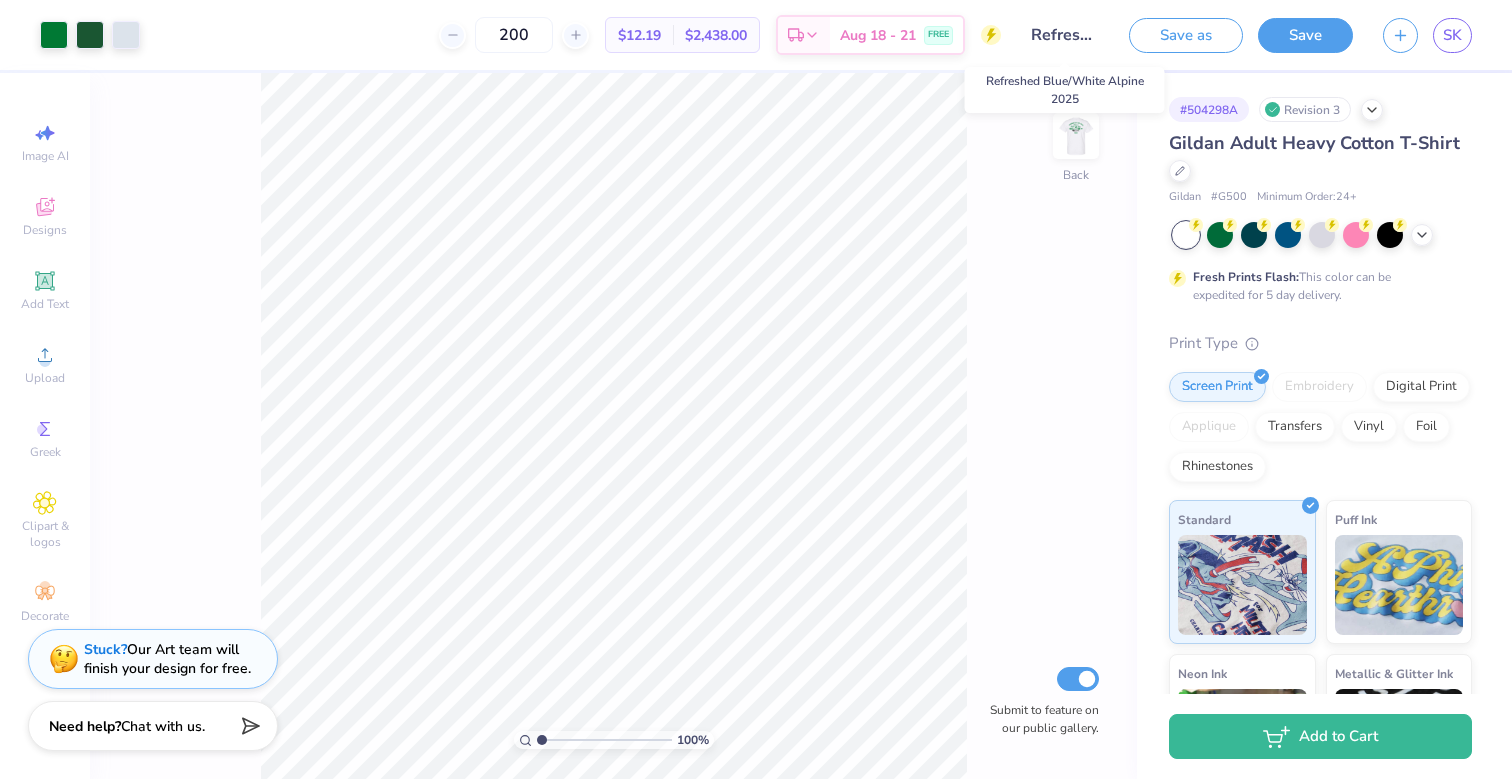 click on "Refreshed Blue/White Alpine 2025" at bounding box center [1065, 35] 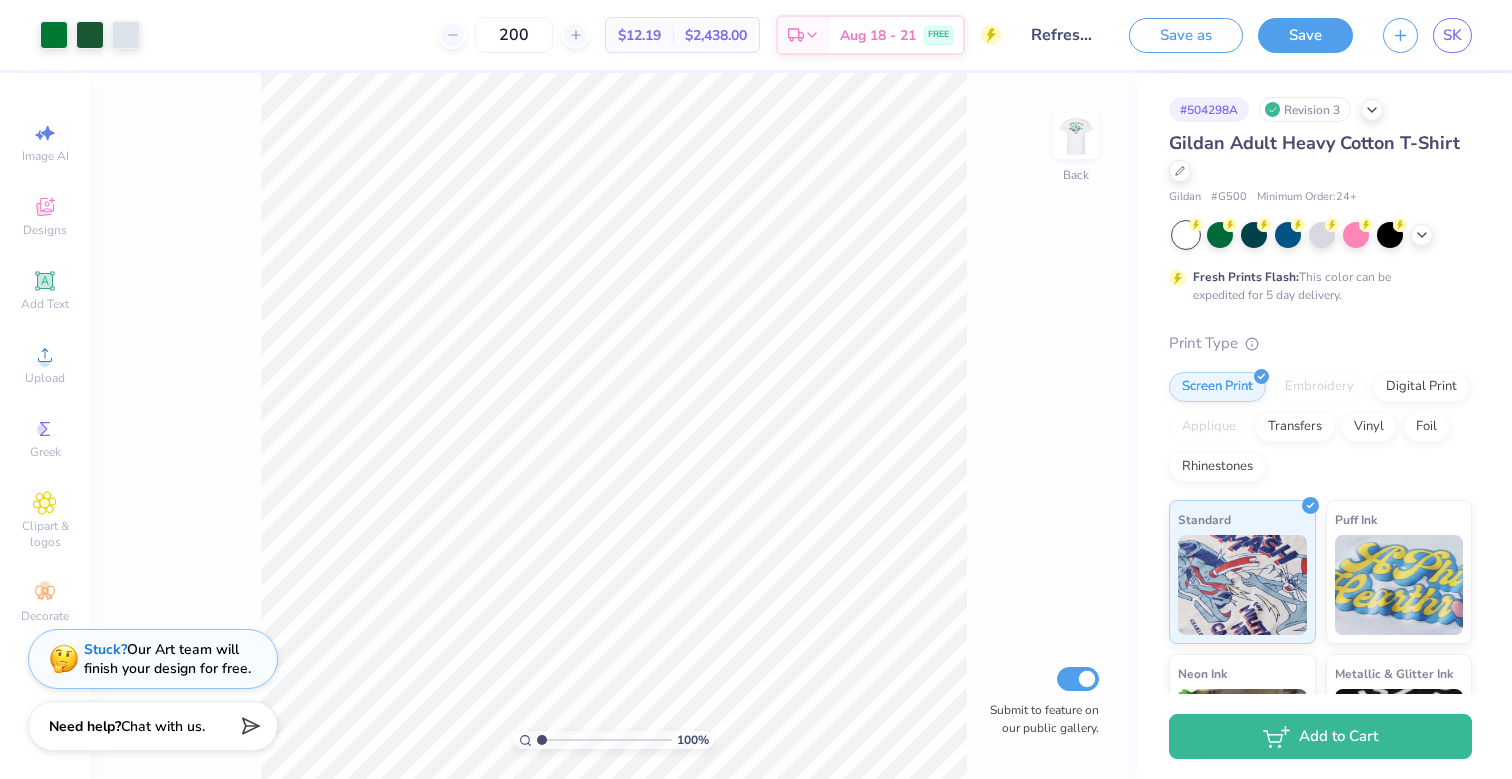 click on "Design Title Refreshed Blue/White Alpine 2025" at bounding box center (1065, 35) 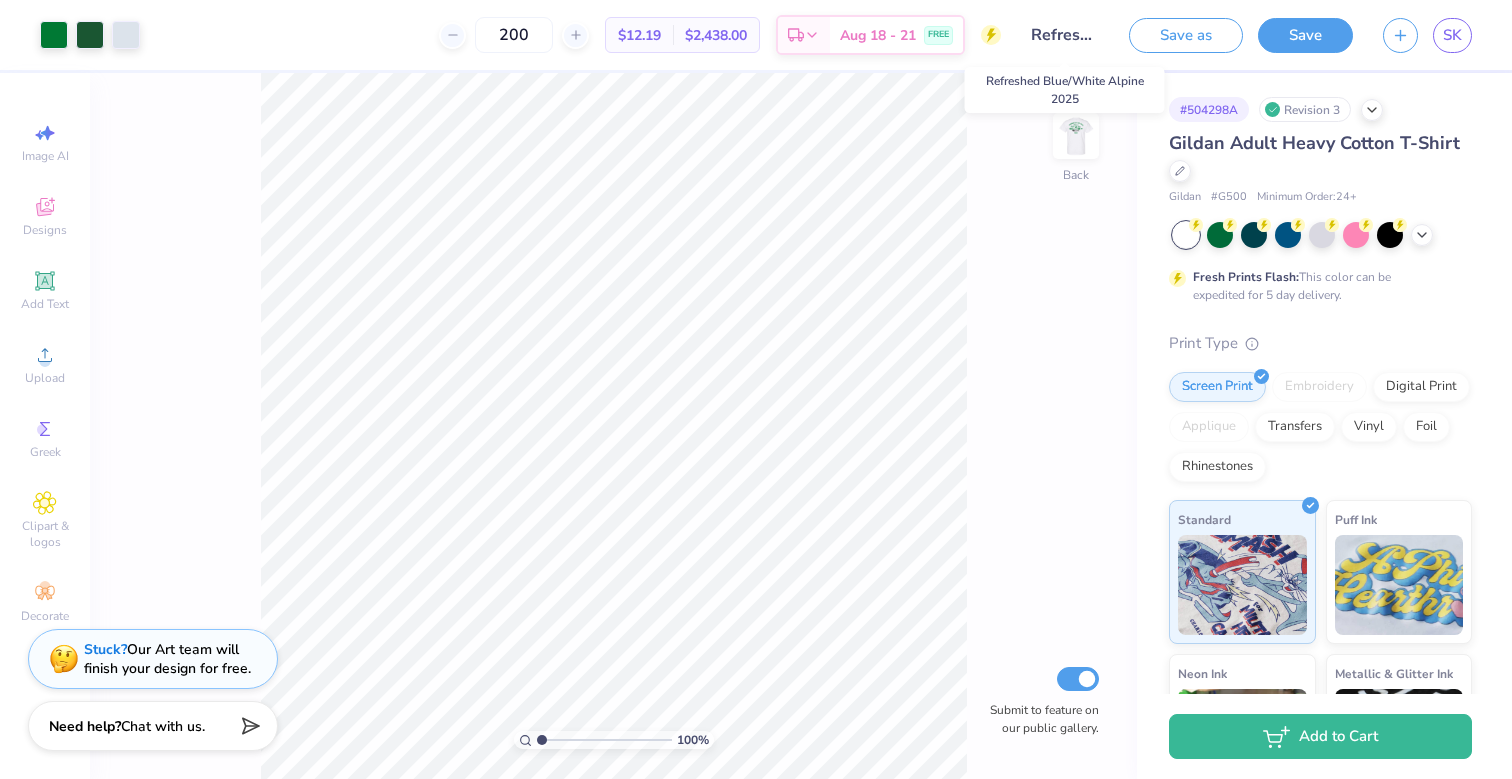 click on "Refreshed Blue/White Alpine 2025" at bounding box center [1065, 35] 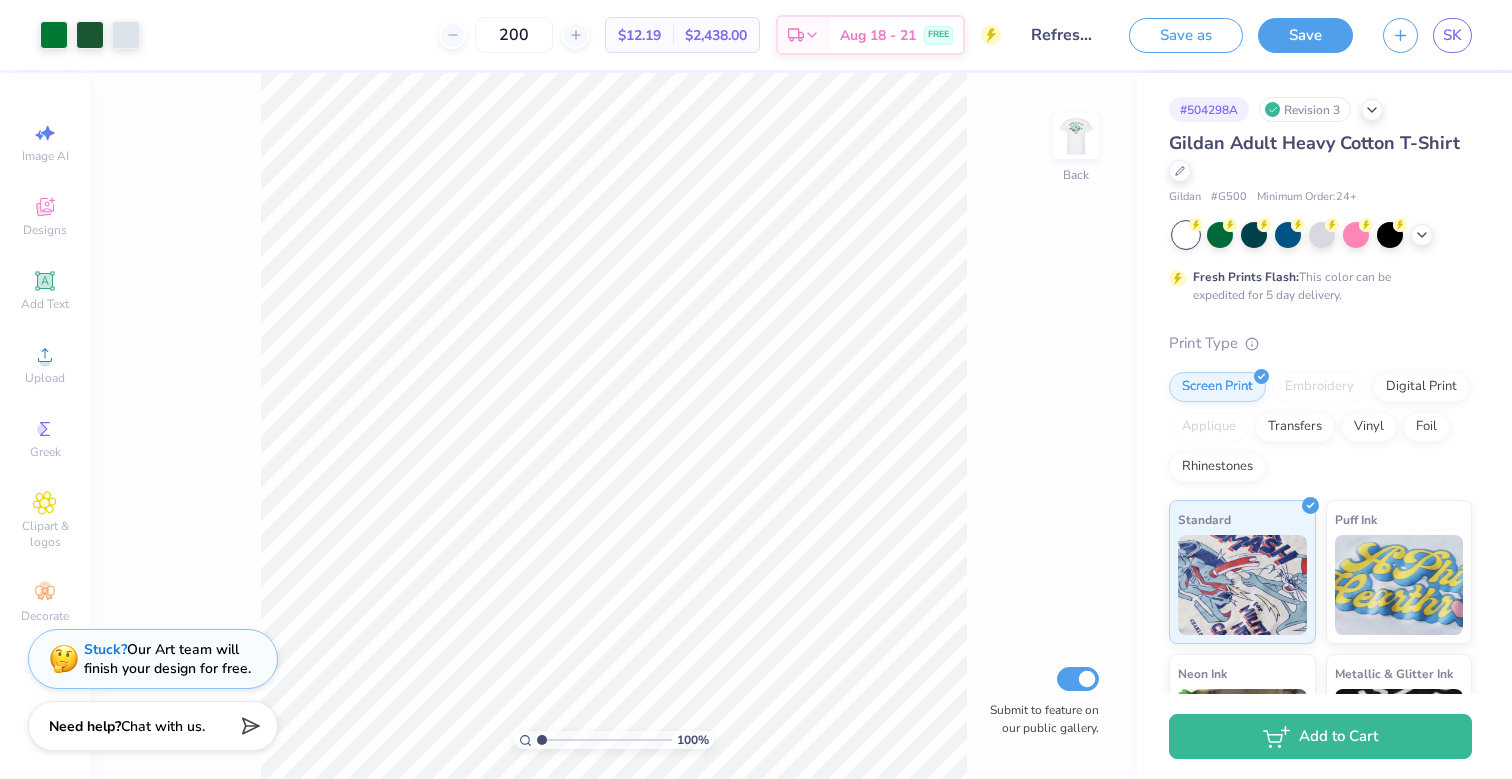 click on "100  % Back Submit to feature on our public gallery." at bounding box center [613, 426] 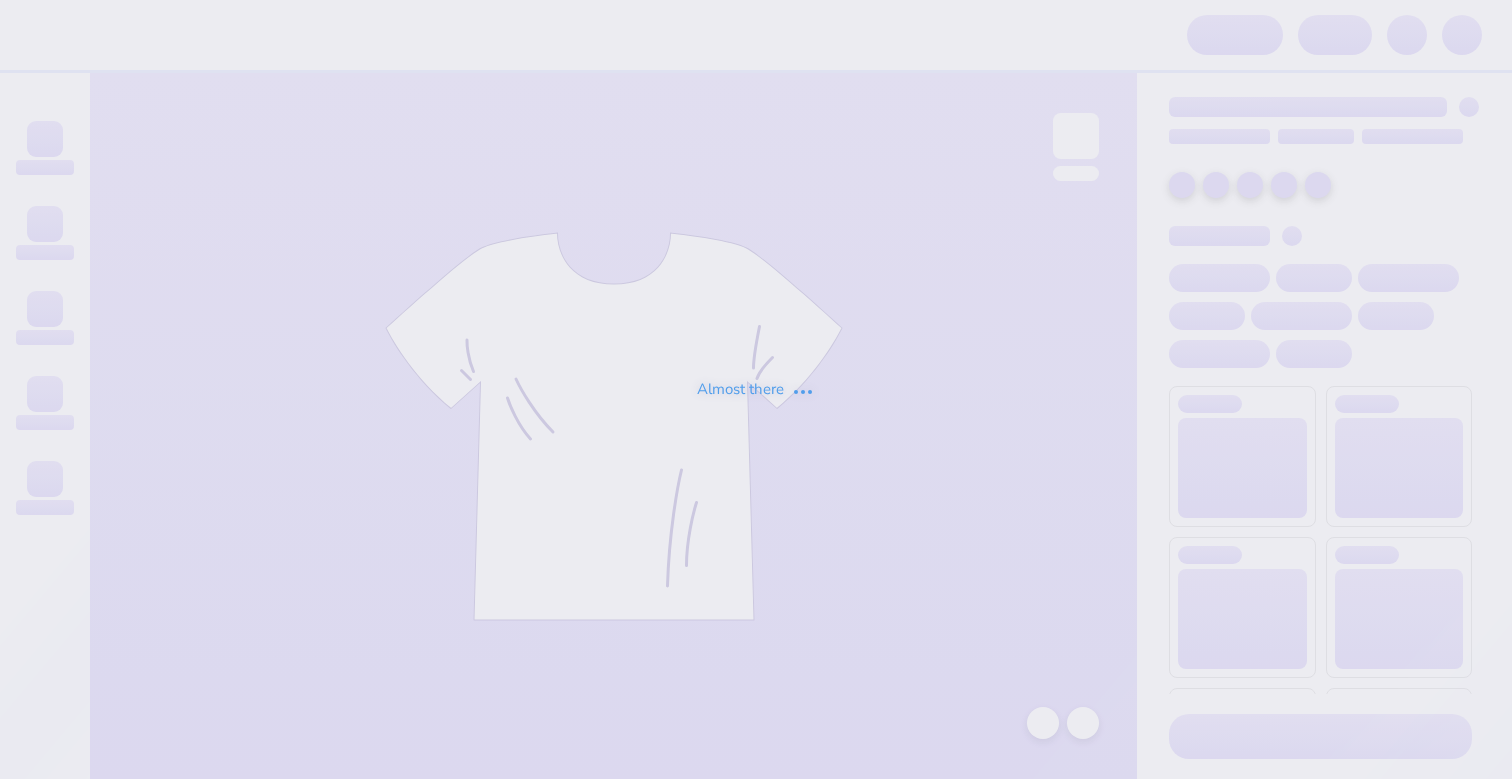 scroll, scrollTop: 0, scrollLeft: 0, axis: both 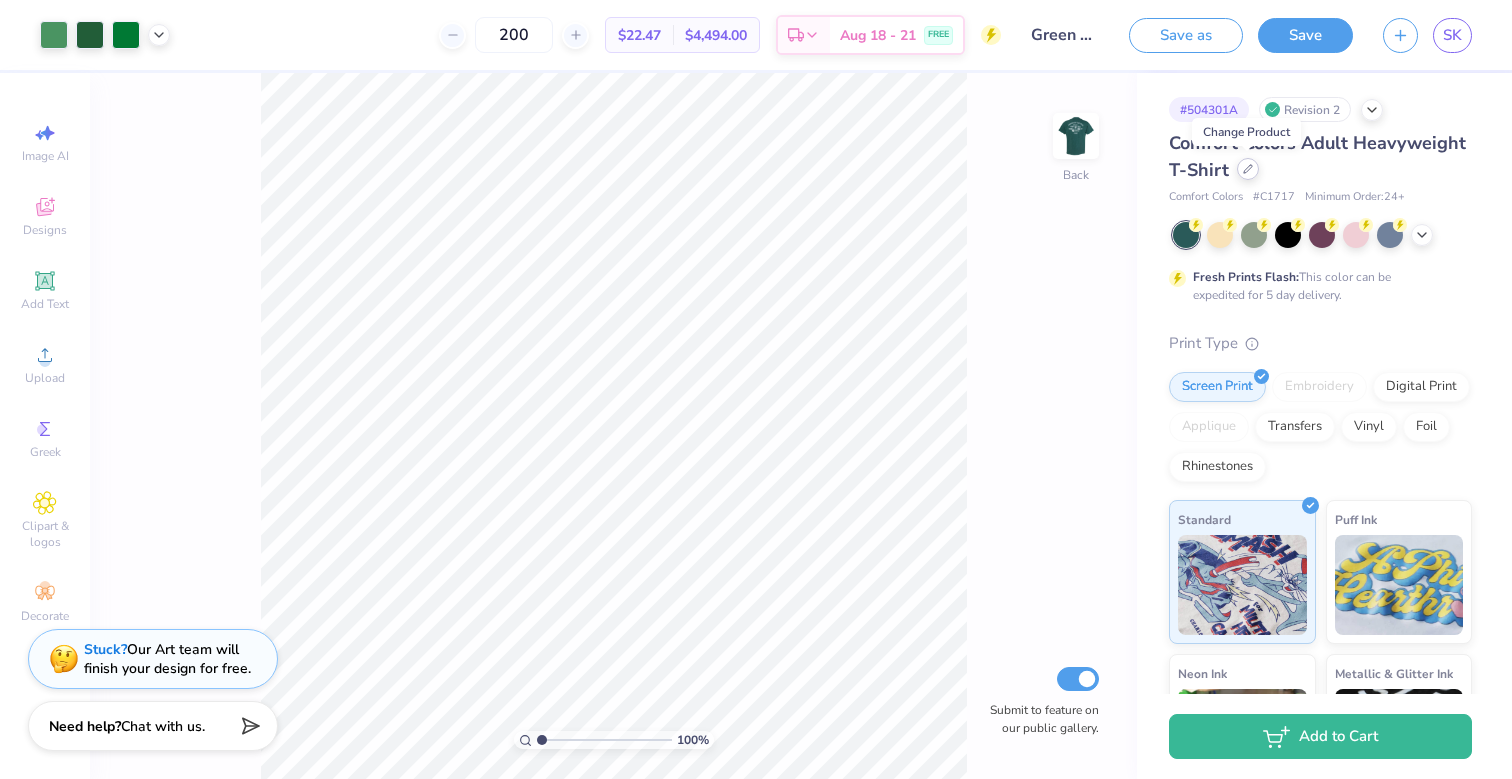 click 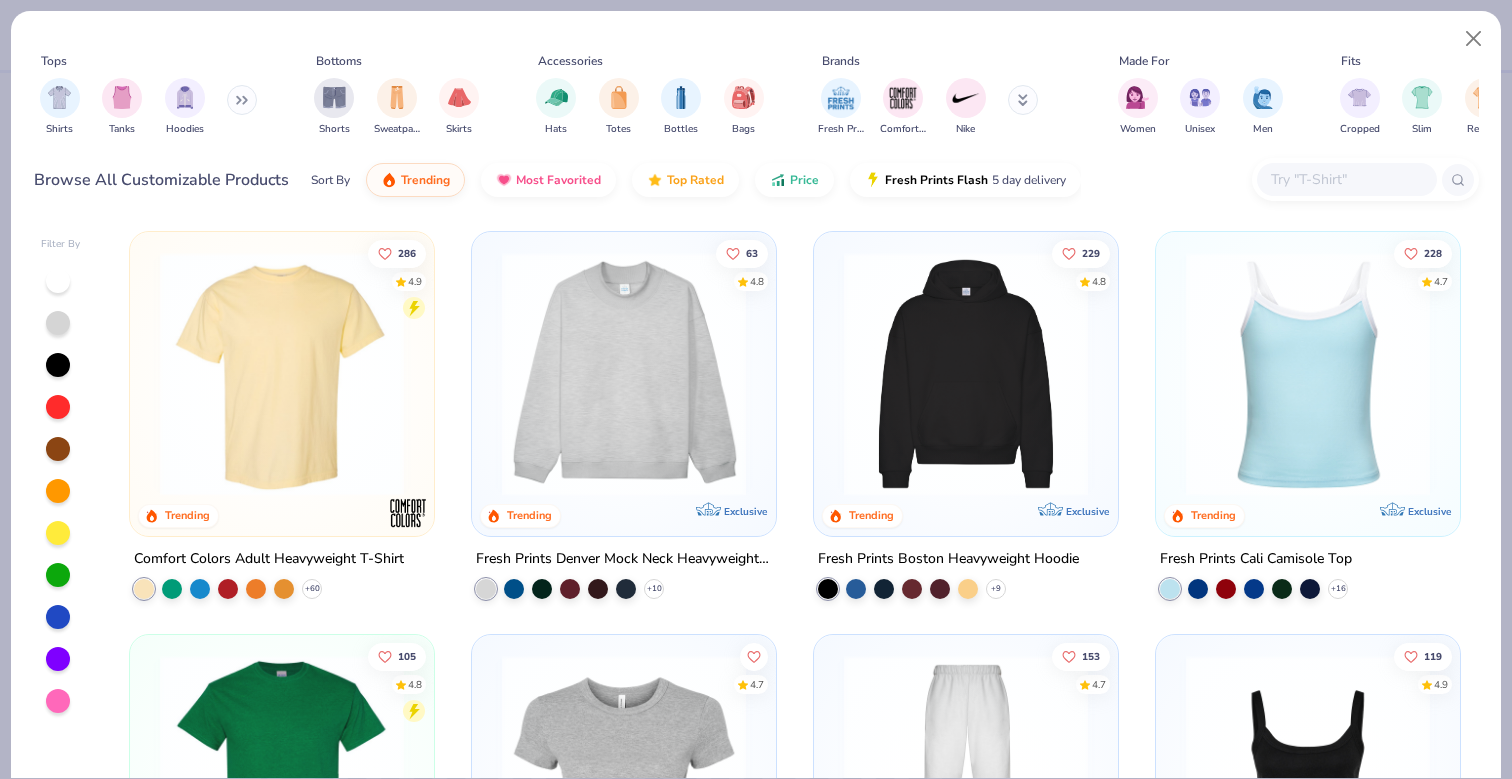 click at bounding box center [1346, 179] 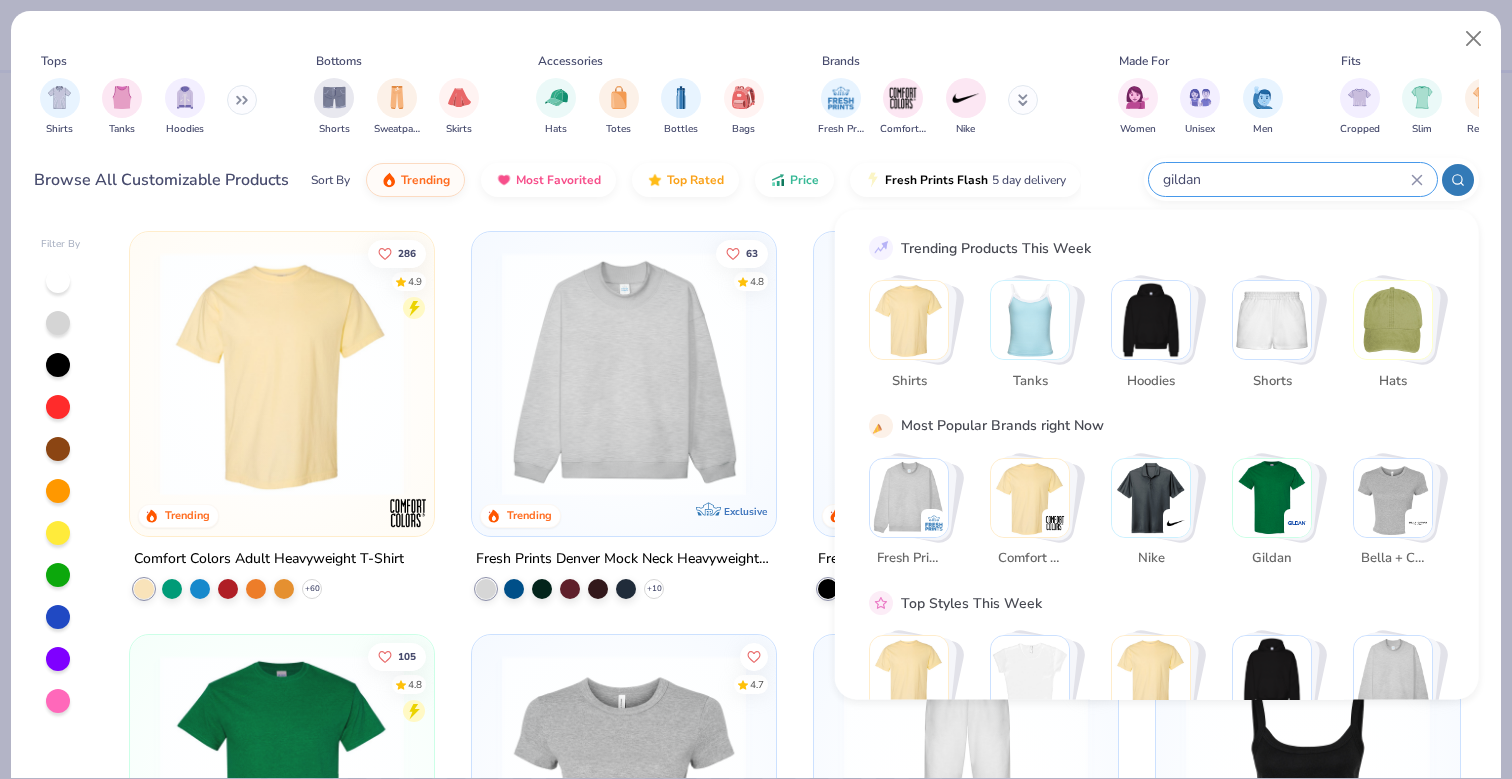 type on "gildan" 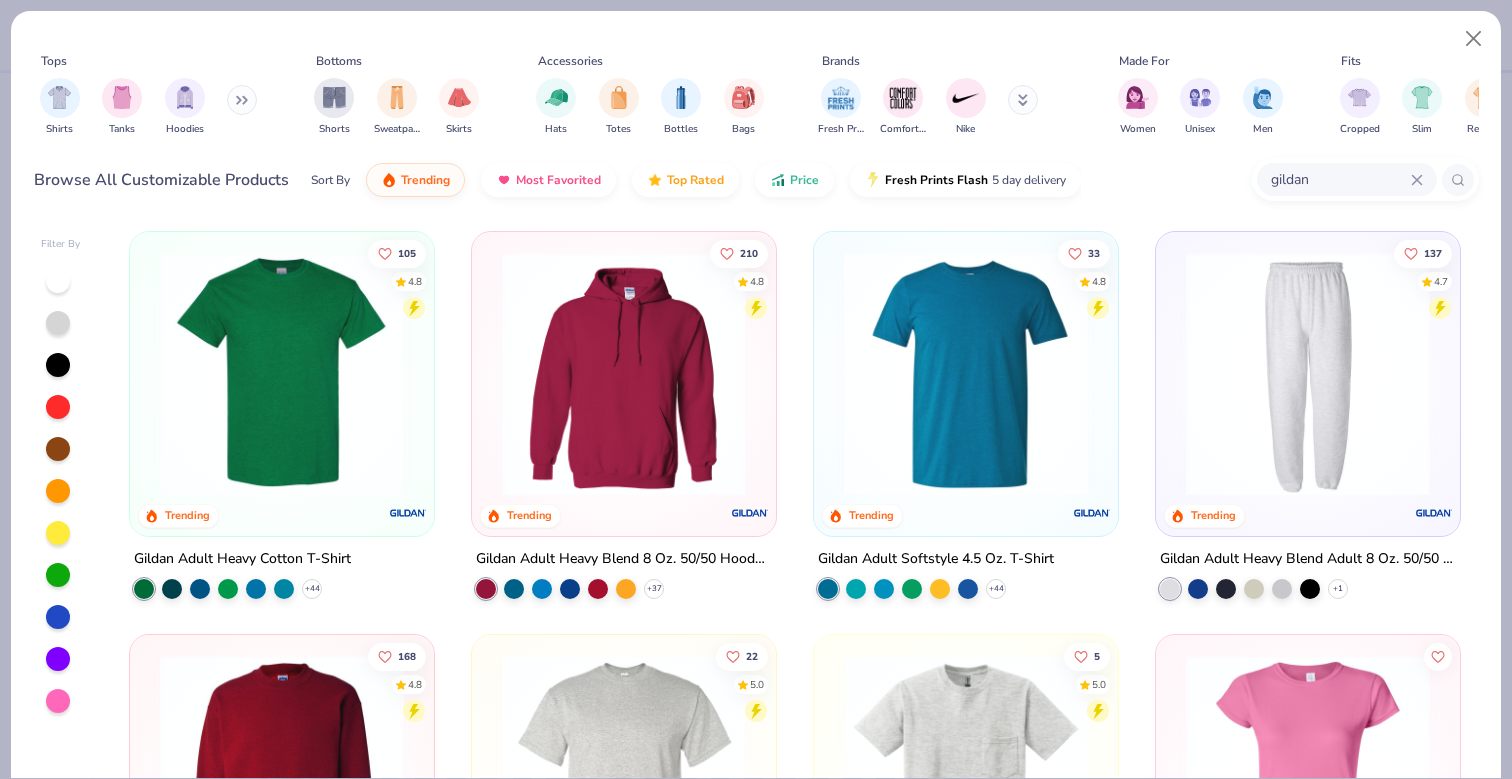 click at bounding box center (282, 374) 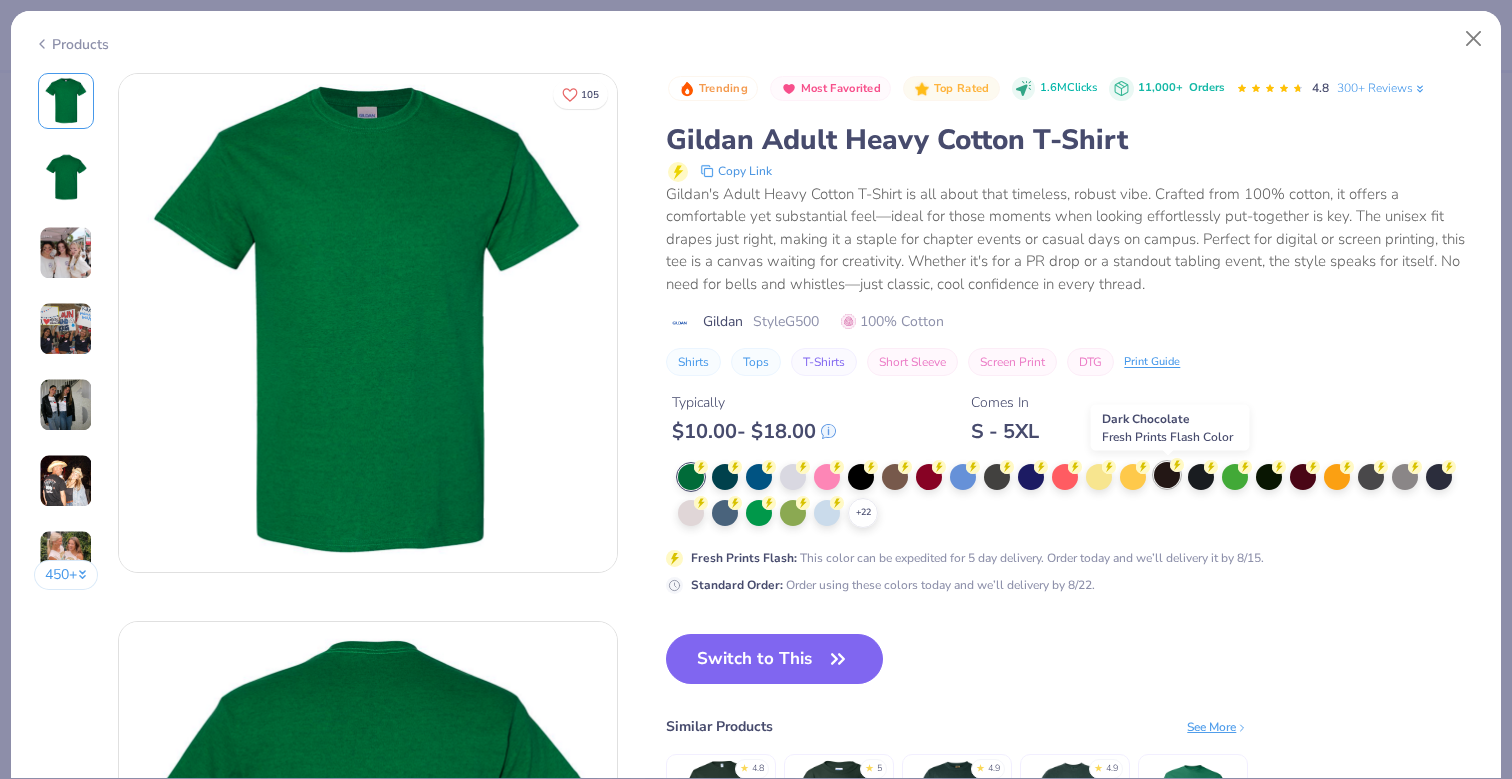 click at bounding box center (1167, 475) 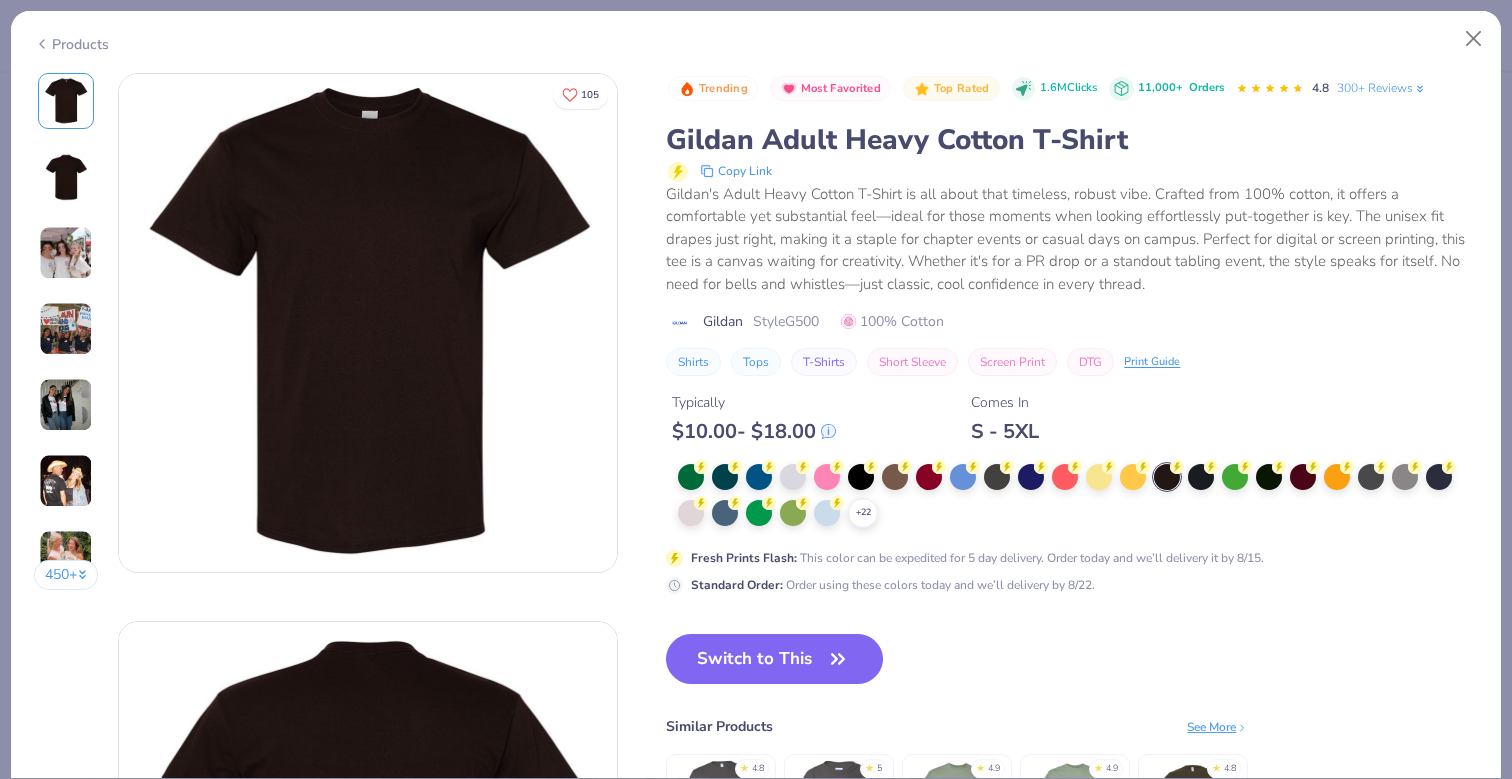 drag, startPoint x: 825, startPoint y: 658, endPoint x: 557, endPoint y: 166, distance: 560.2571 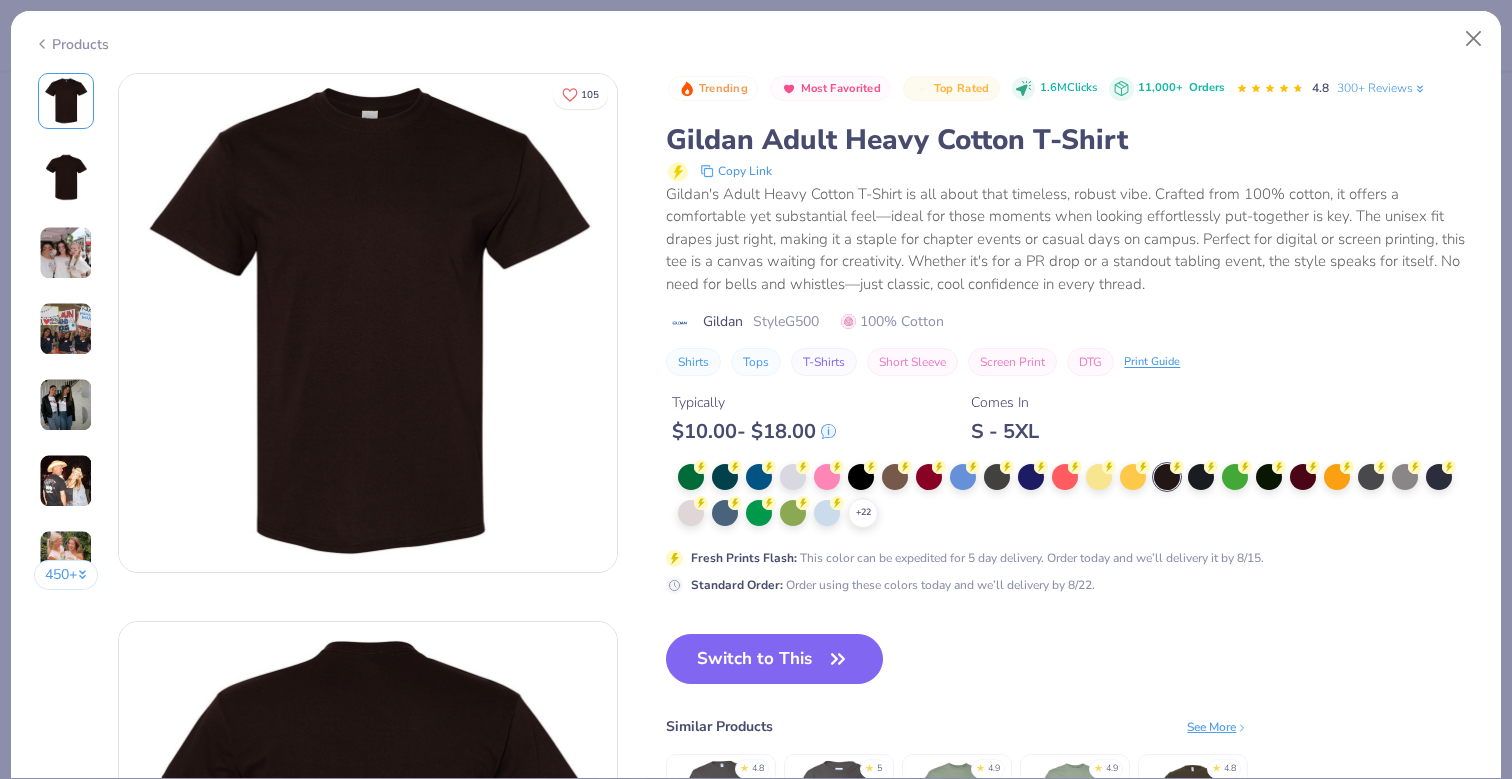 click on "Switch to This" at bounding box center [774, 659] 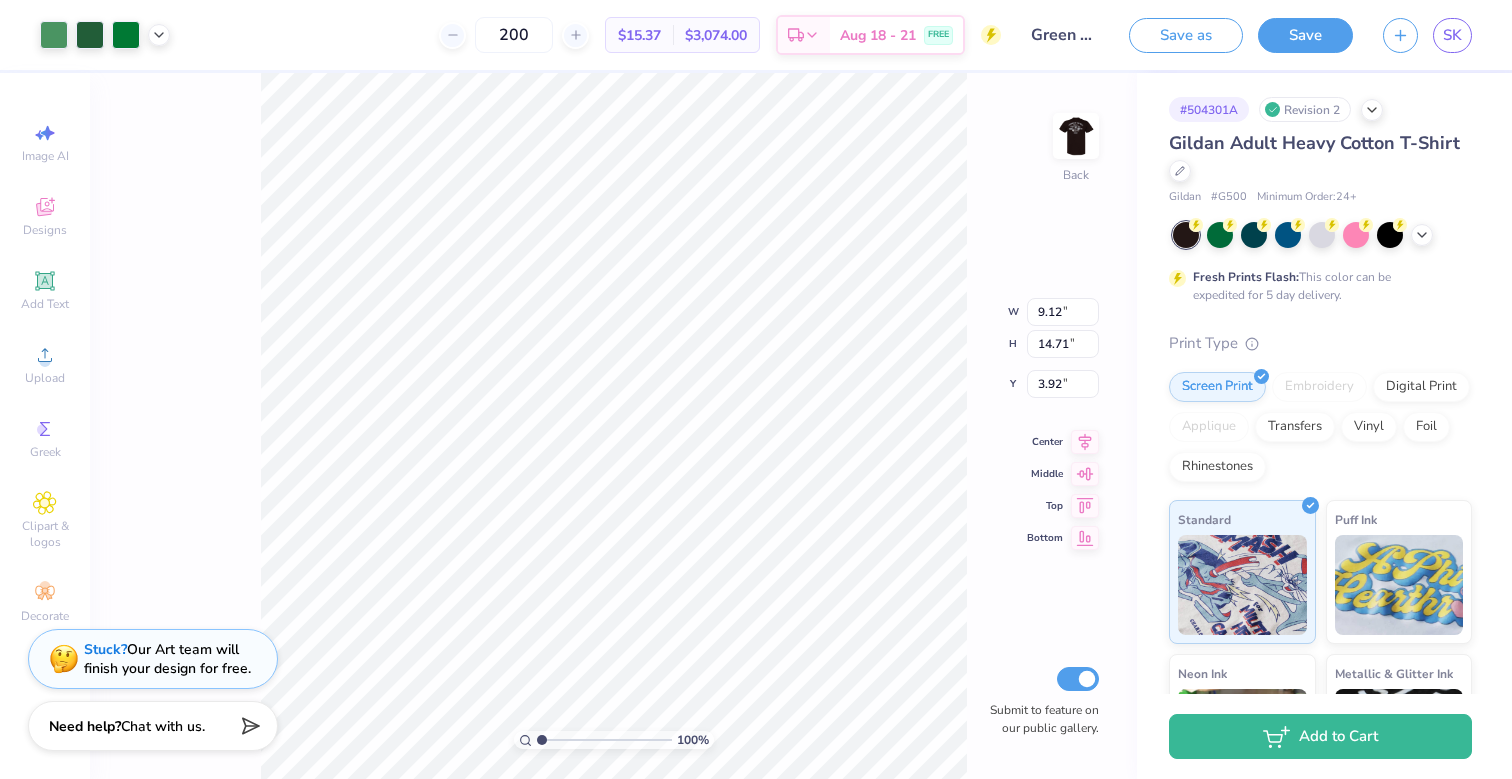 type on "3.91" 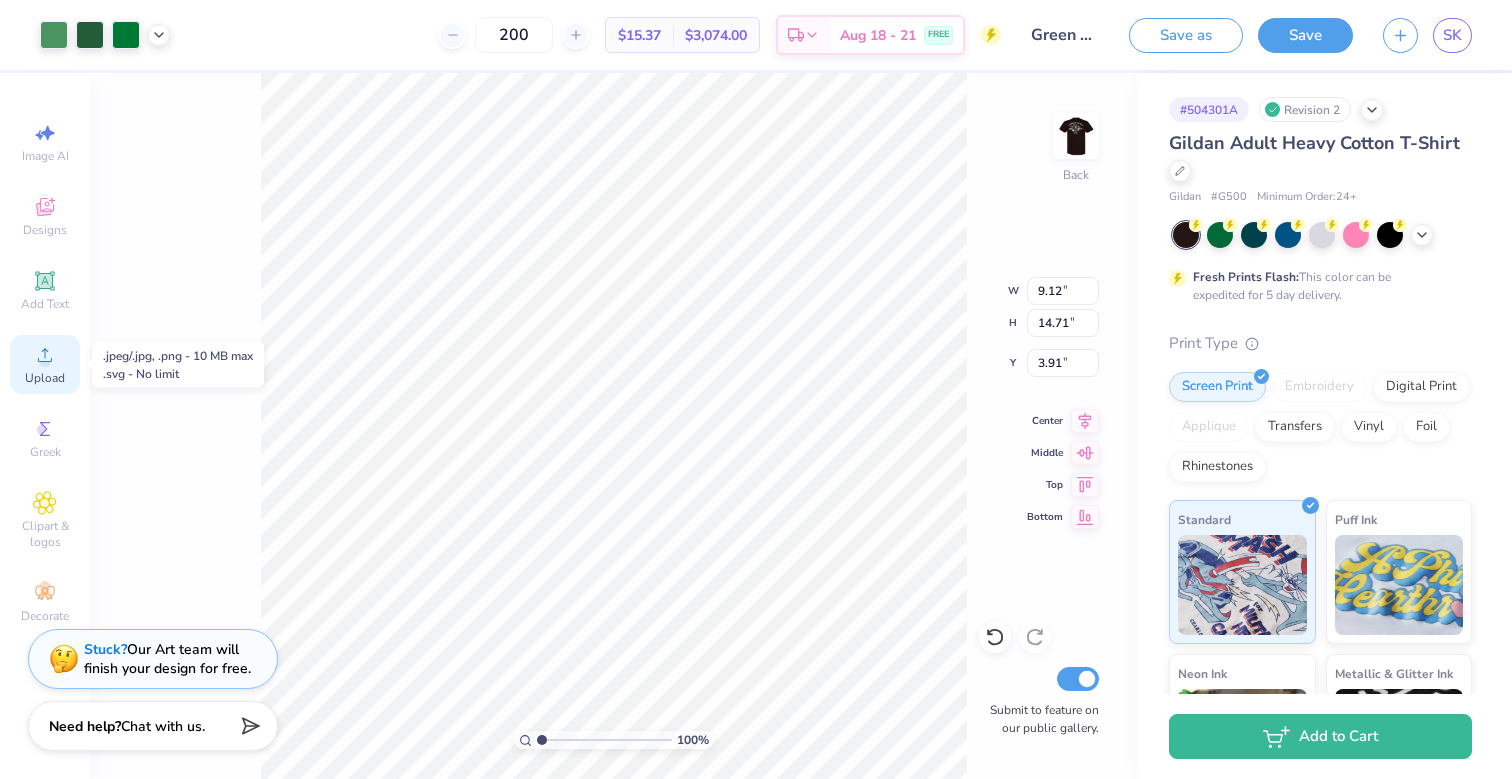 click on "Upload" at bounding box center [45, 378] 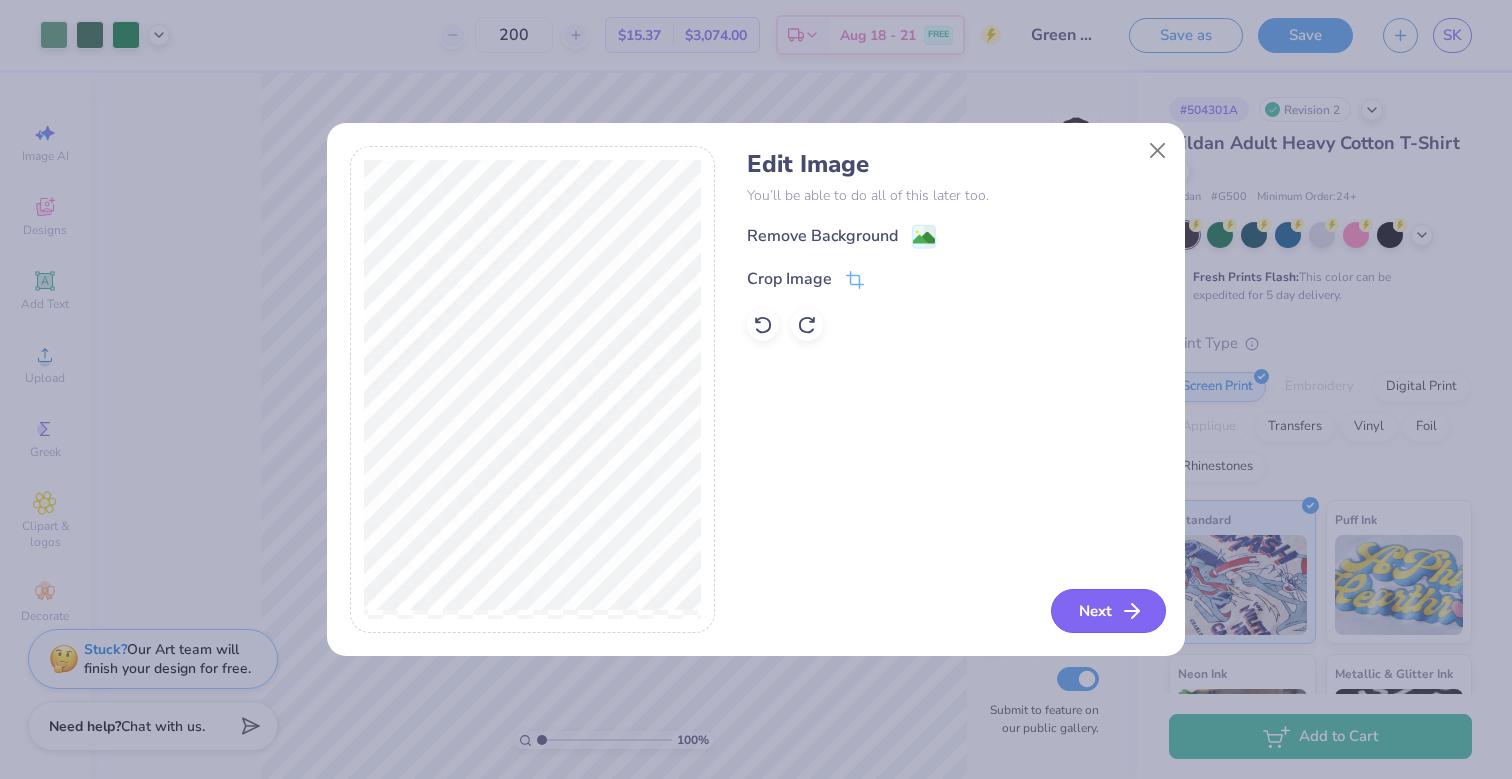click 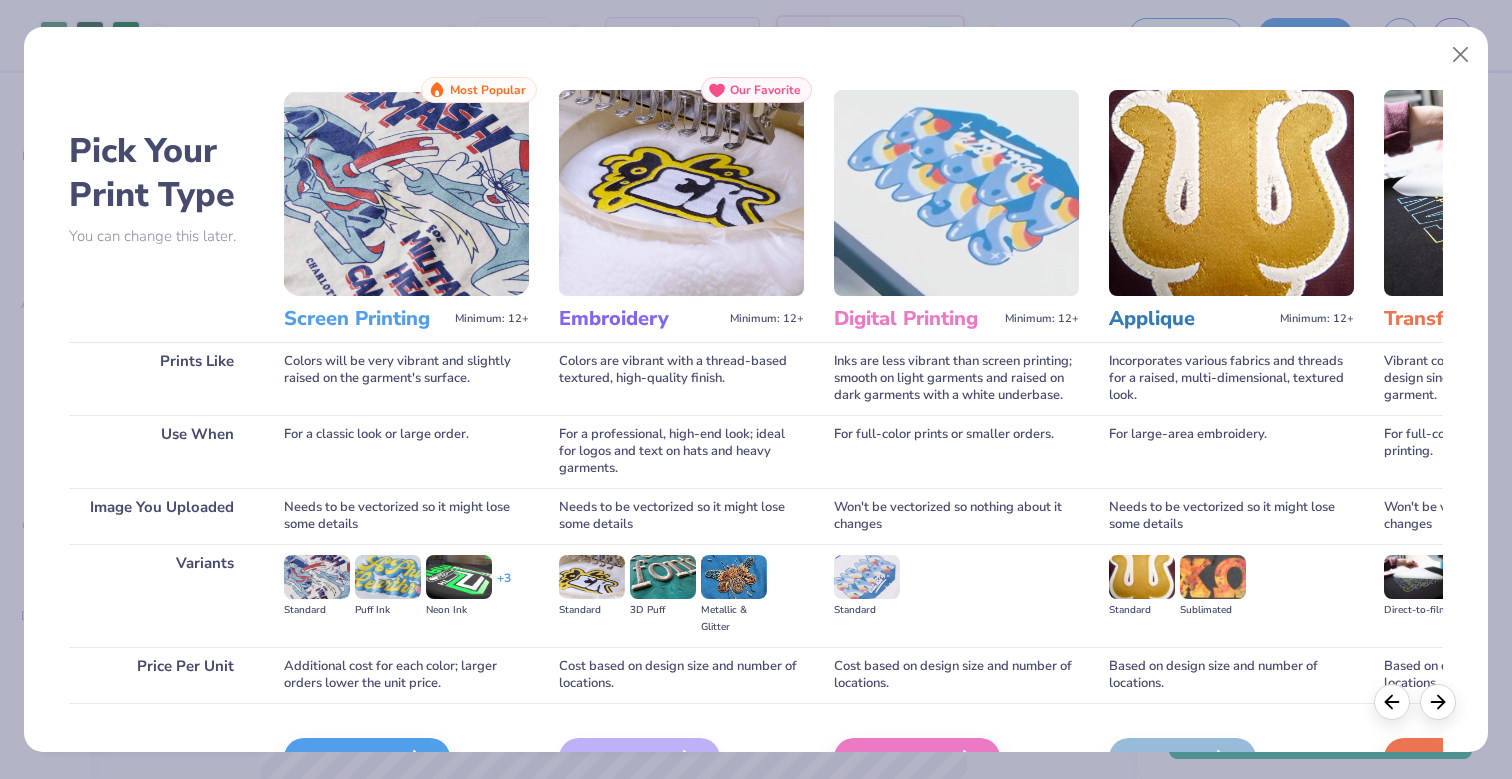 scroll, scrollTop: 118, scrollLeft: 0, axis: vertical 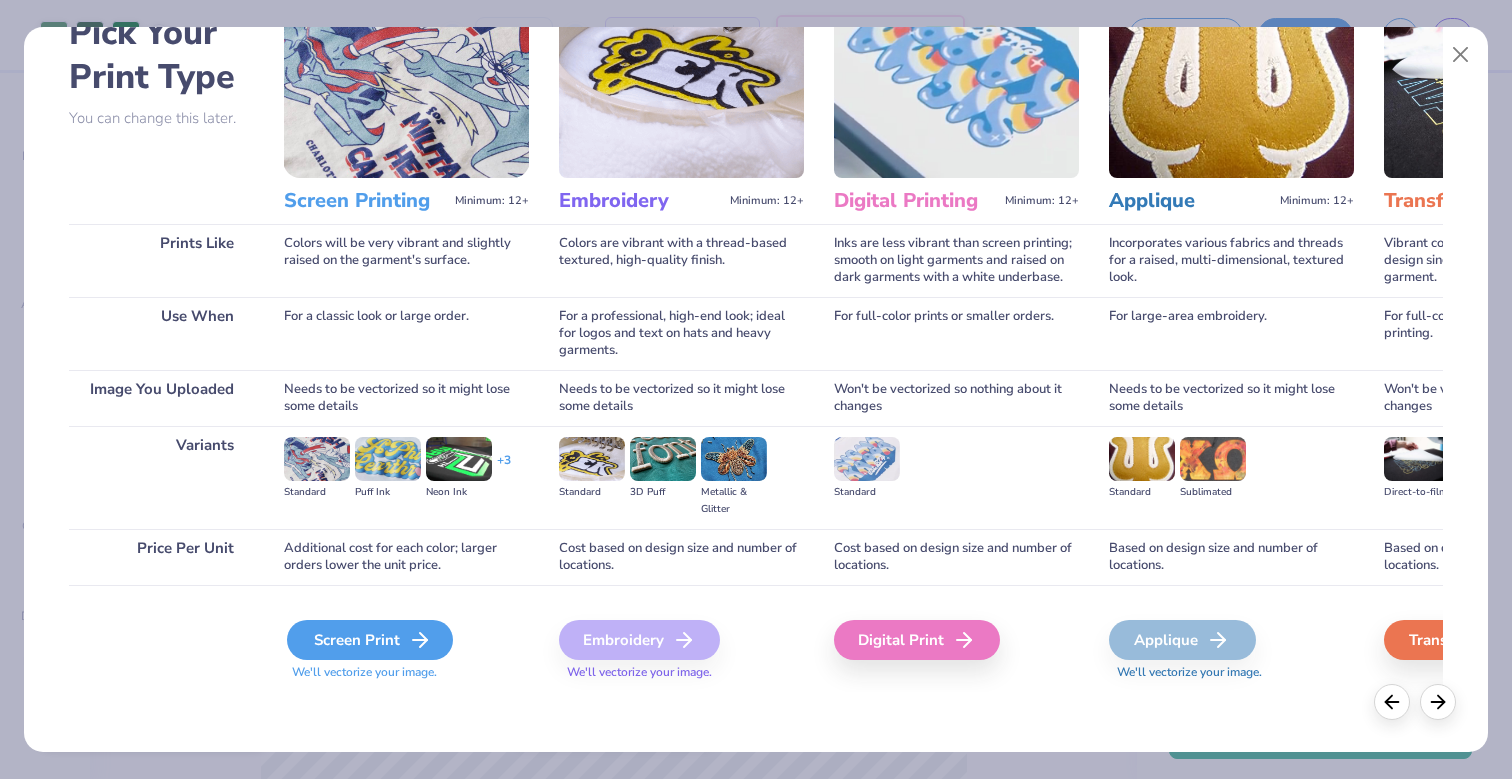 click on "Screen Print" at bounding box center (370, 640) 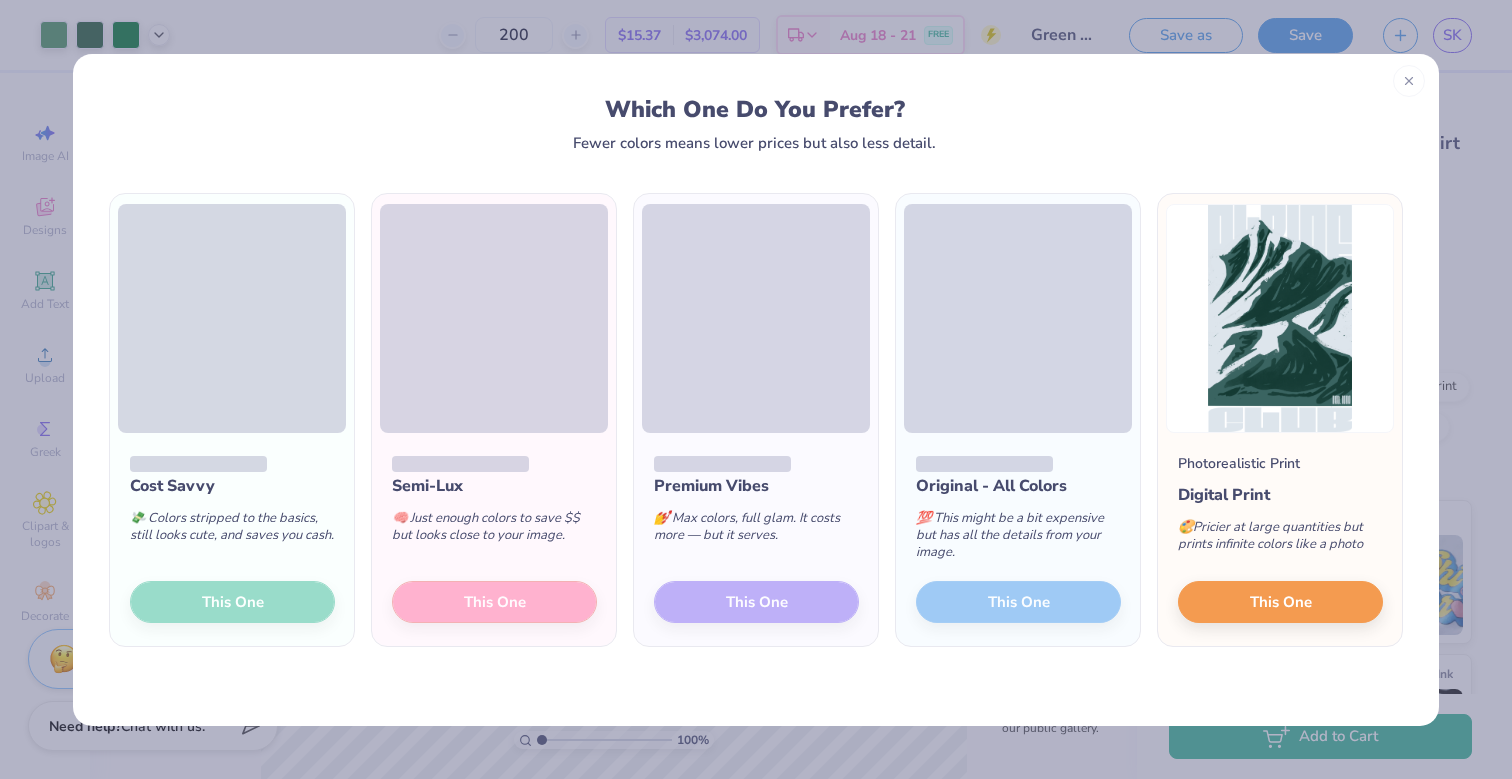click on "Semi-Lux 🧠   Just enough colors to save $$ but looks close to your image. This One" at bounding box center (494, 540) 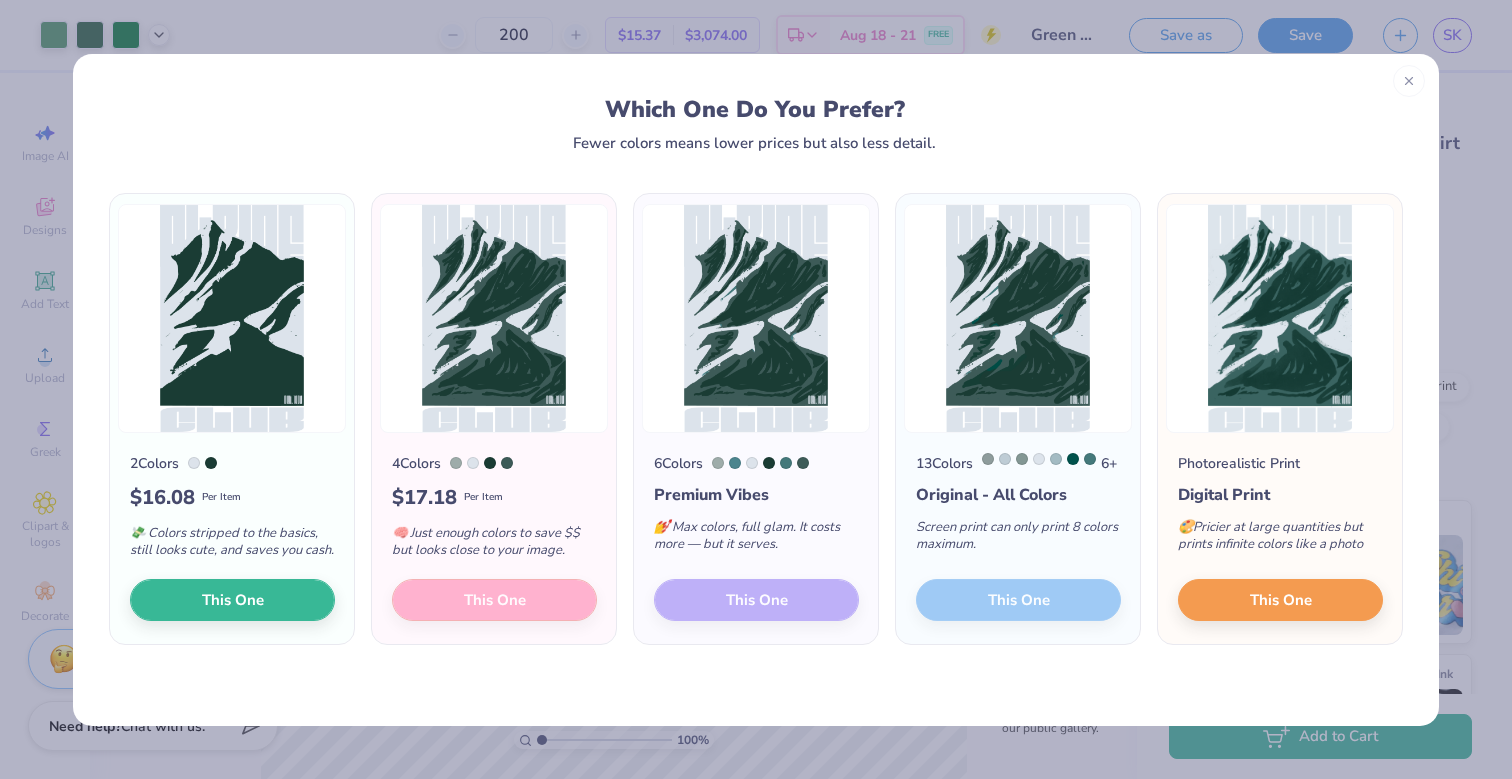 click on "4  Colors $ 17.18 Per Item 🧠   Just enough colors to save $$ but looks close to your image. This One" at bounding box center (494, 539) 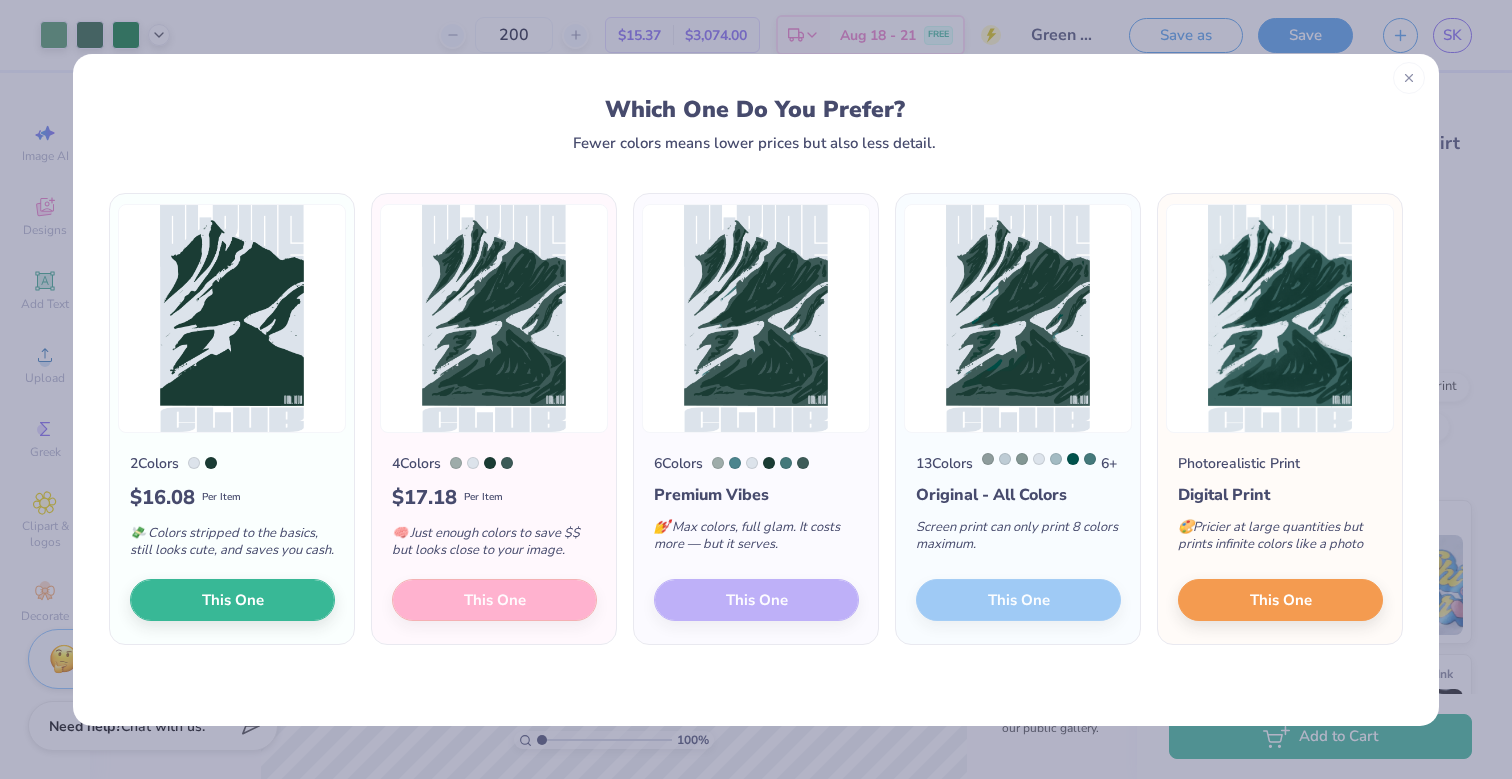 click at bounding box center [1409, 78] 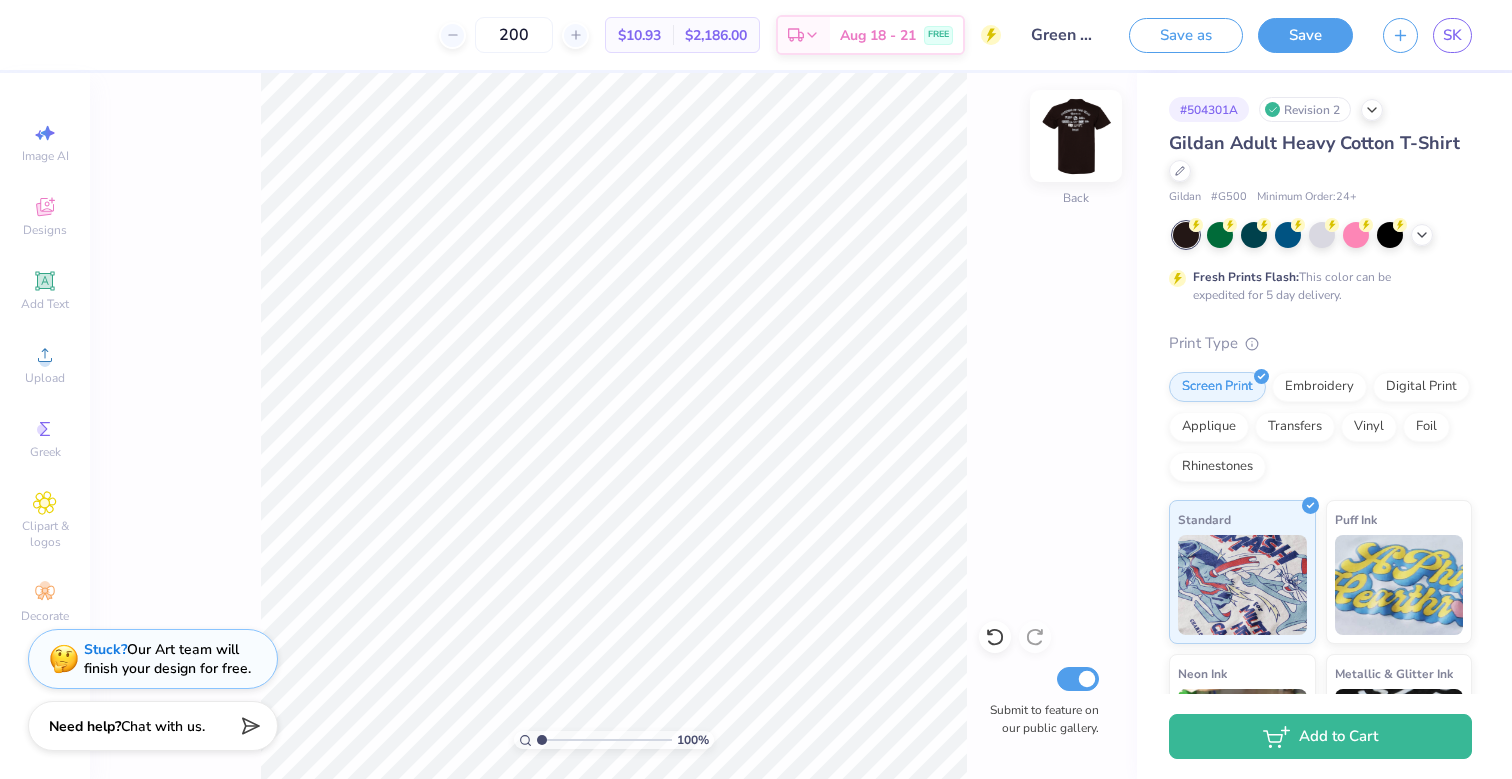 click at bounding box center (1076, 136) 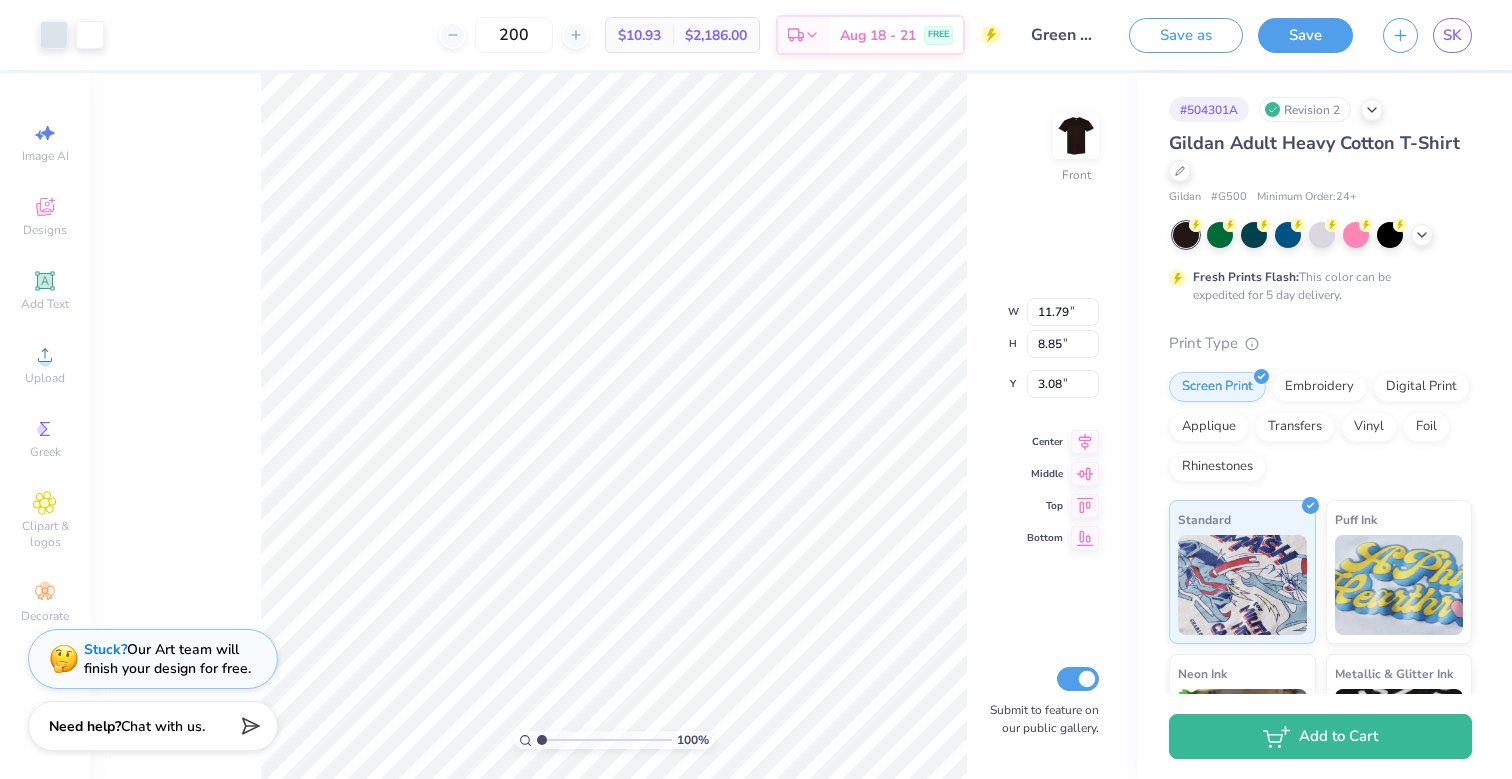 type on "3.00" 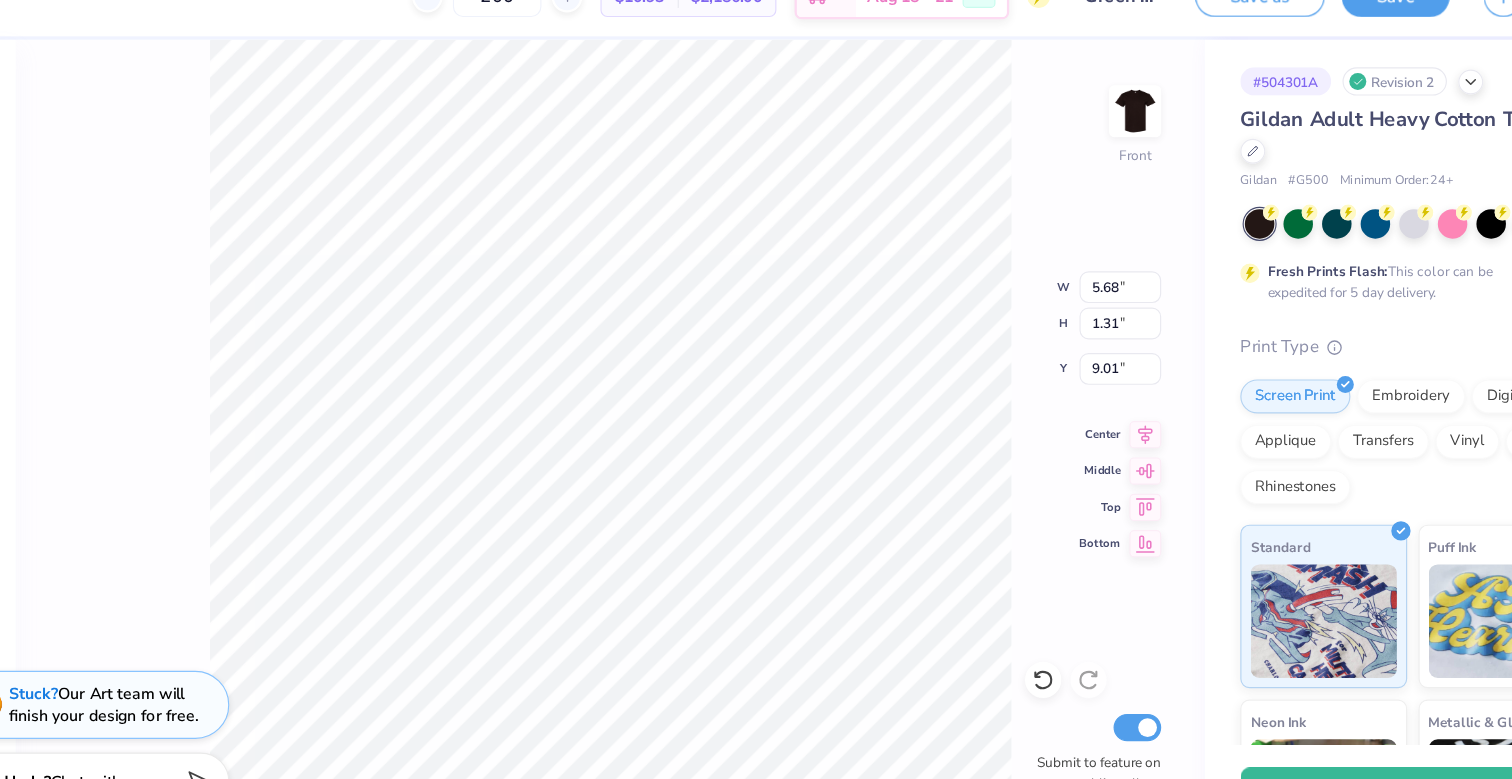 type on "9.42" 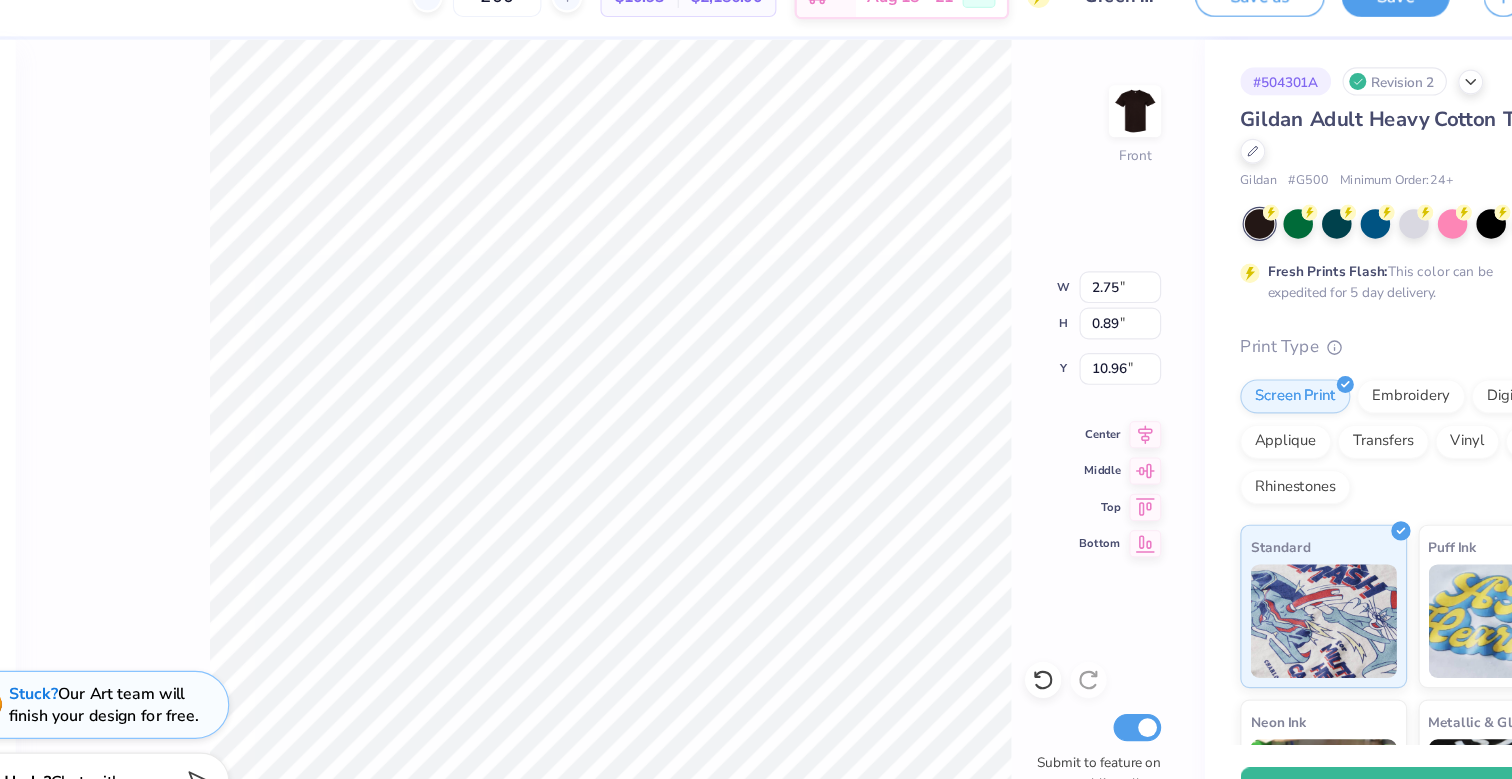 type on "11.25" 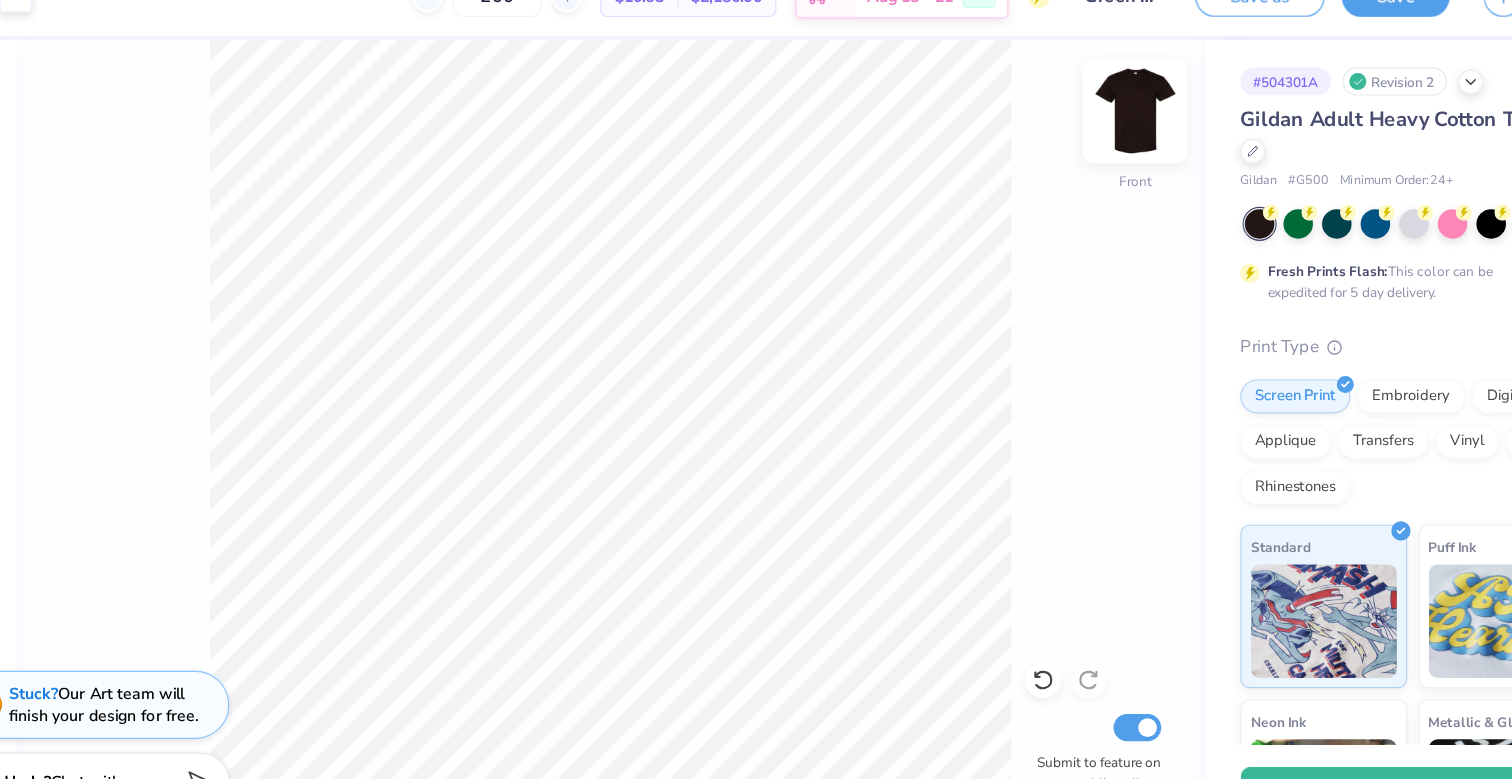 click at bounding box center [1076, 136] 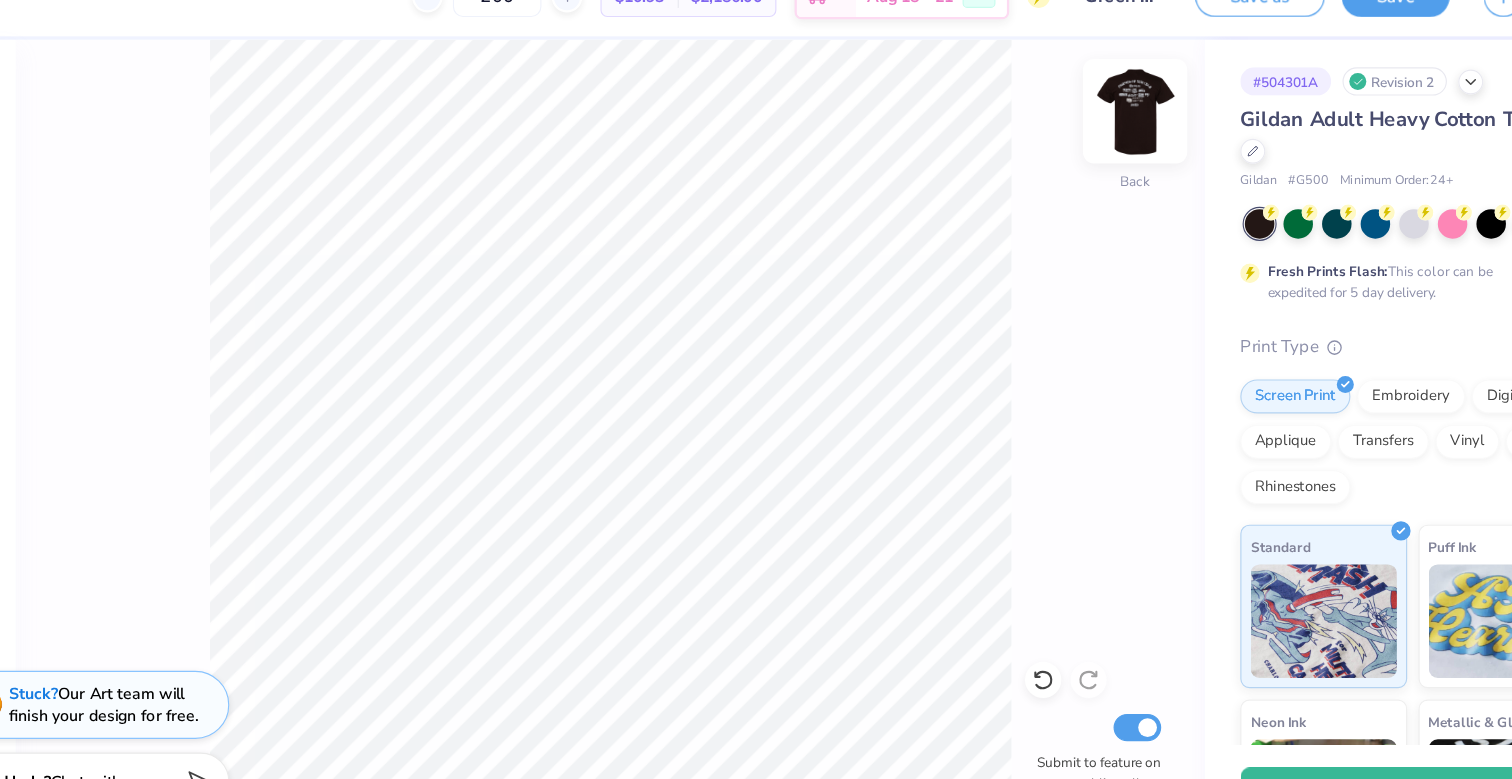 click at bounding box center (1076, 136) 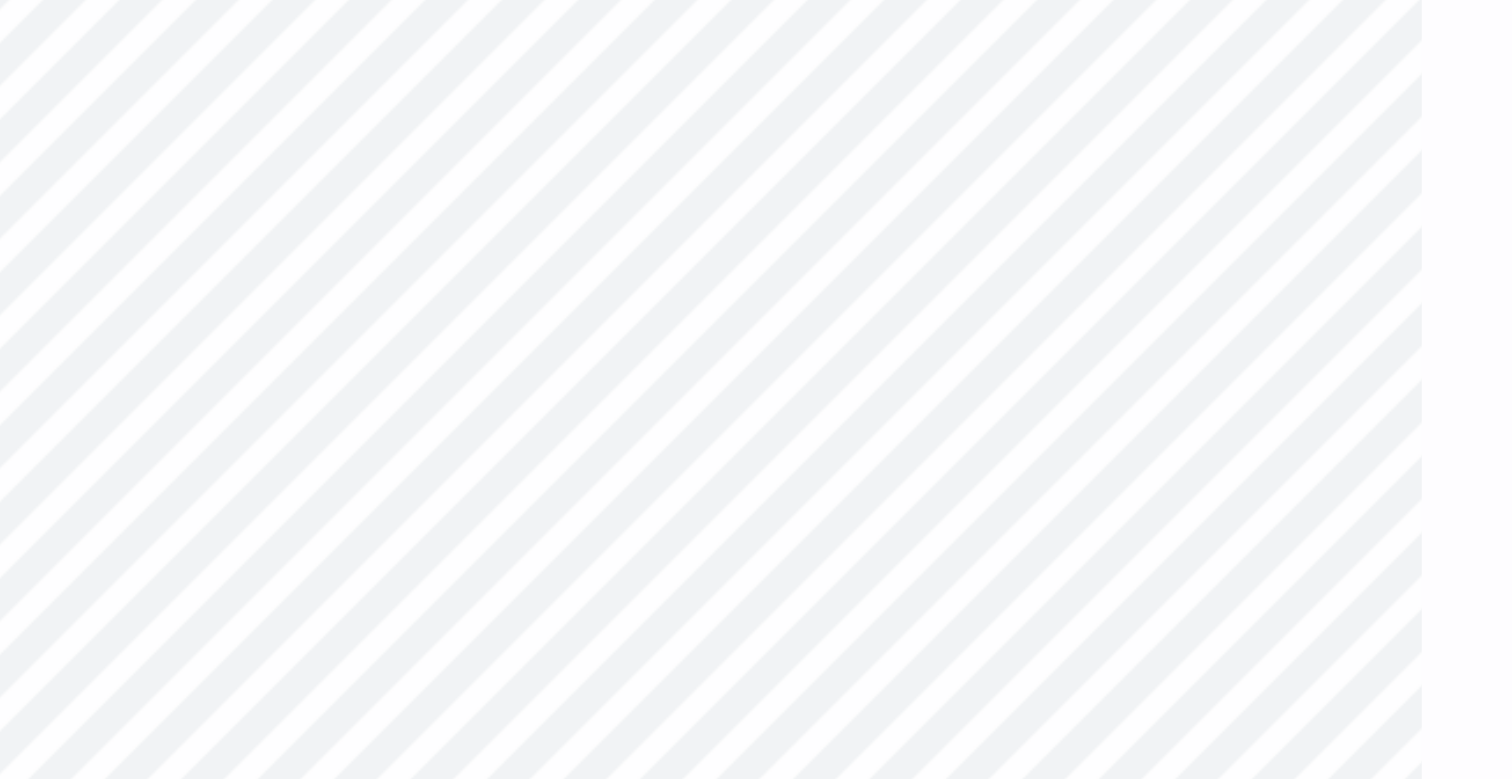 type on "11.24" 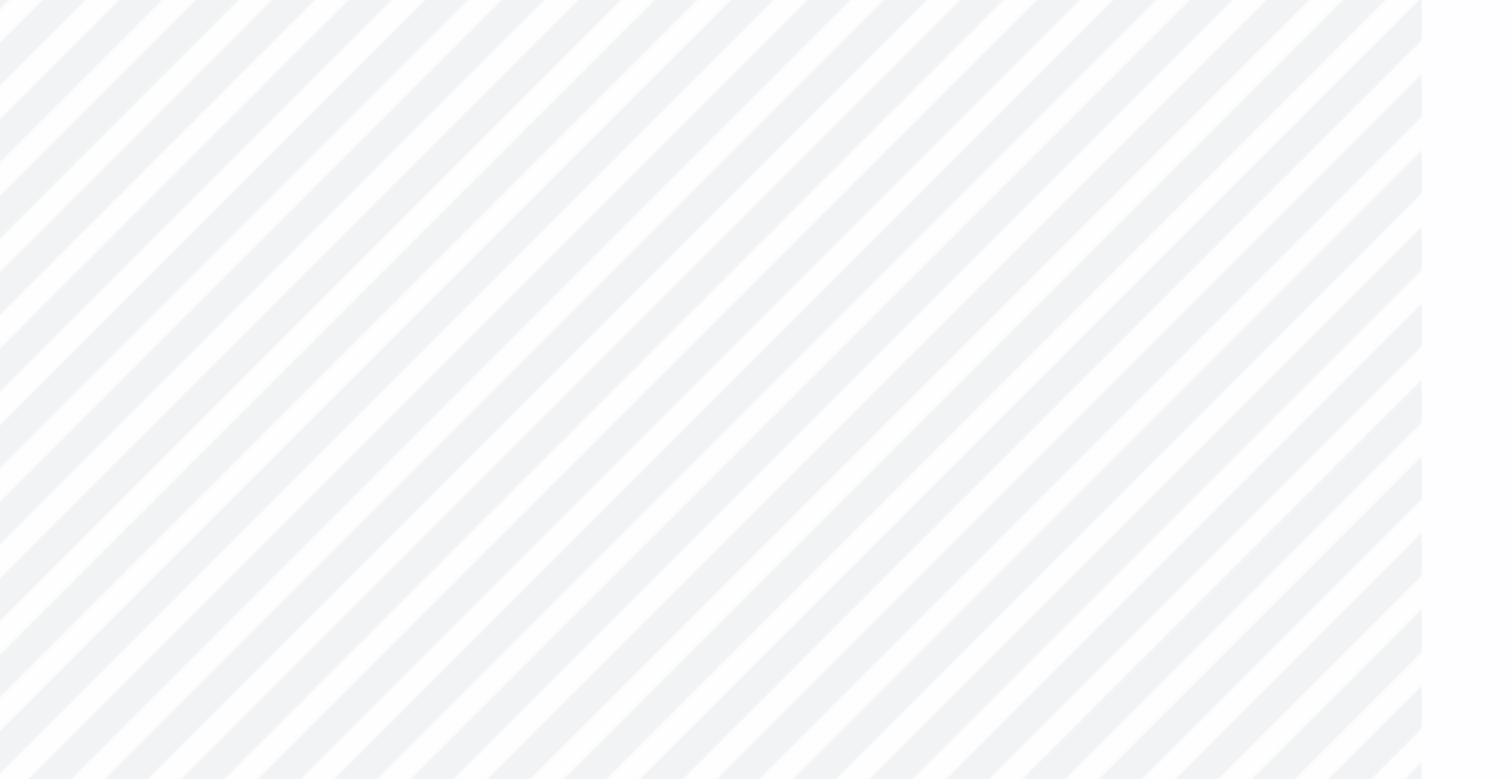 type on "11.29" 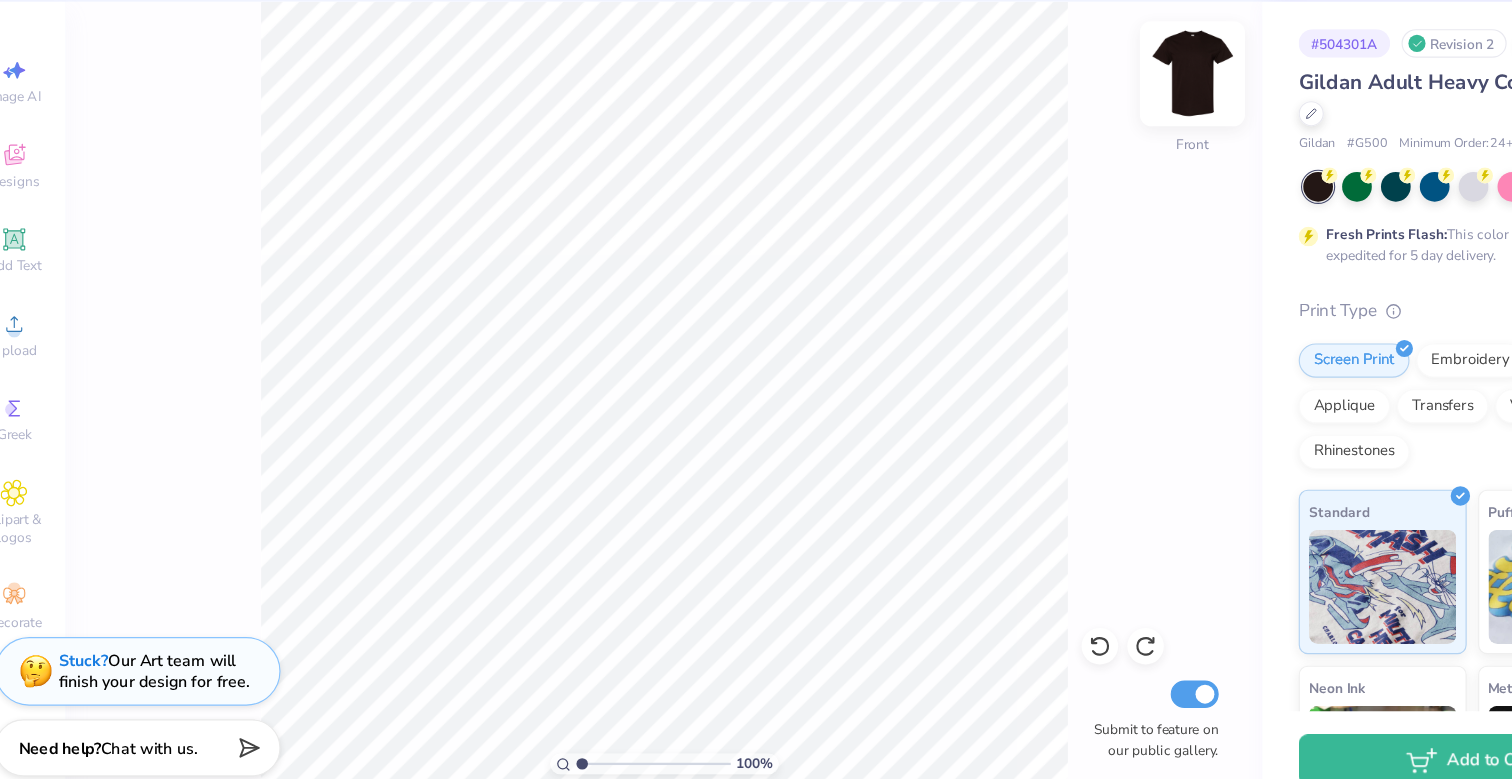 click at bounding box center (1076, 136) 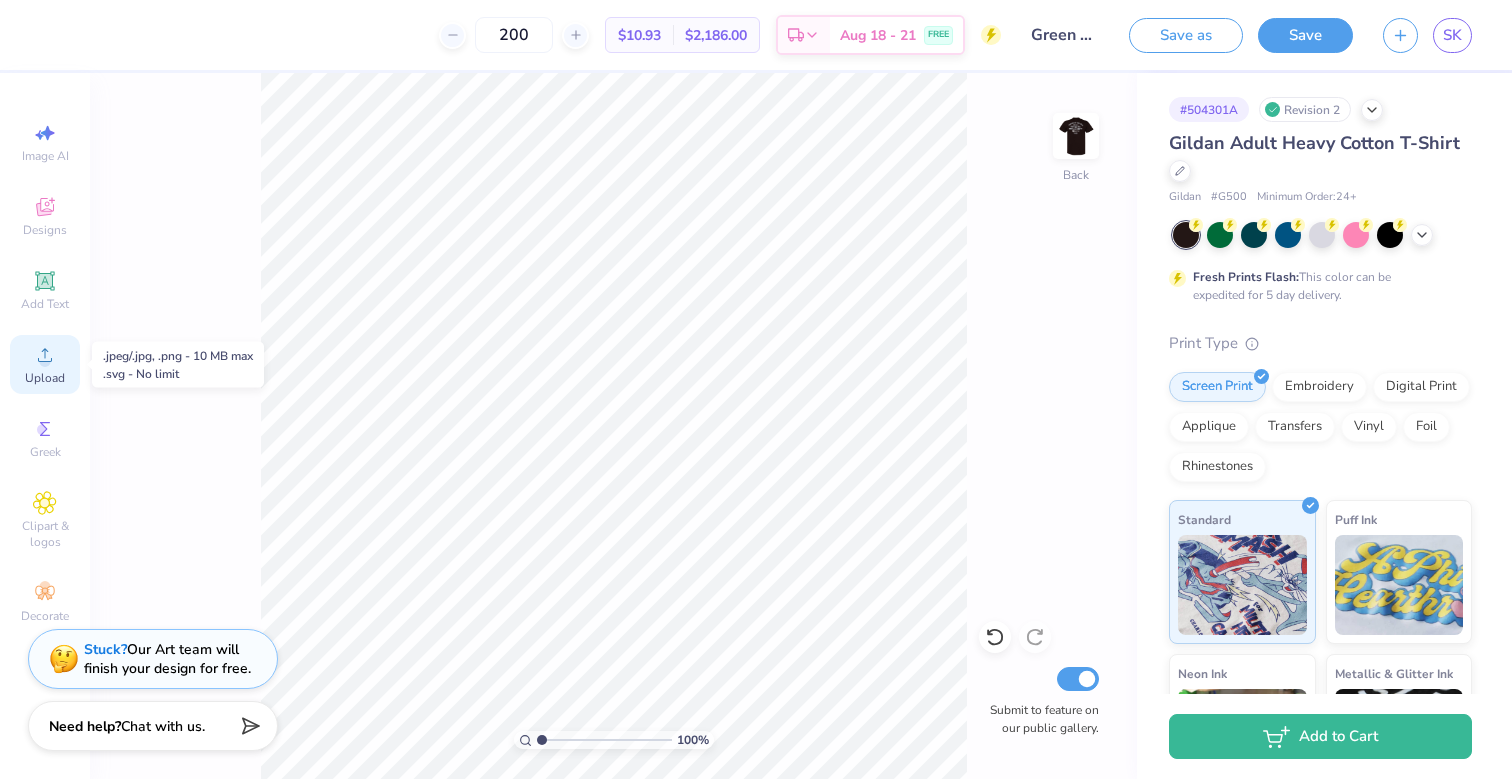 click 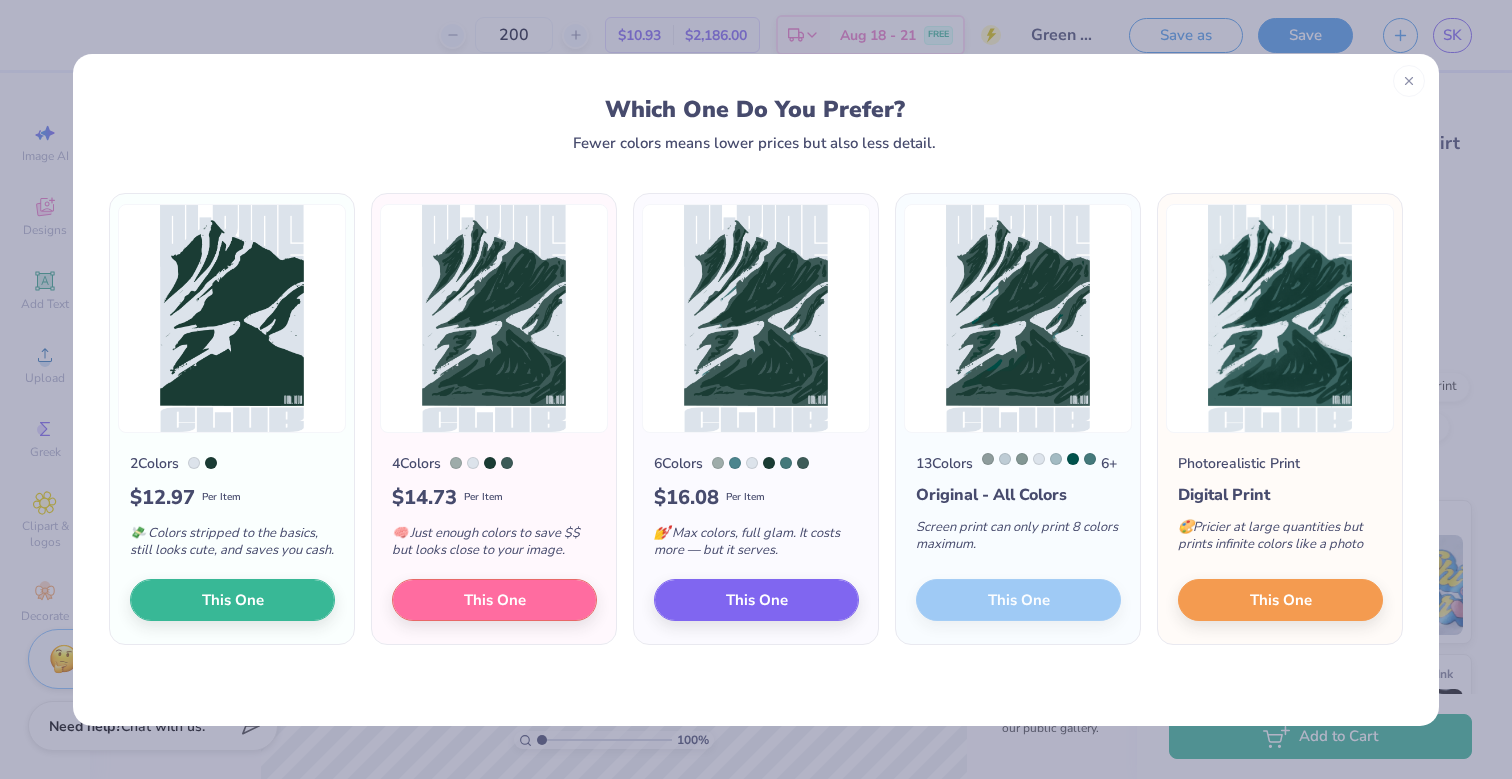 scroll, scrollTop: 0, scrollLeft: 0, axis: both 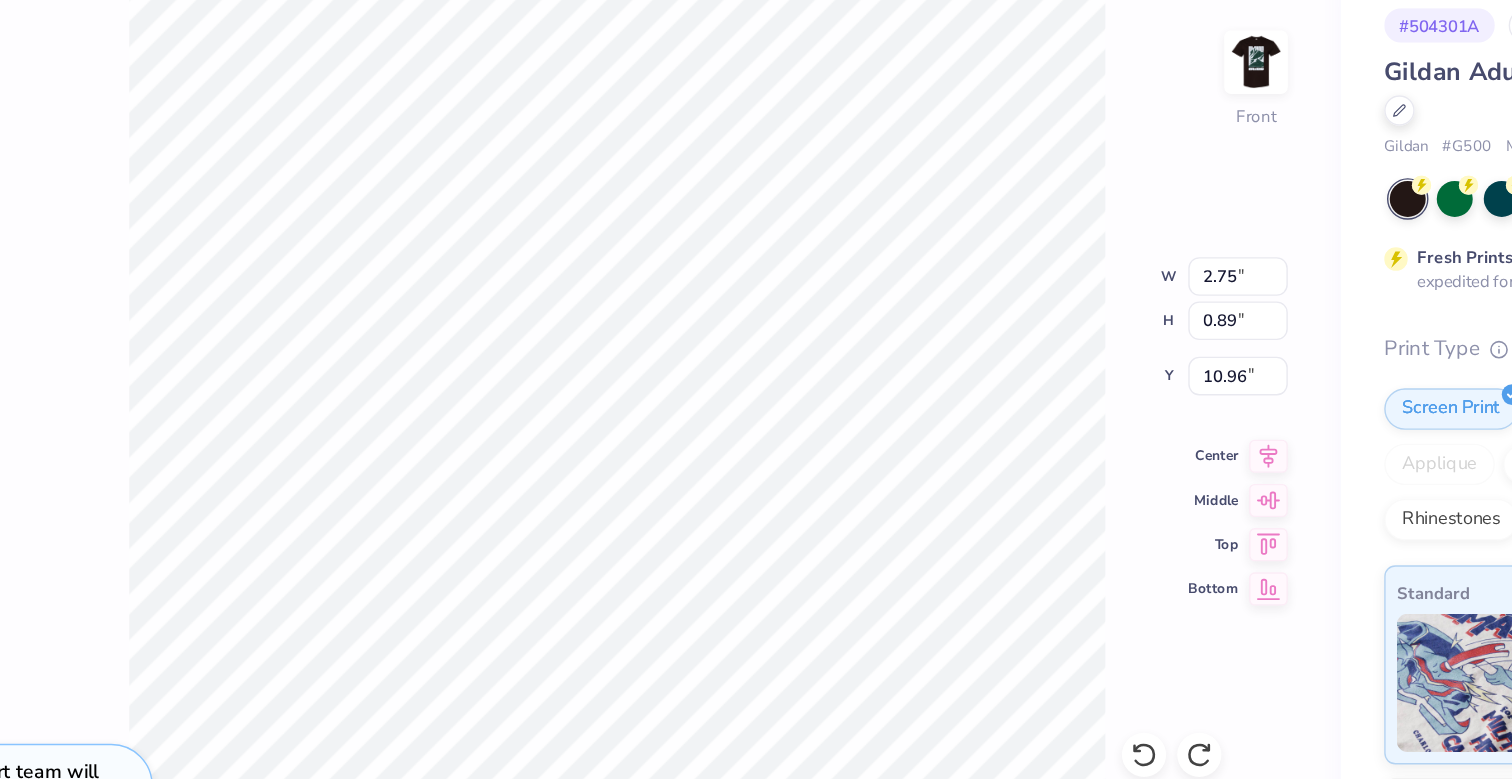 type on "11.36" 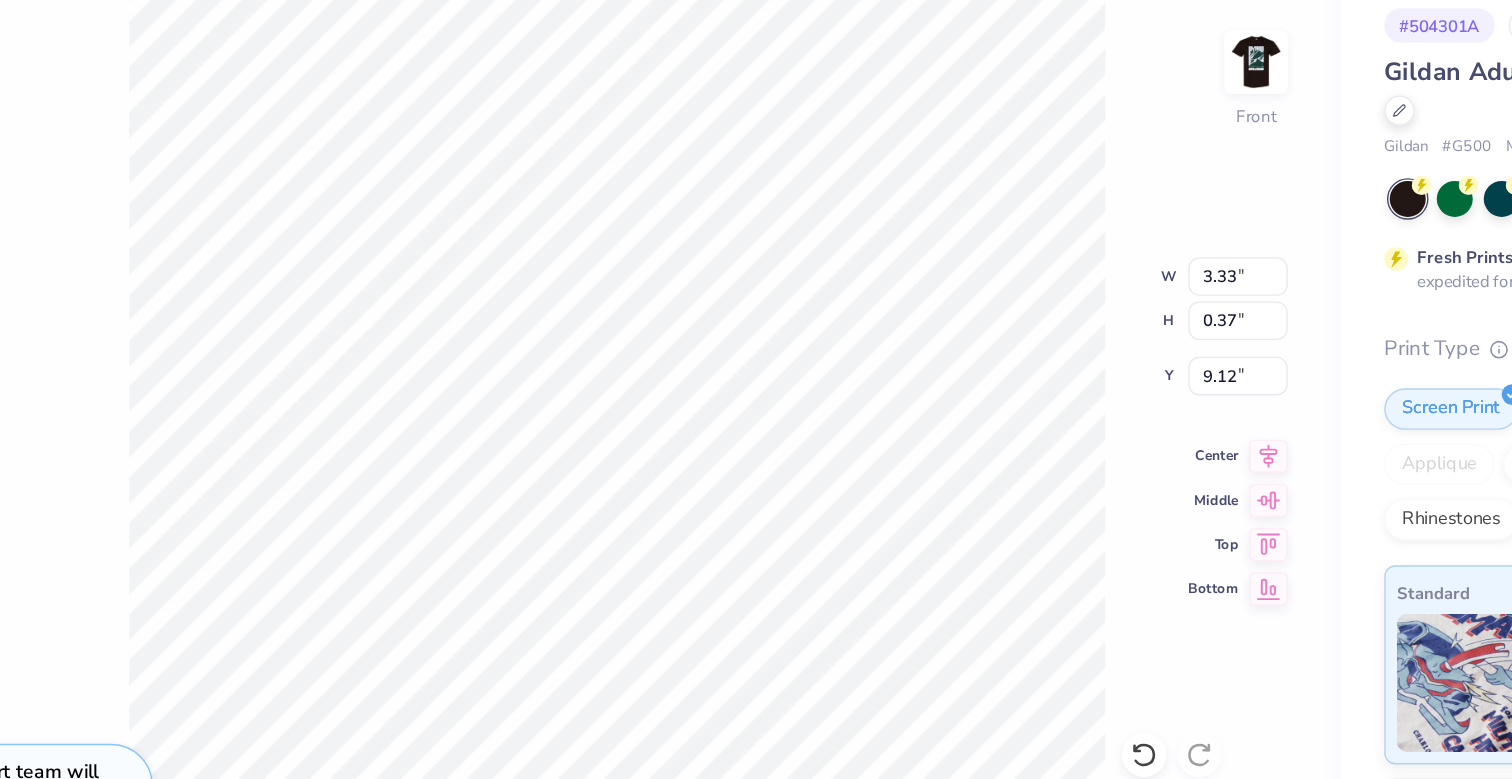 type on "9.45" 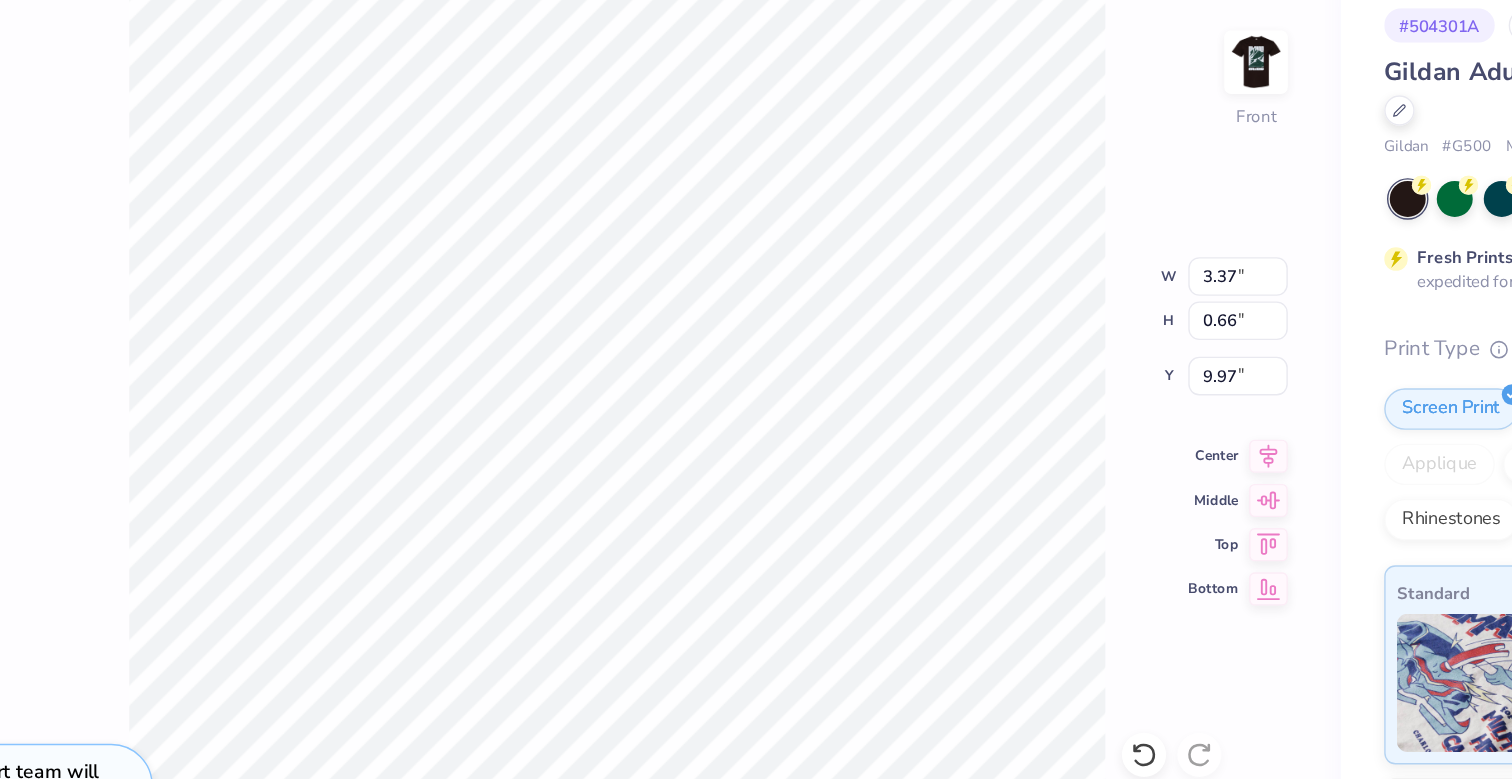 type on "9.96" 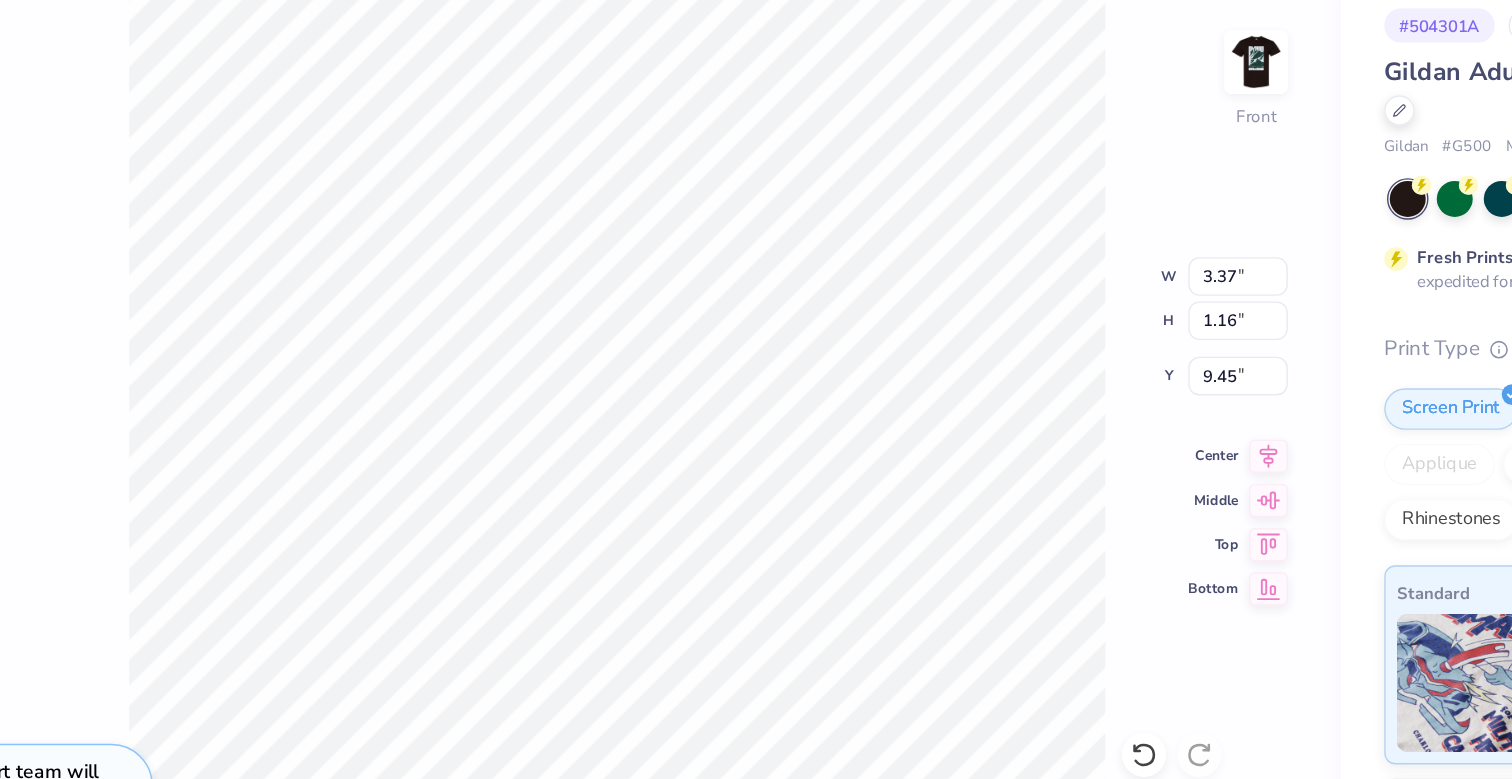 type on "9.63" 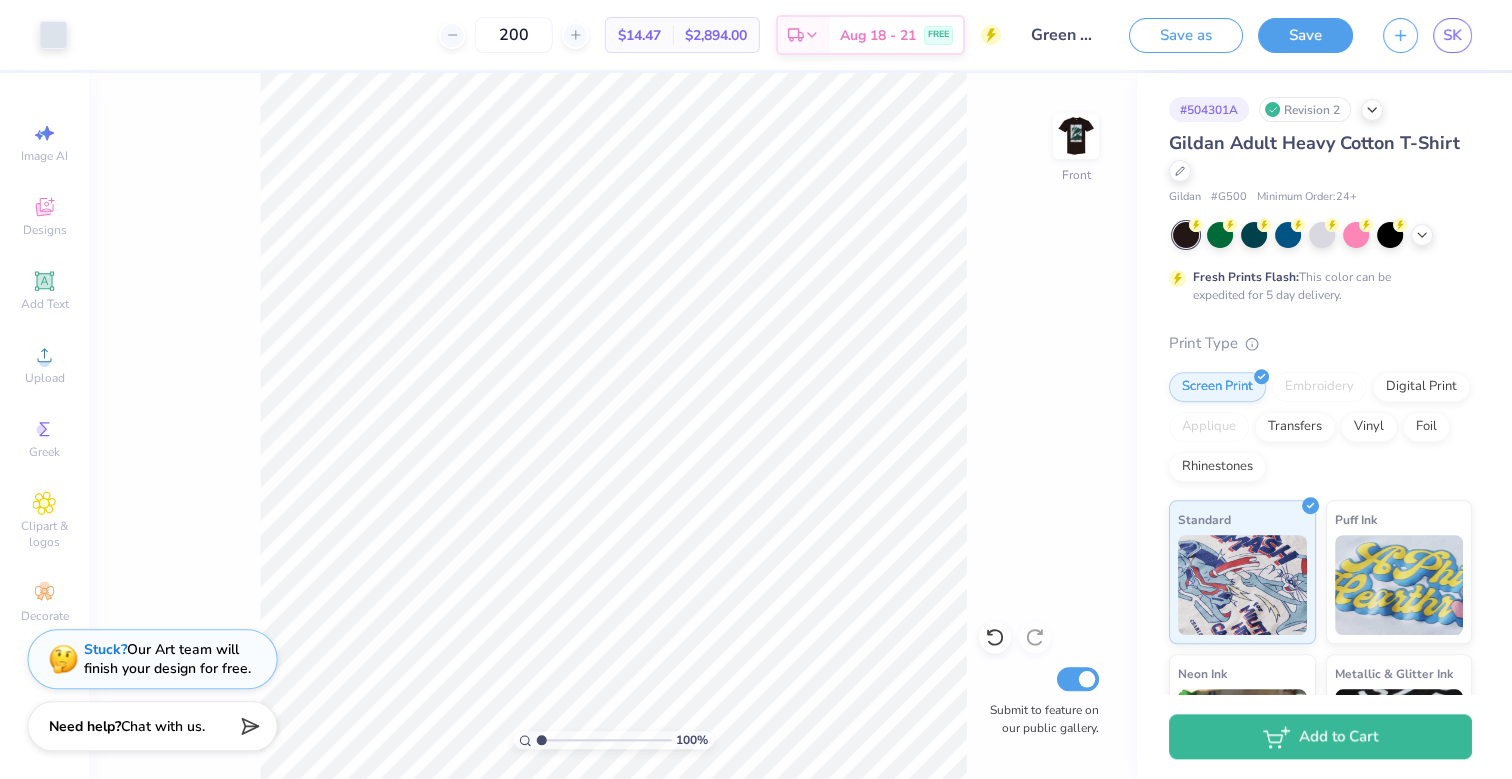 scroll, scrollTop: 0, scrollLeft: 0, axis: both 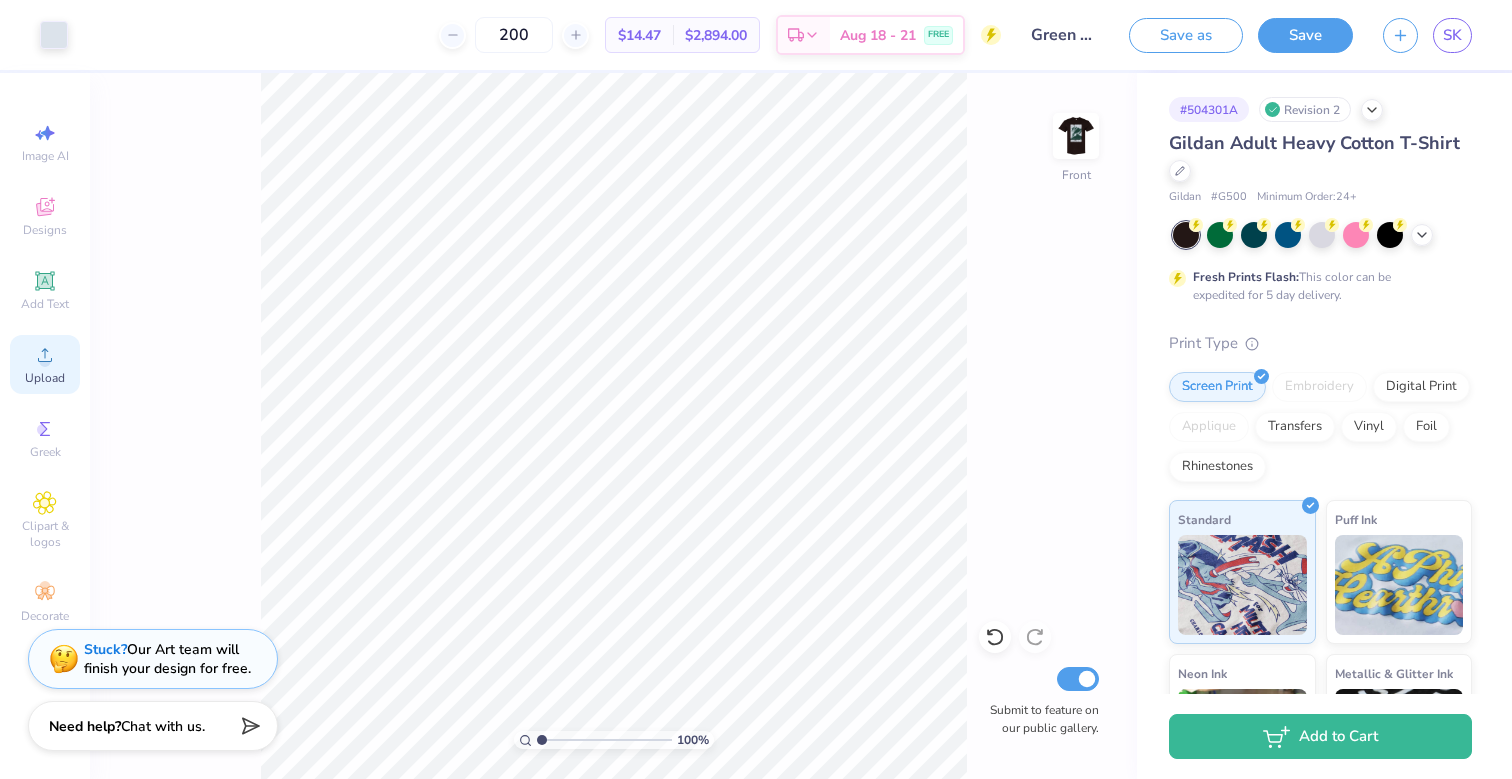click on "Upload" at bounding box center [45, 378] 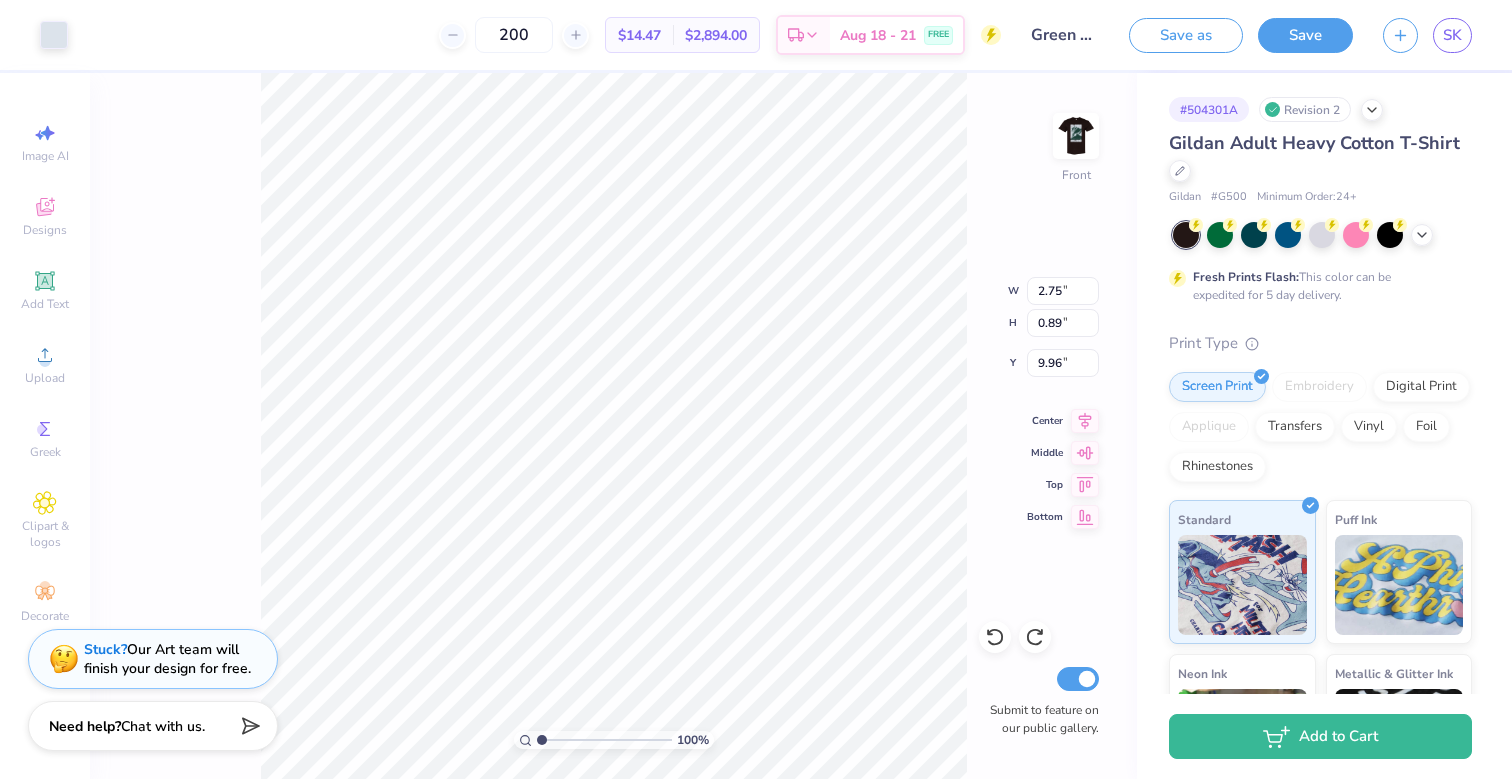 type on "11.36" 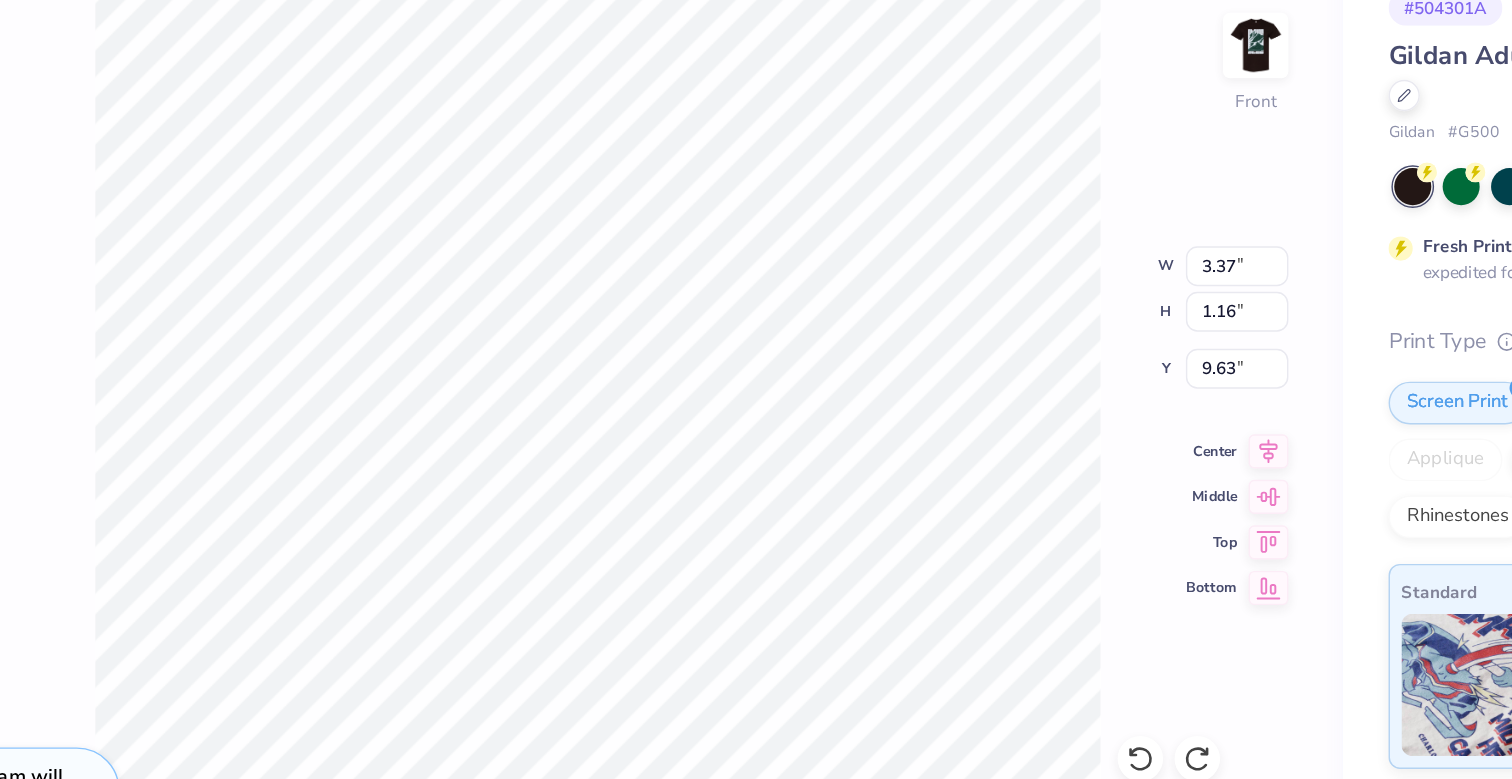 type on "9.38" 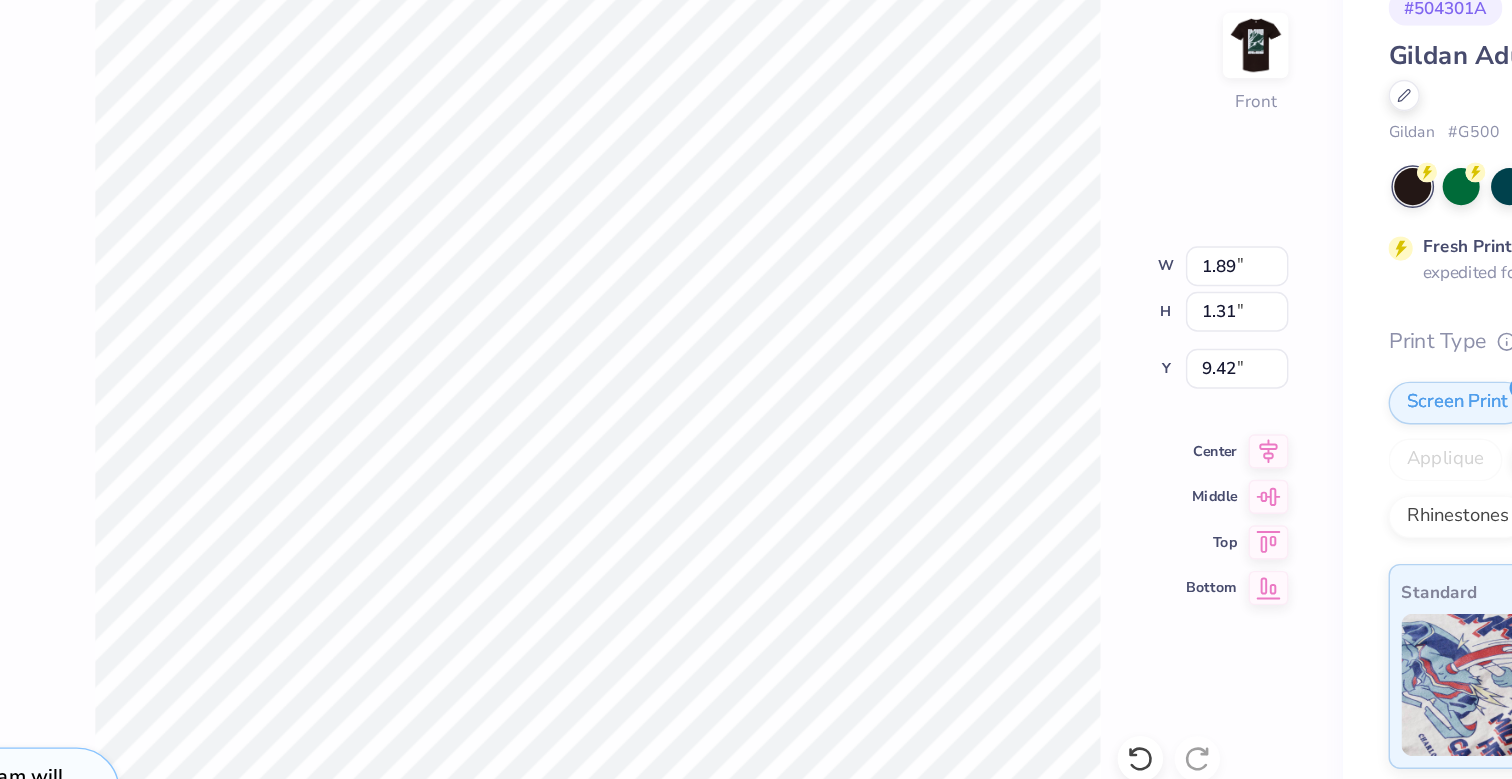 type on "9.02" 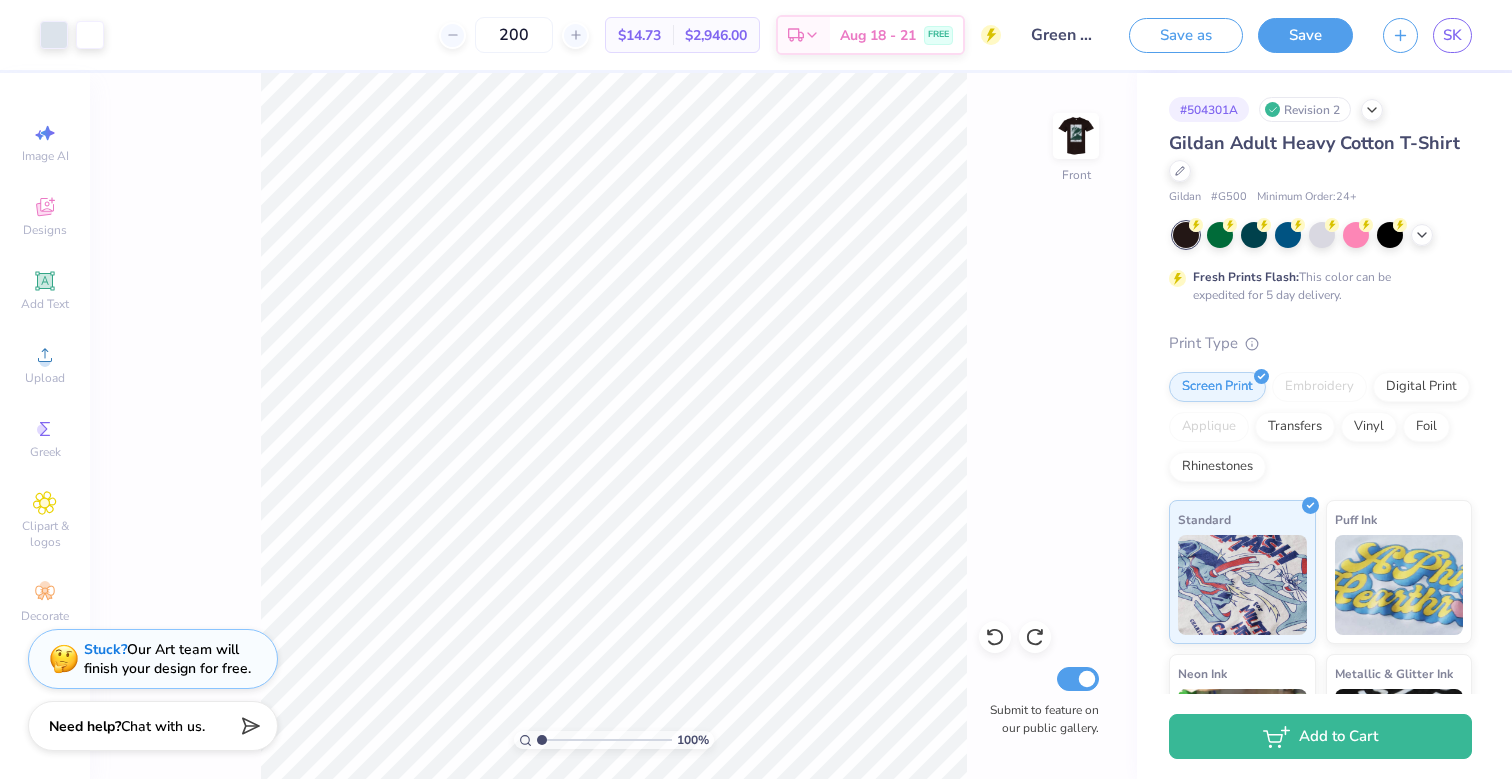 scroll, scrollTop: 0, scrollLeft: 0, axis: both 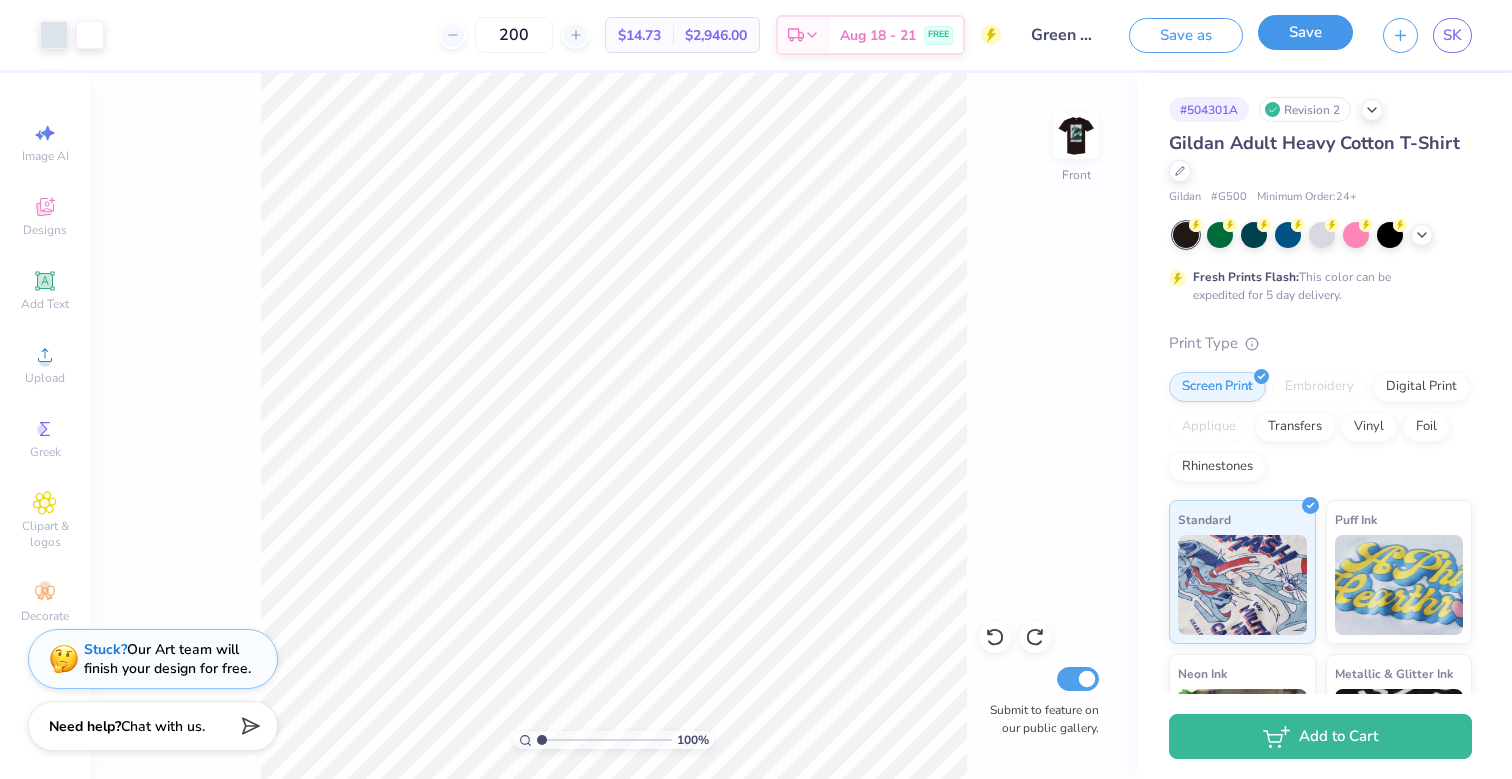 click on "Save" at bounding box center [1305, 32] 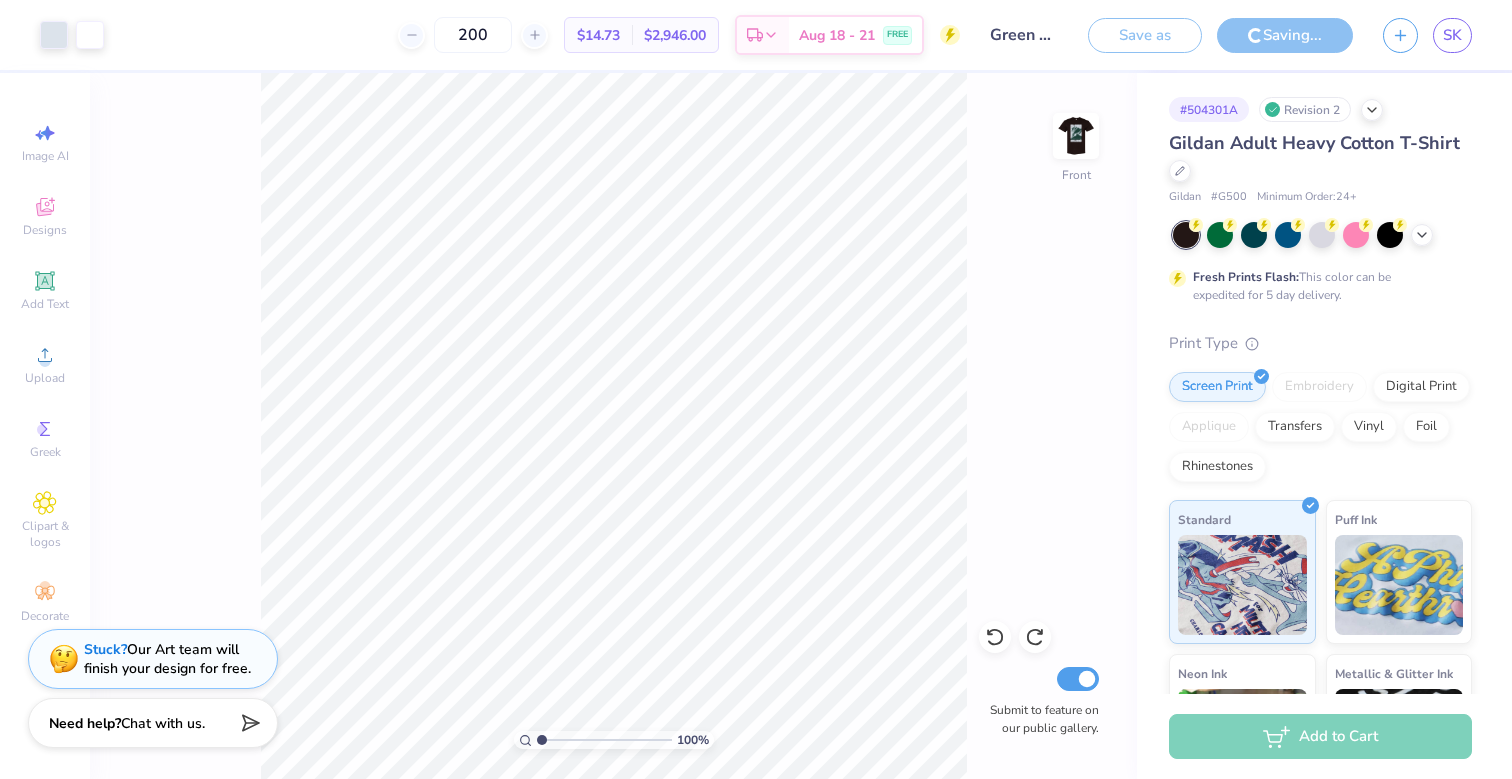 click on "Need help?  Chat with us." at bounding box center [153, 723] 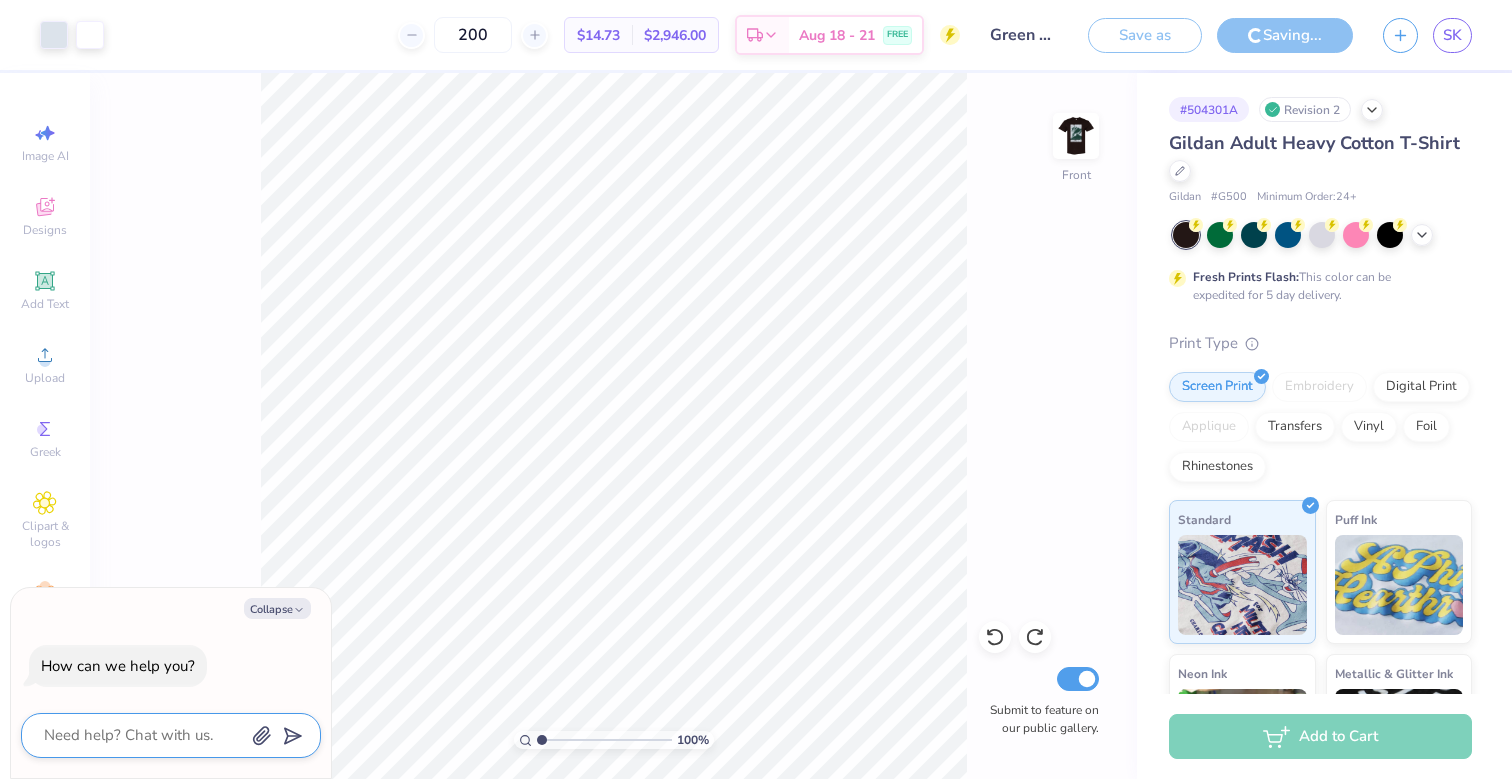 click at bounding box center [143, 735] 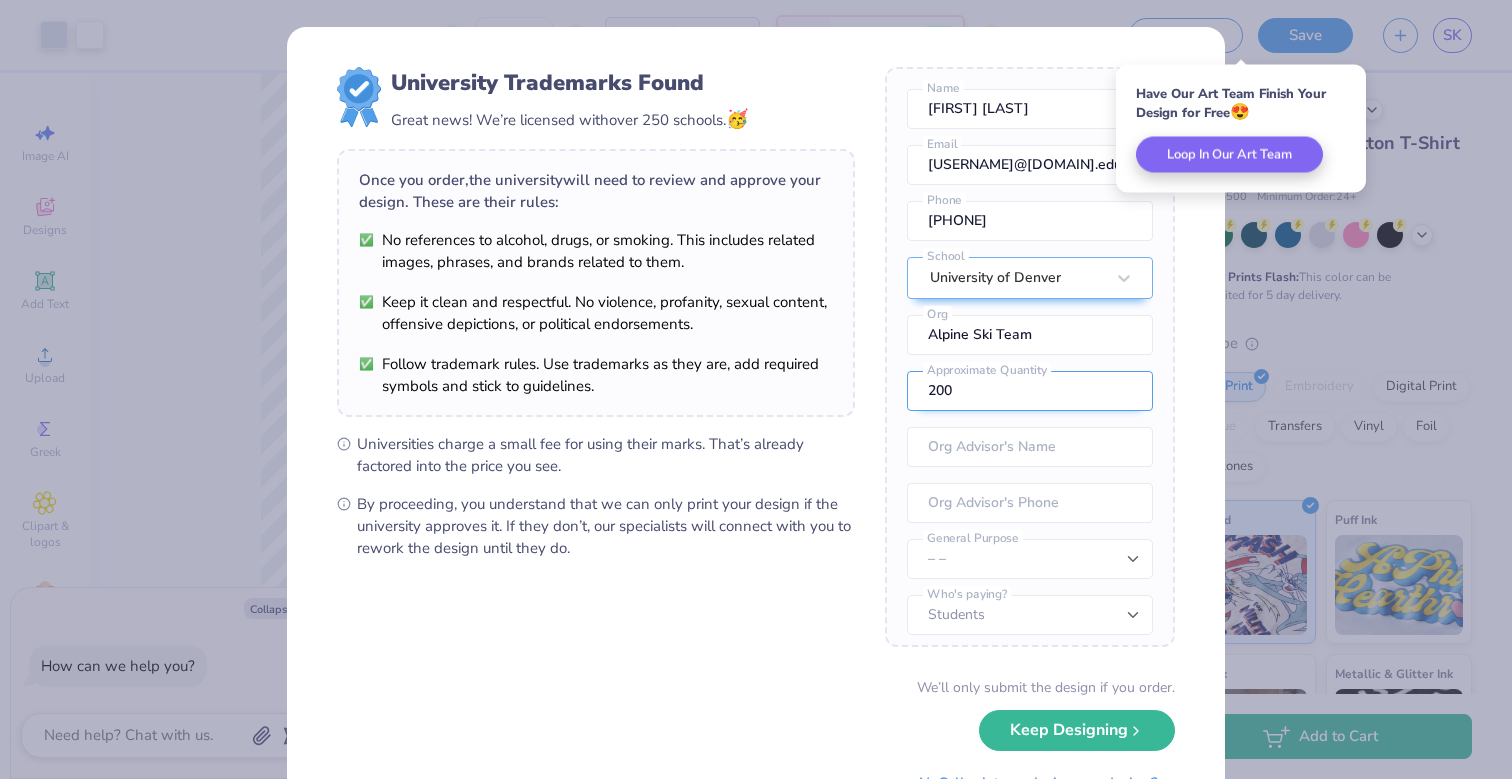 scroll, scrollTop: 74, scrollLeft: 0, axis: vertical 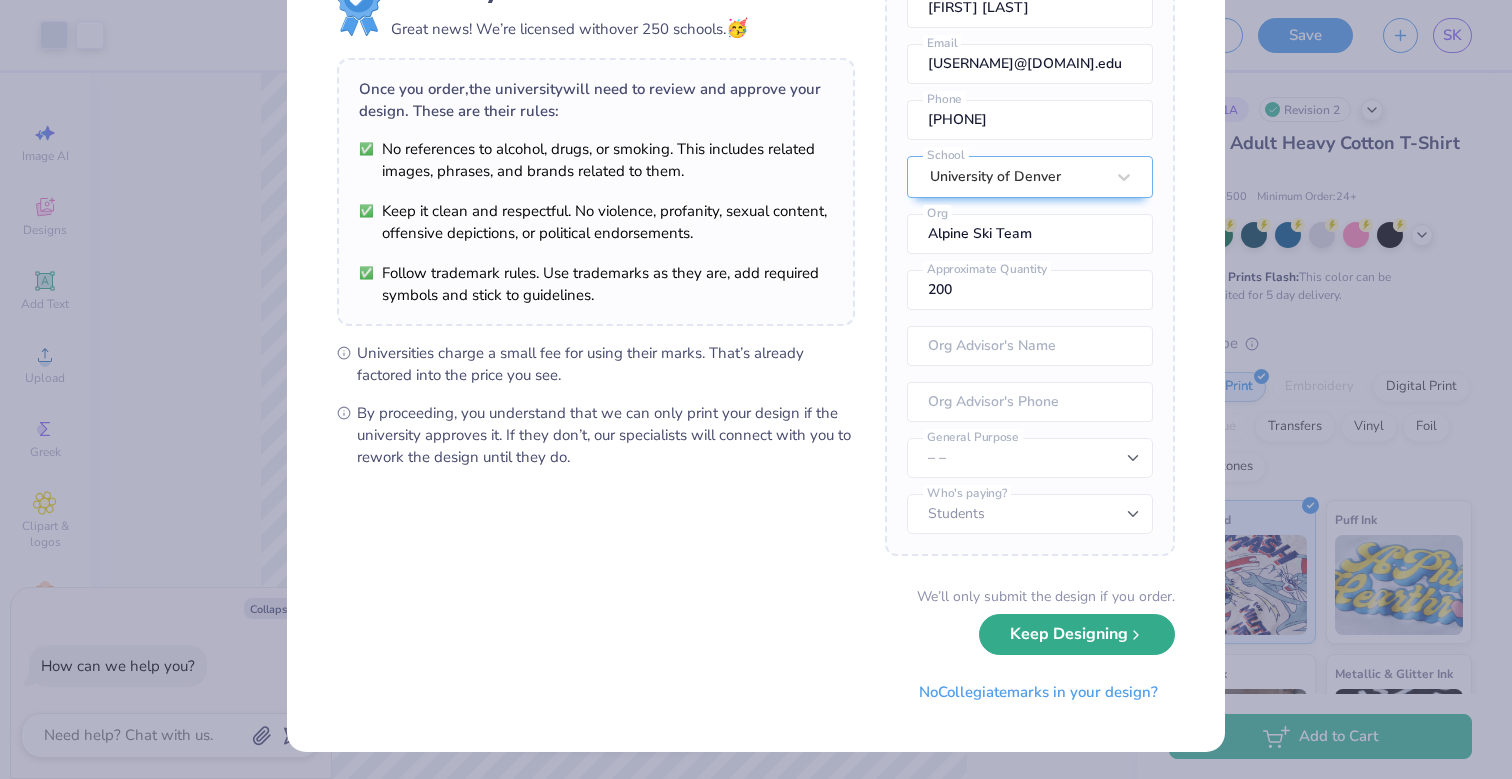 click on "Keep Designing" at bounding box center (1077, 634) 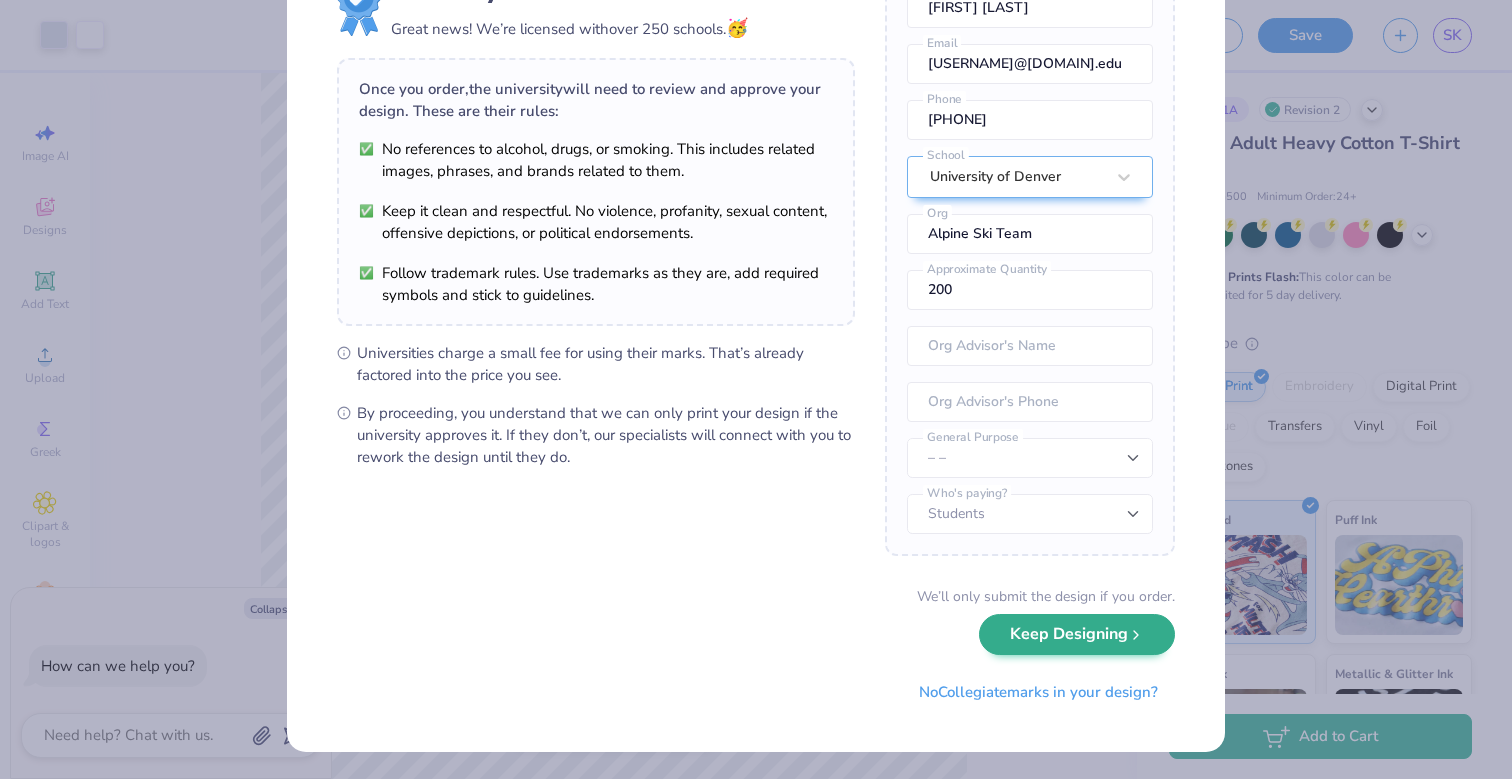 scroll, scrollTop: 0, scrollLeft: 0, axis: both 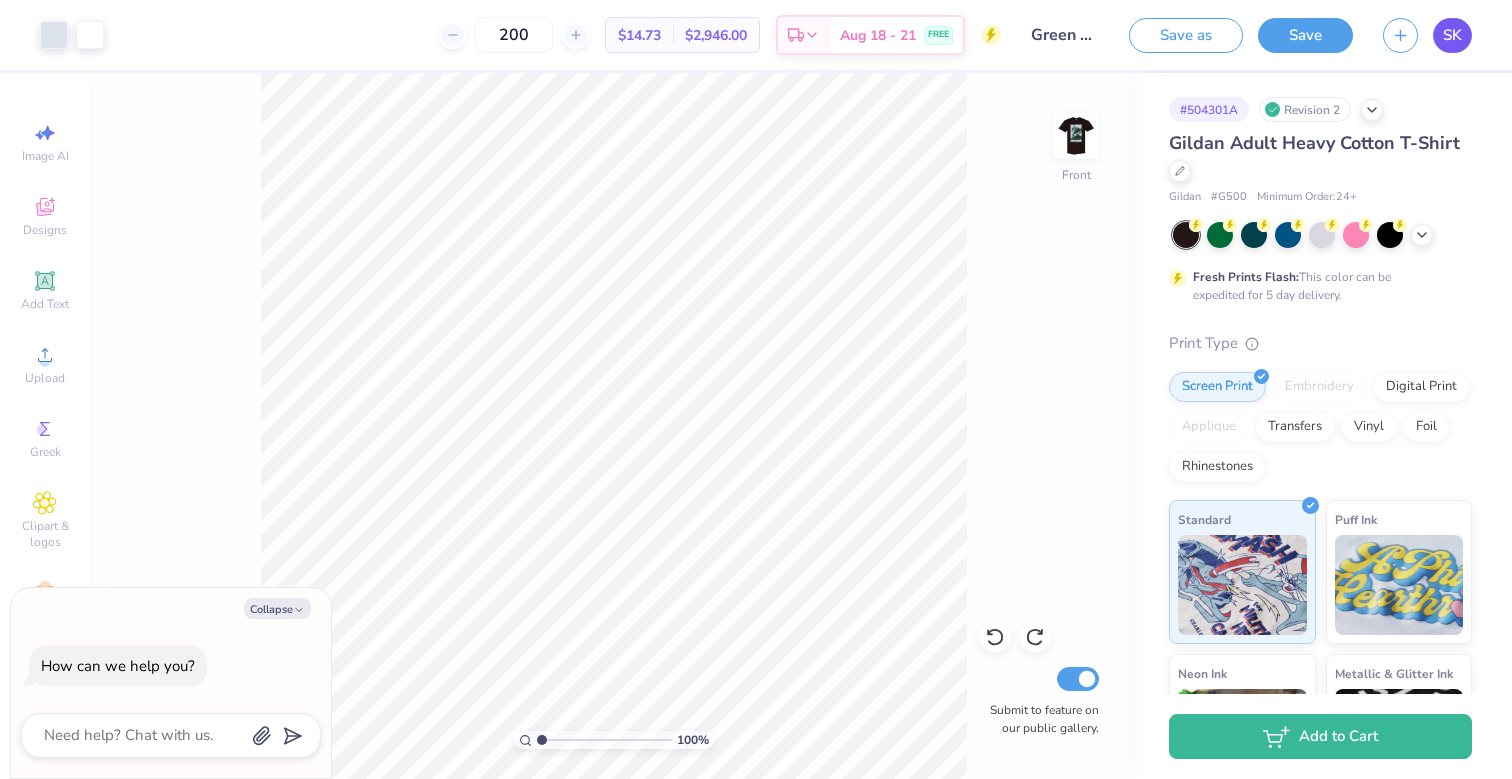 type on "x" 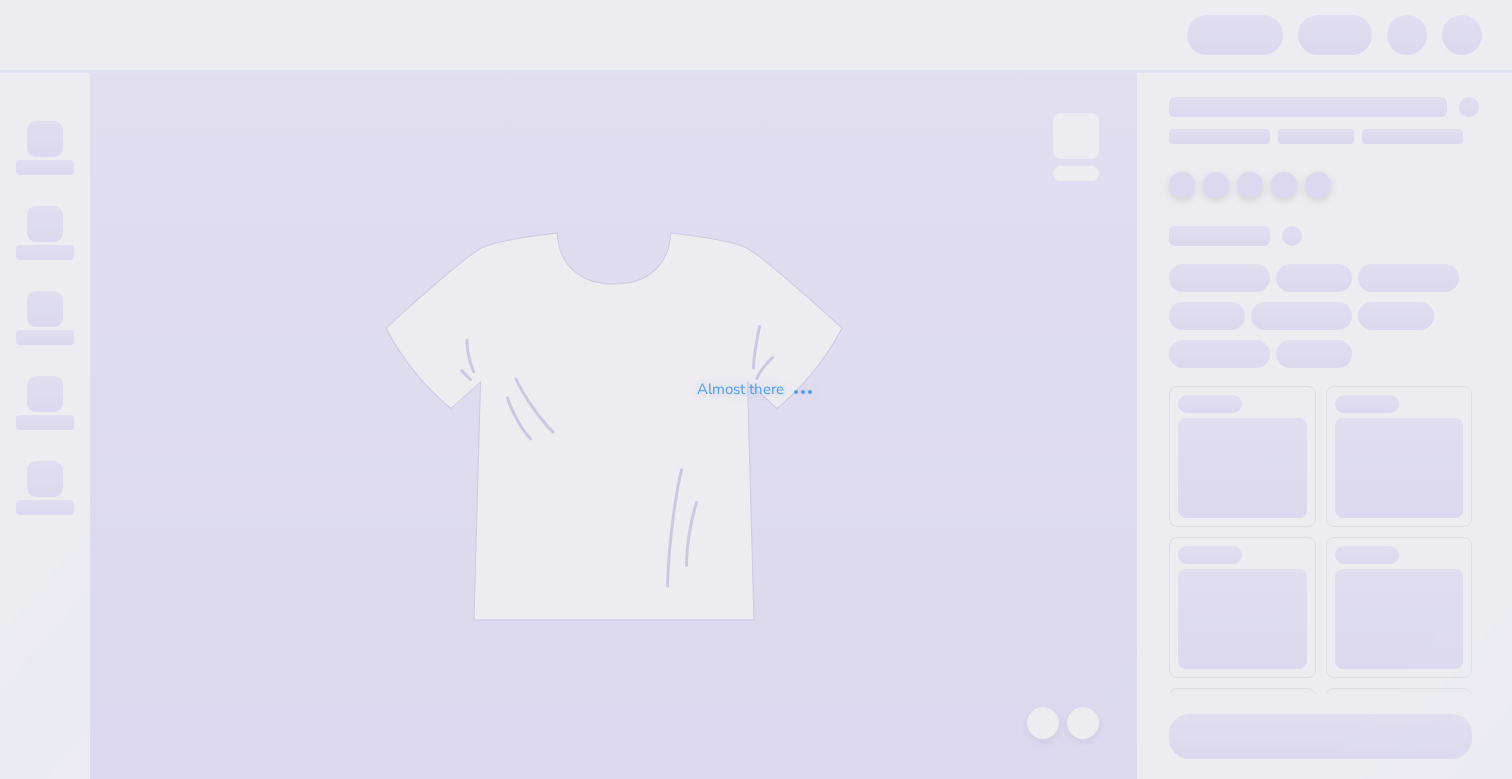 scroll, scrollTop: 0, scrollLeft: 0, axis: both 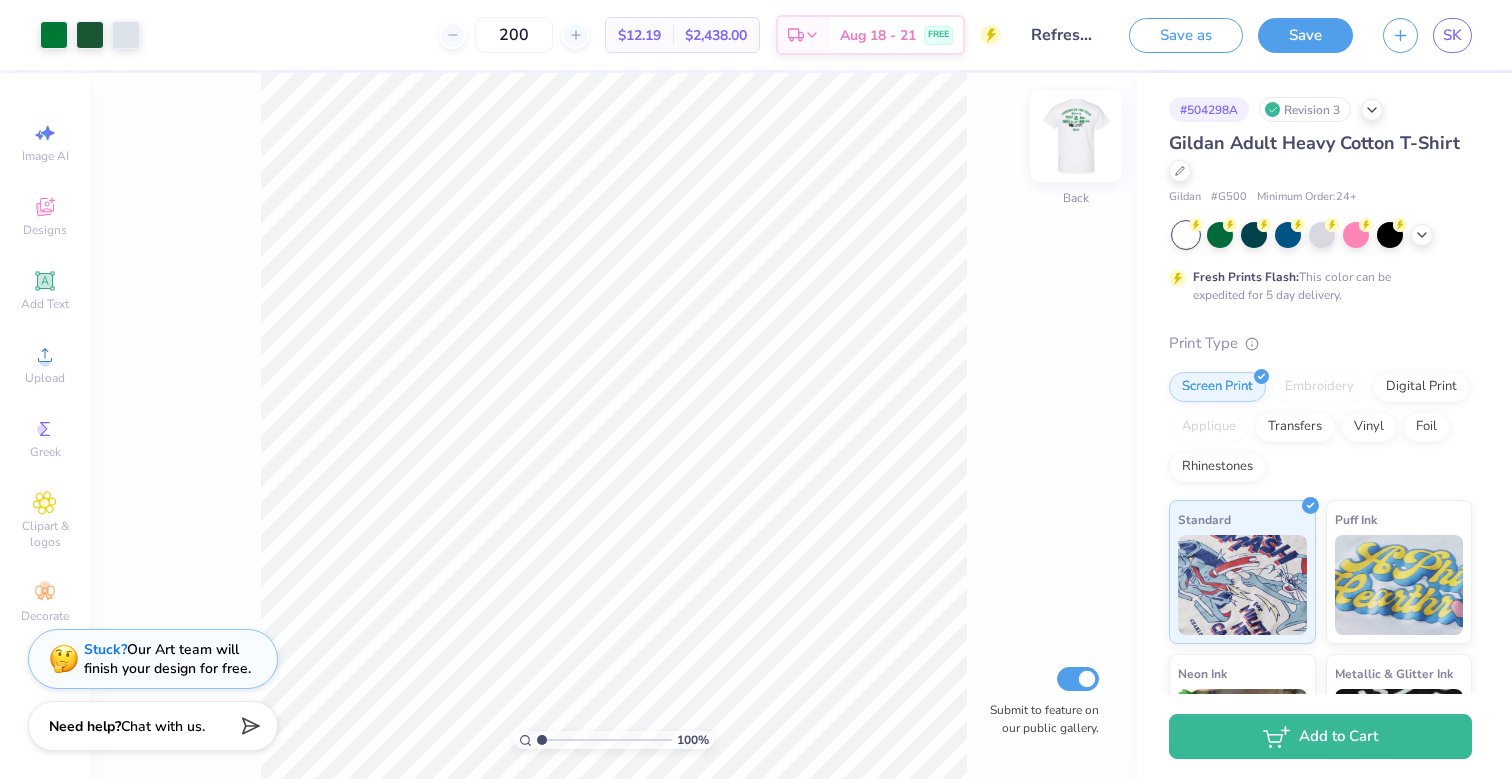 click at bounding box center (1076, 136) 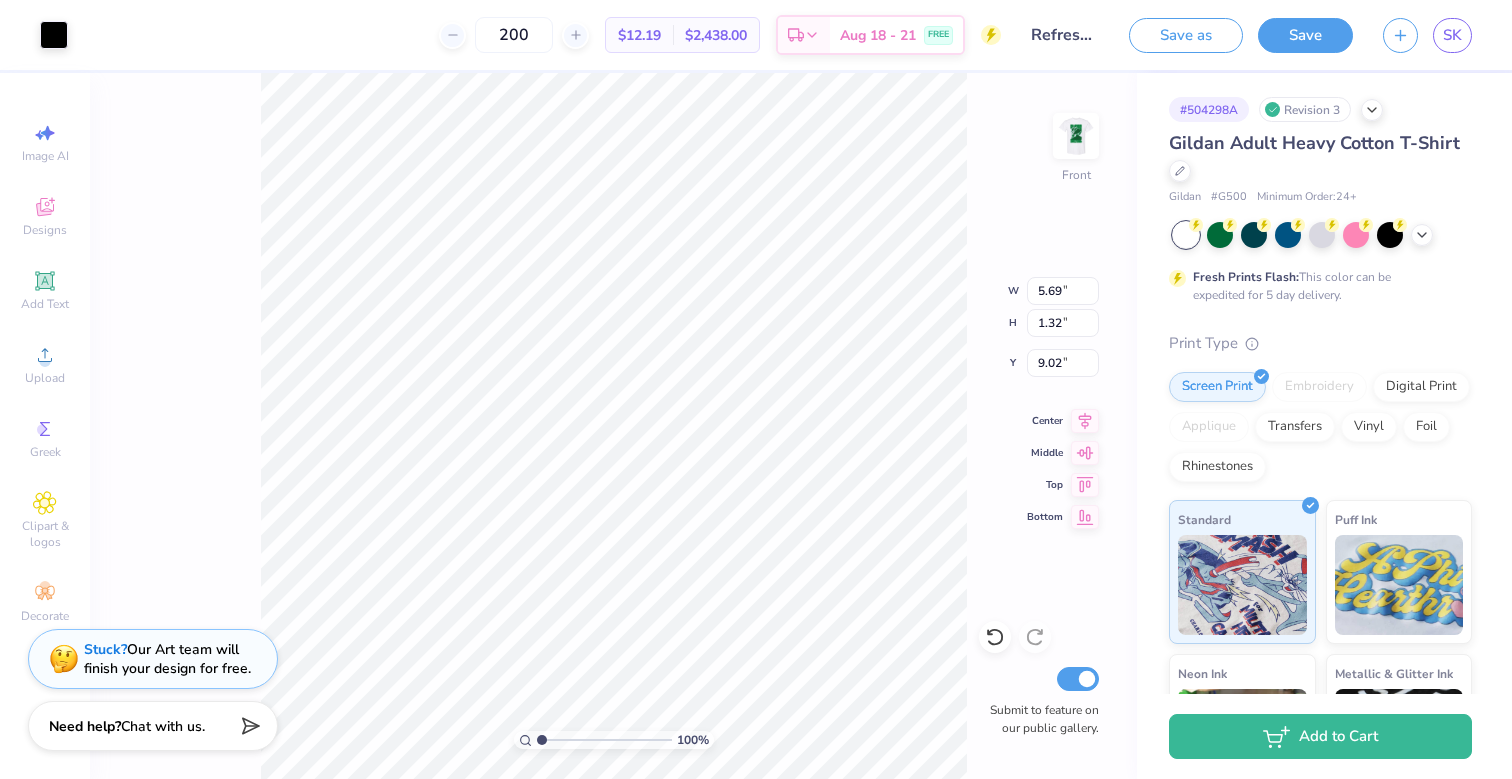 type on "24.02" 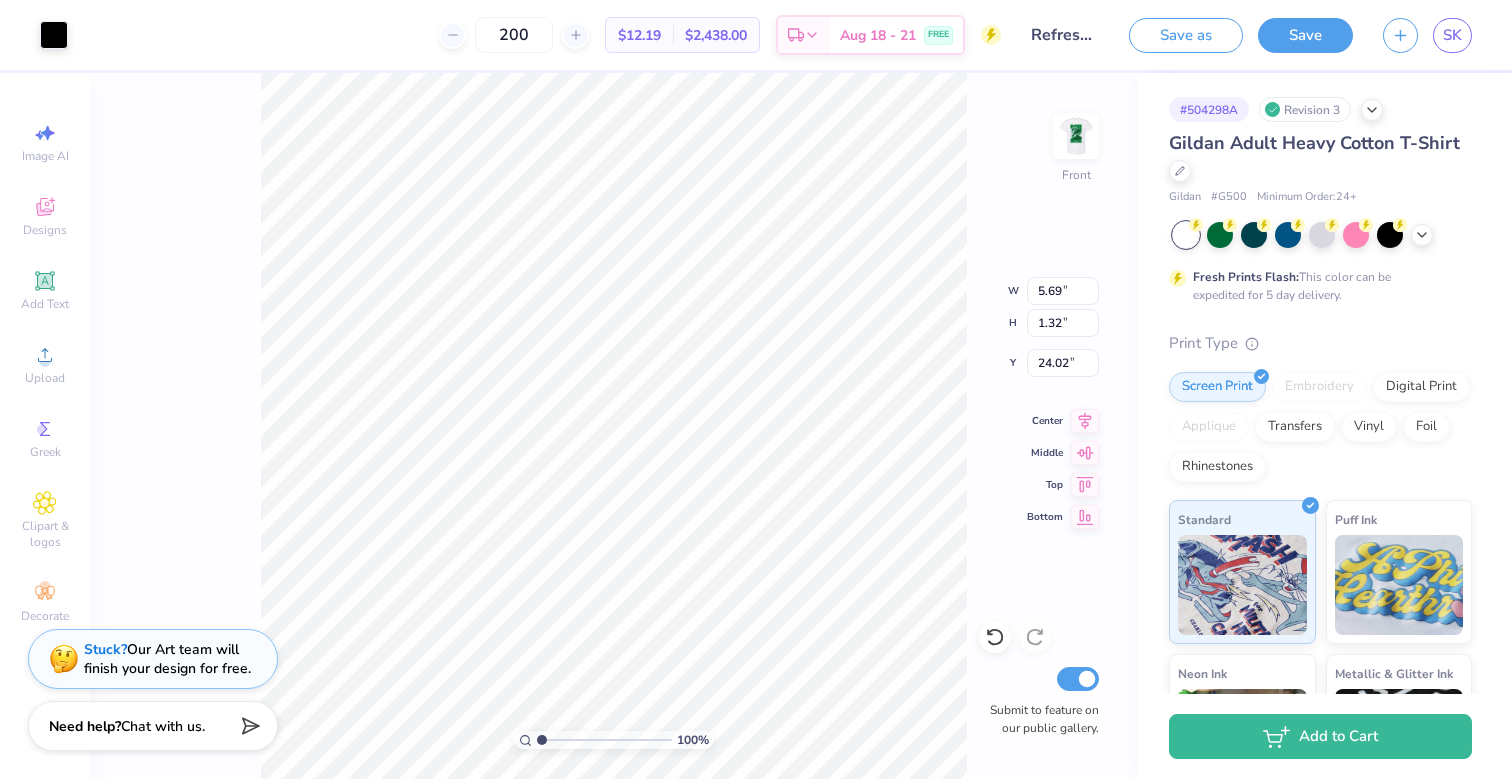 type on "1.94" 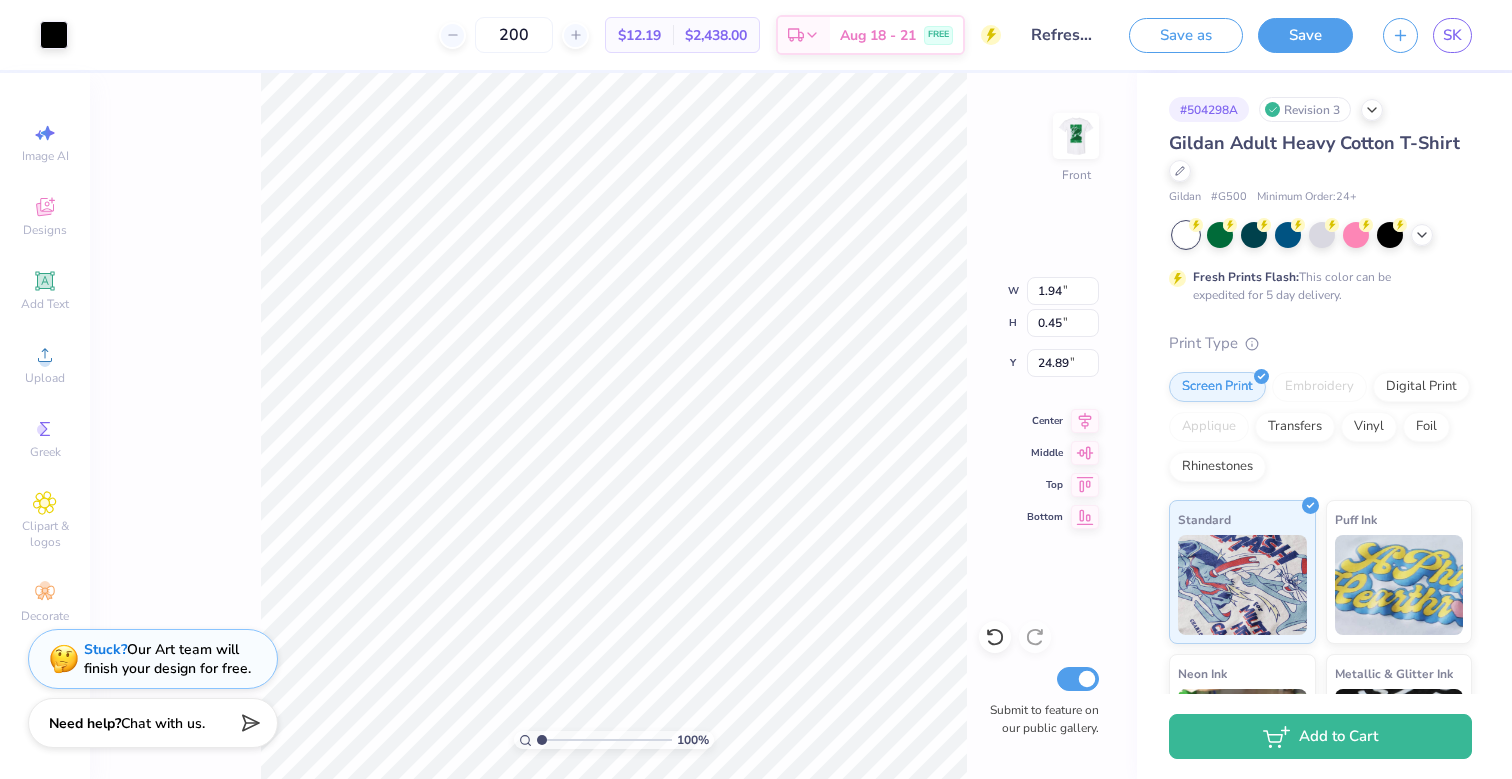 type on "1.32" 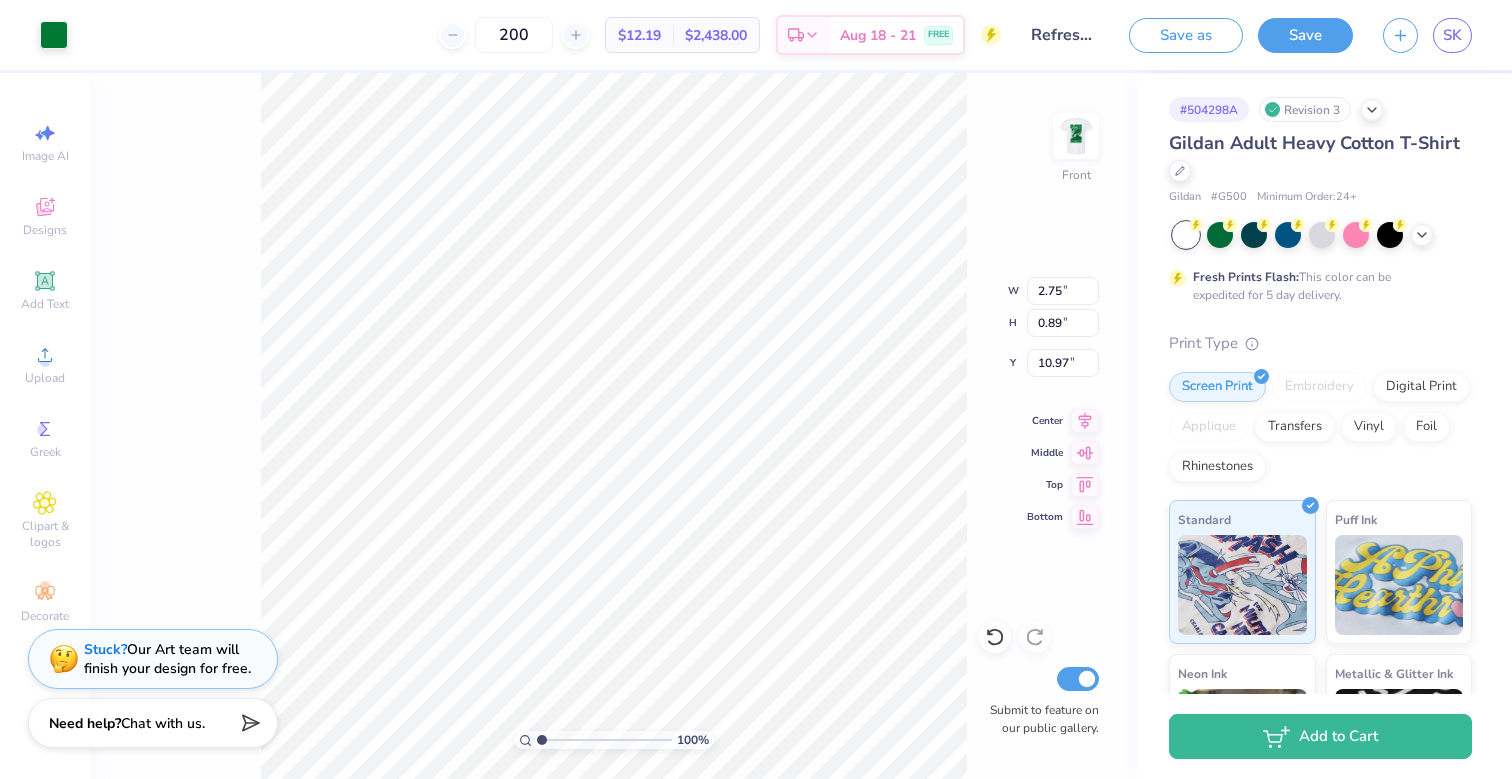 type on "9.76" 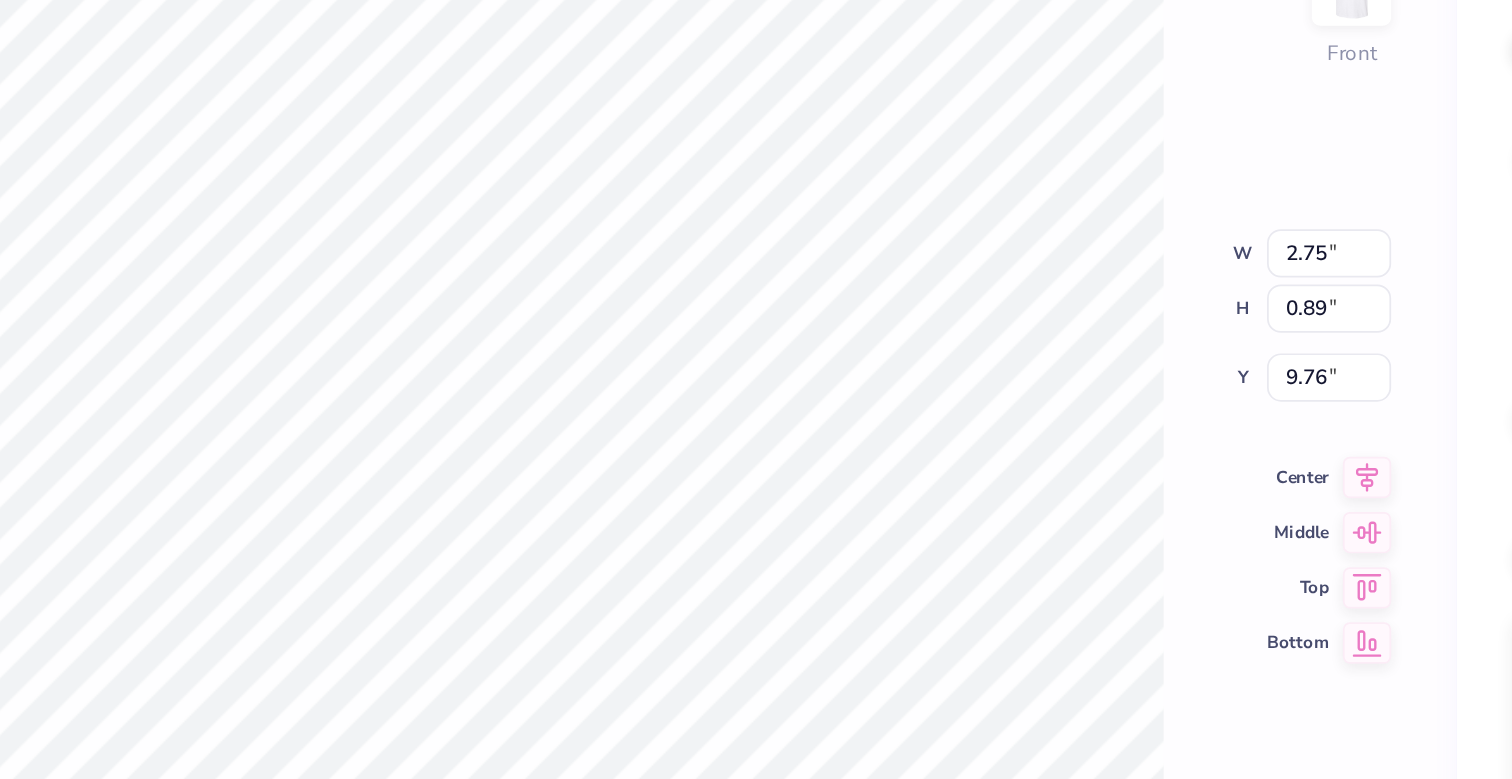 type on "11.07" 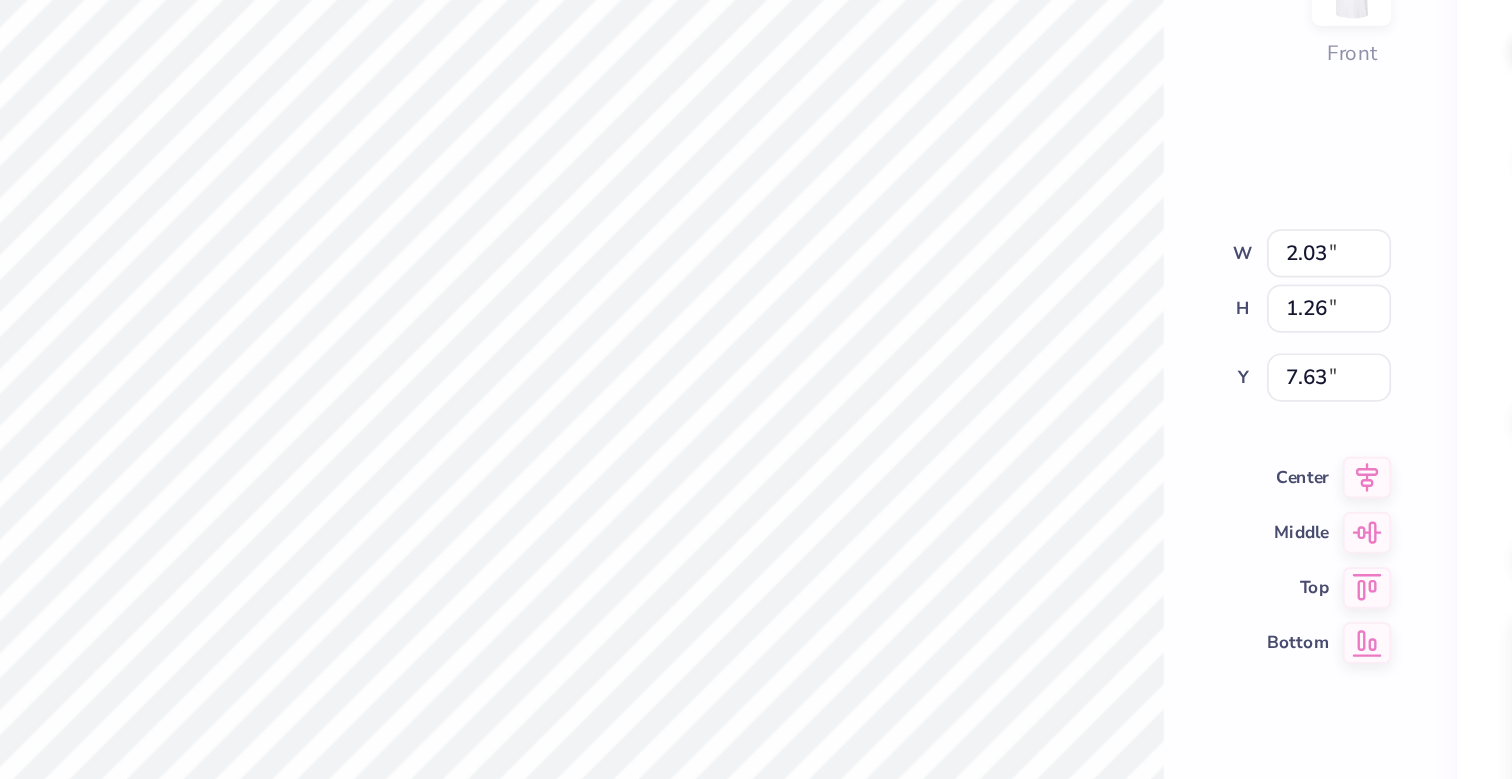 type on "9.47" 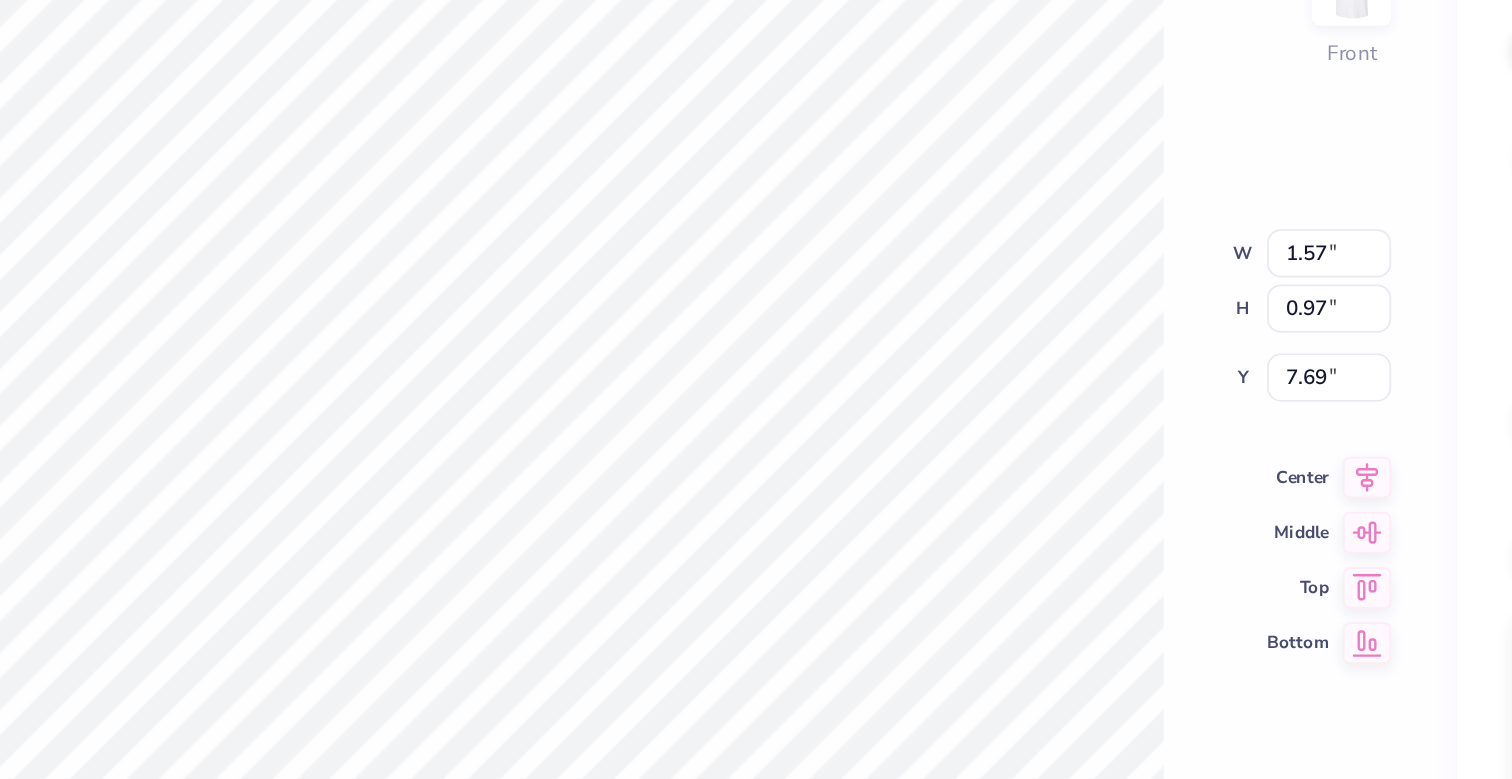type on "7.85" 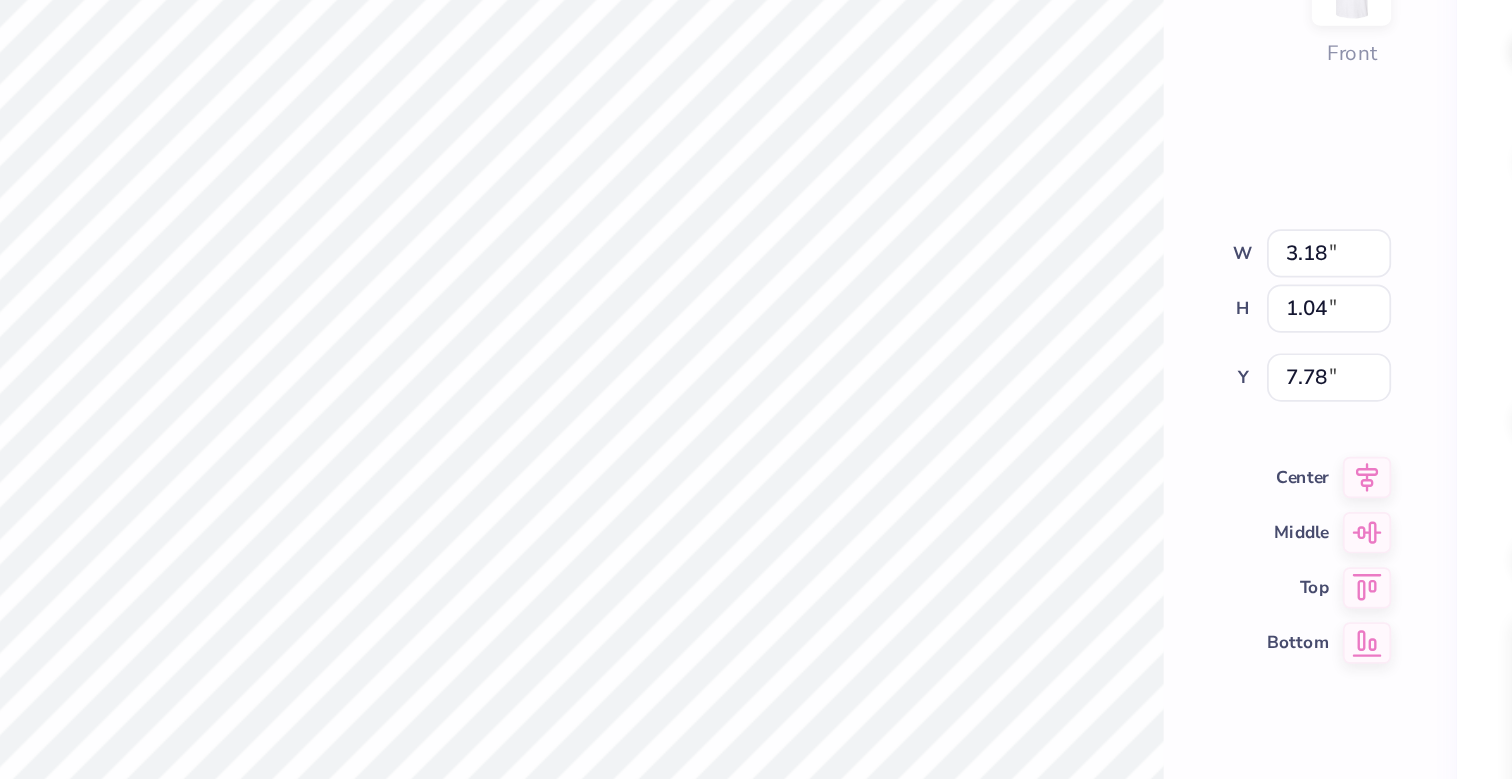 type on "7.88" 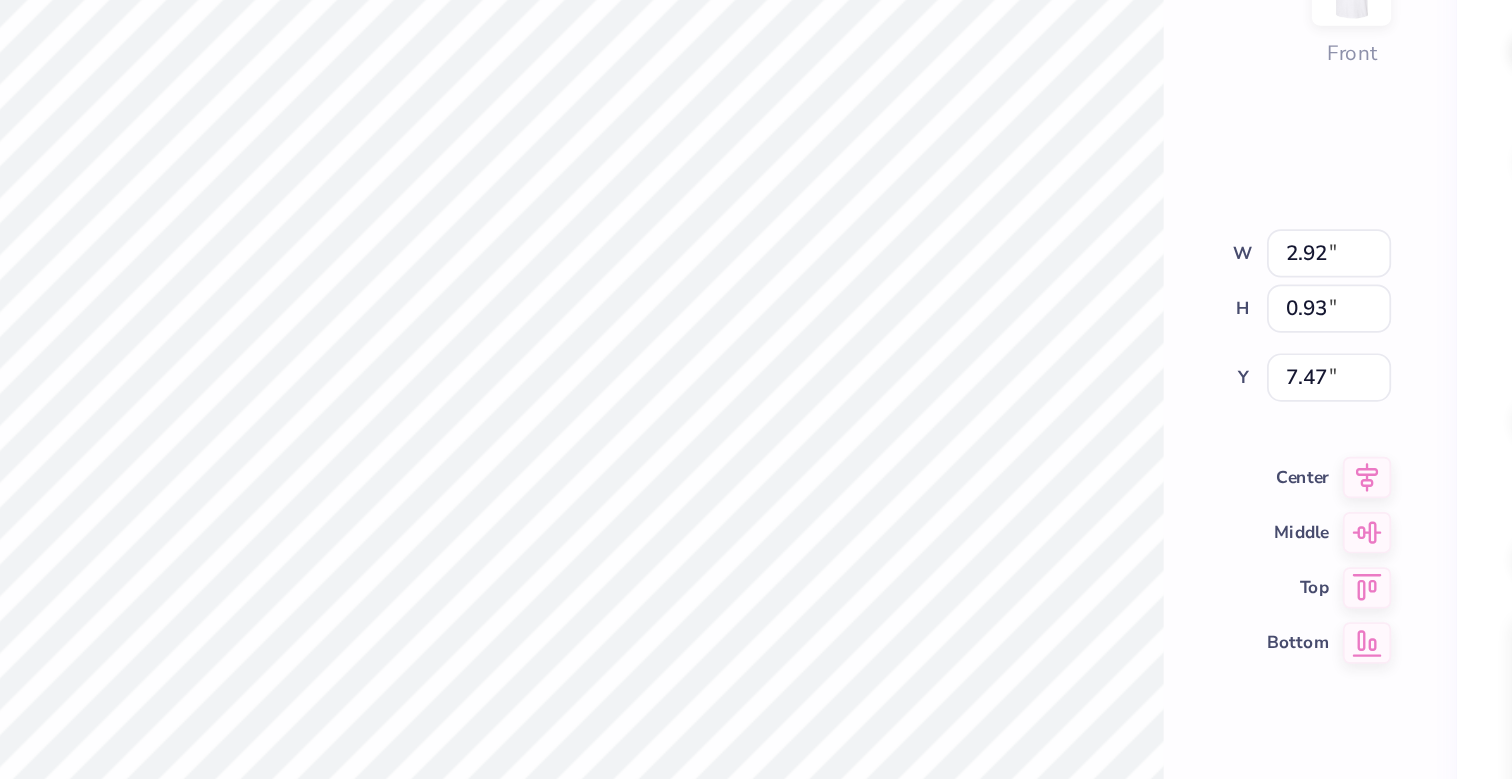 type on "7.87" 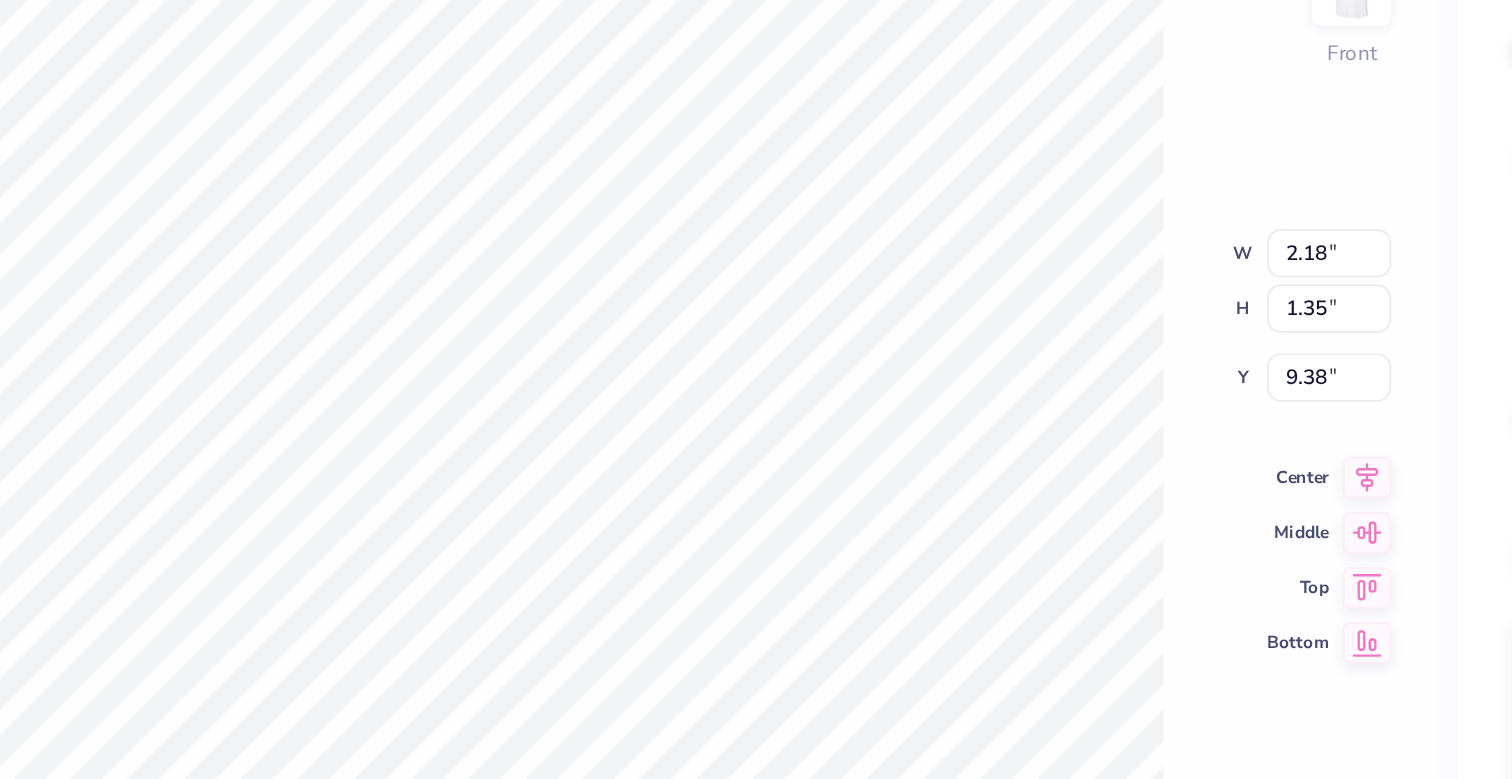 type on "2.18" 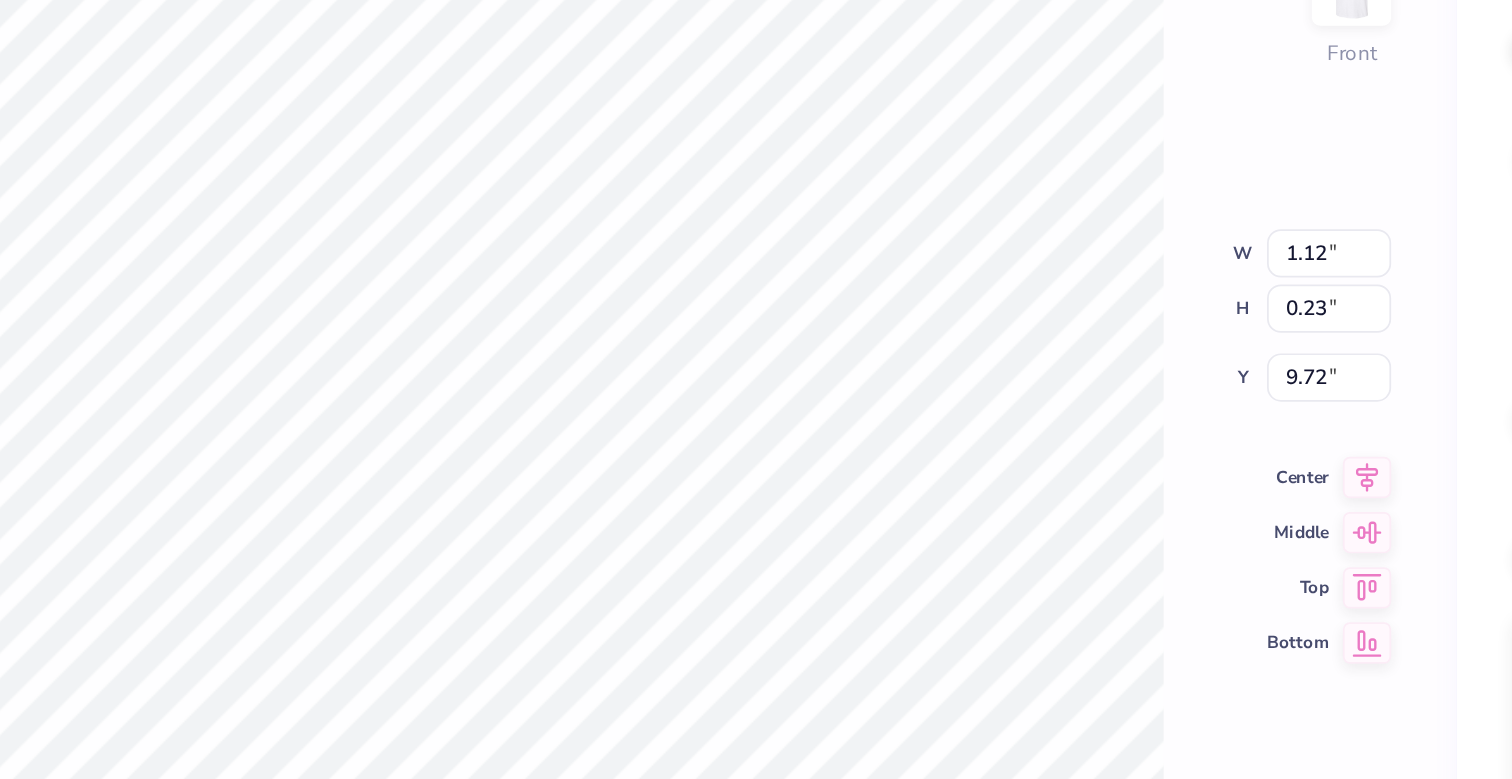 type on "9.72" 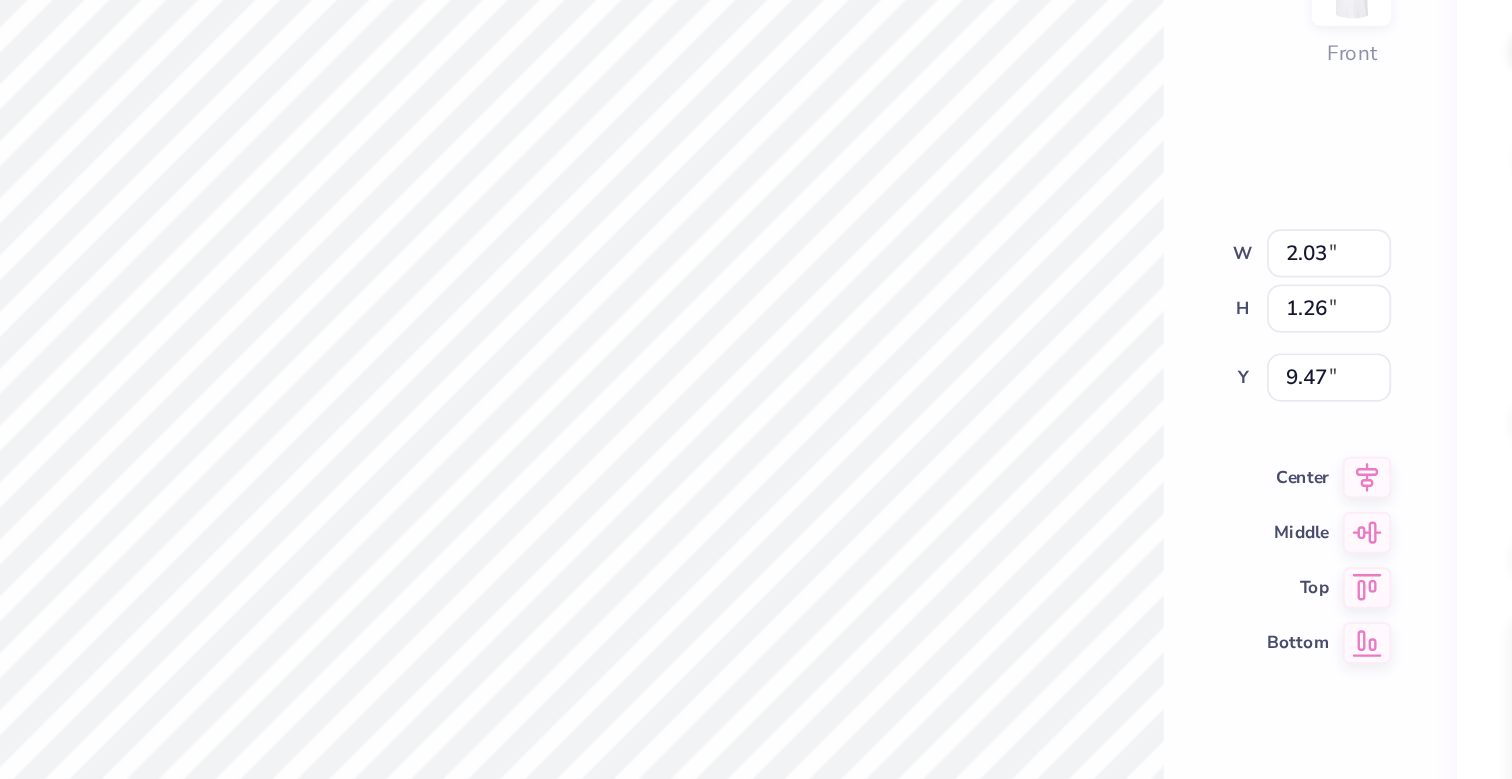 type on "9.19" 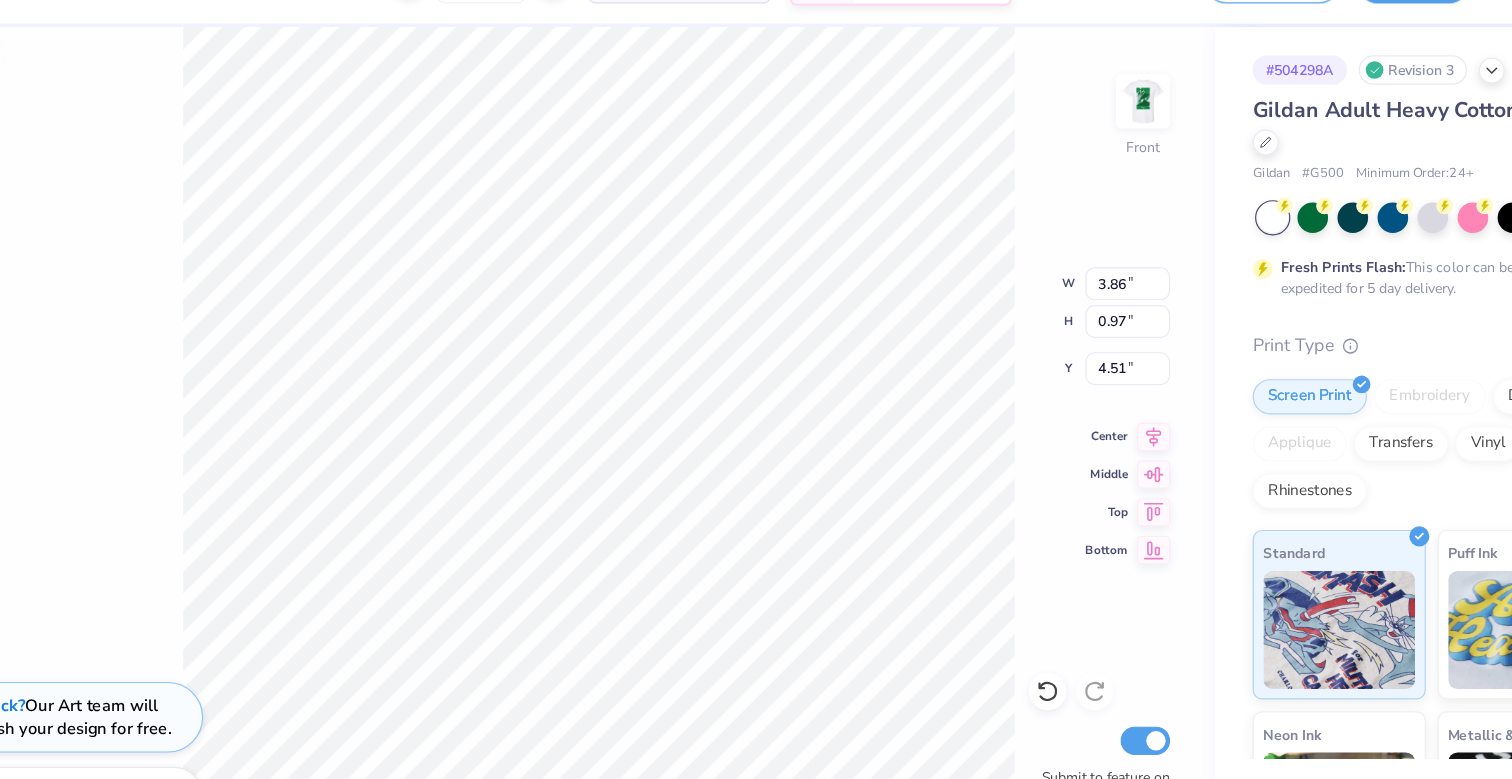 type on "14.25" 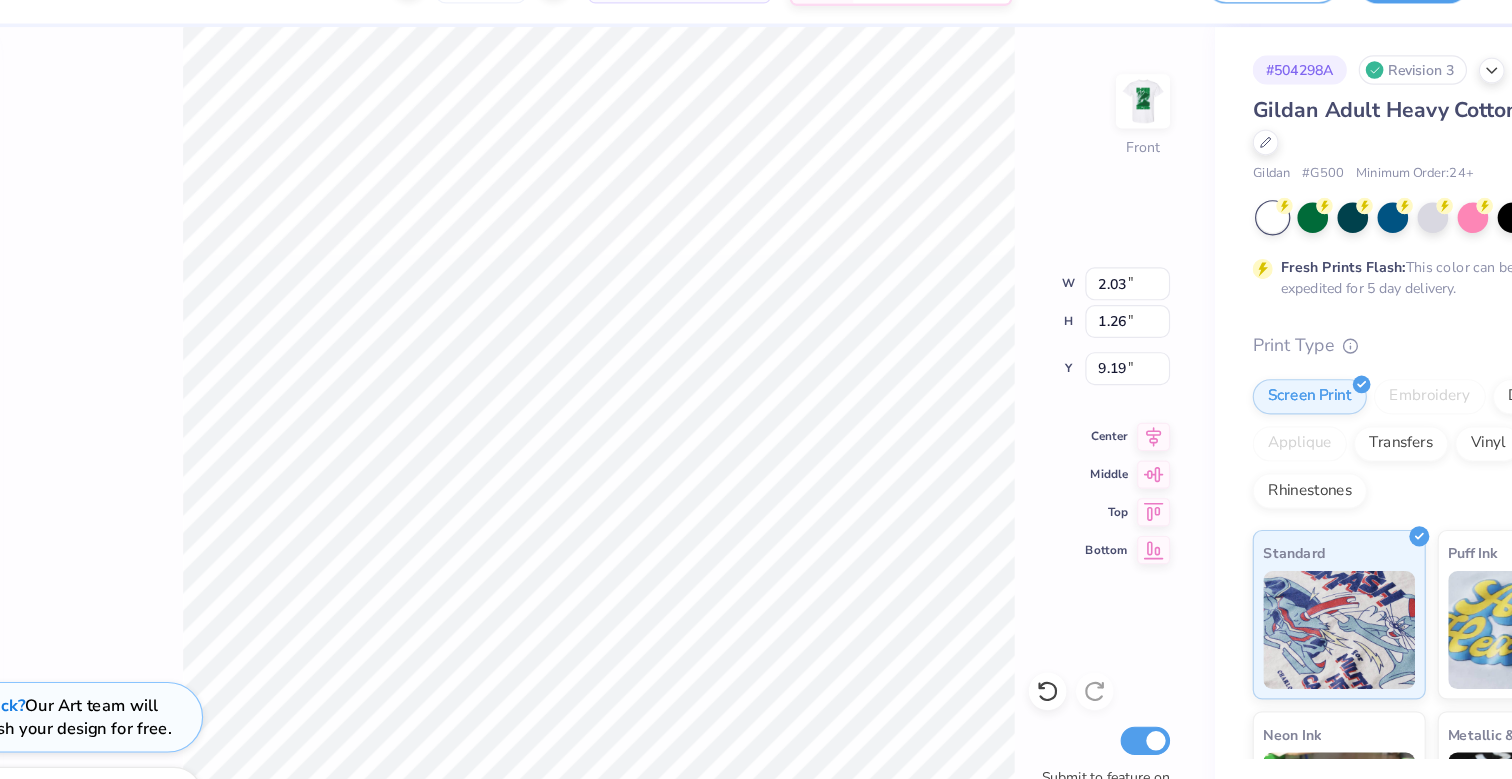 type on "4.34" 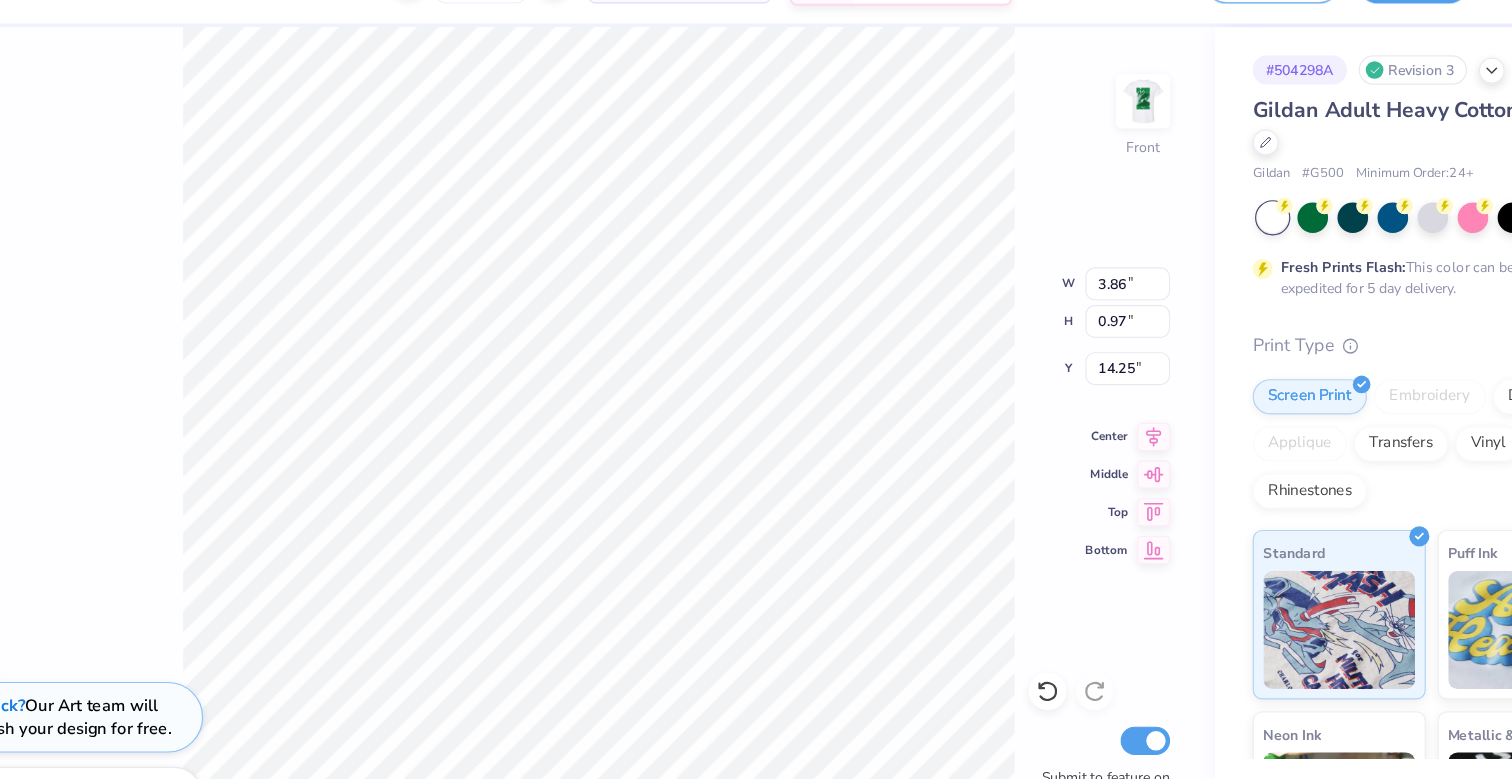 type on "4.70" 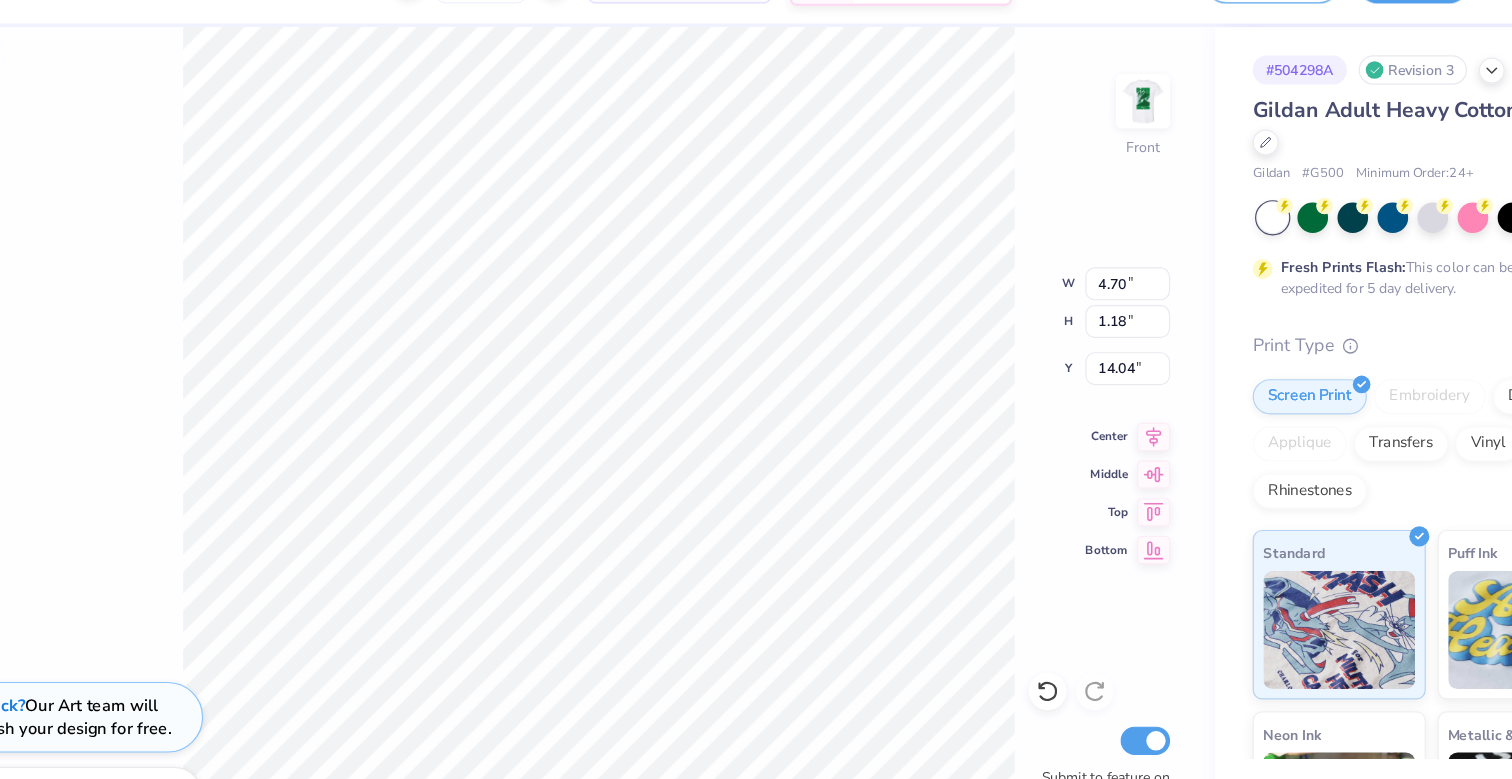 type on "9.19" 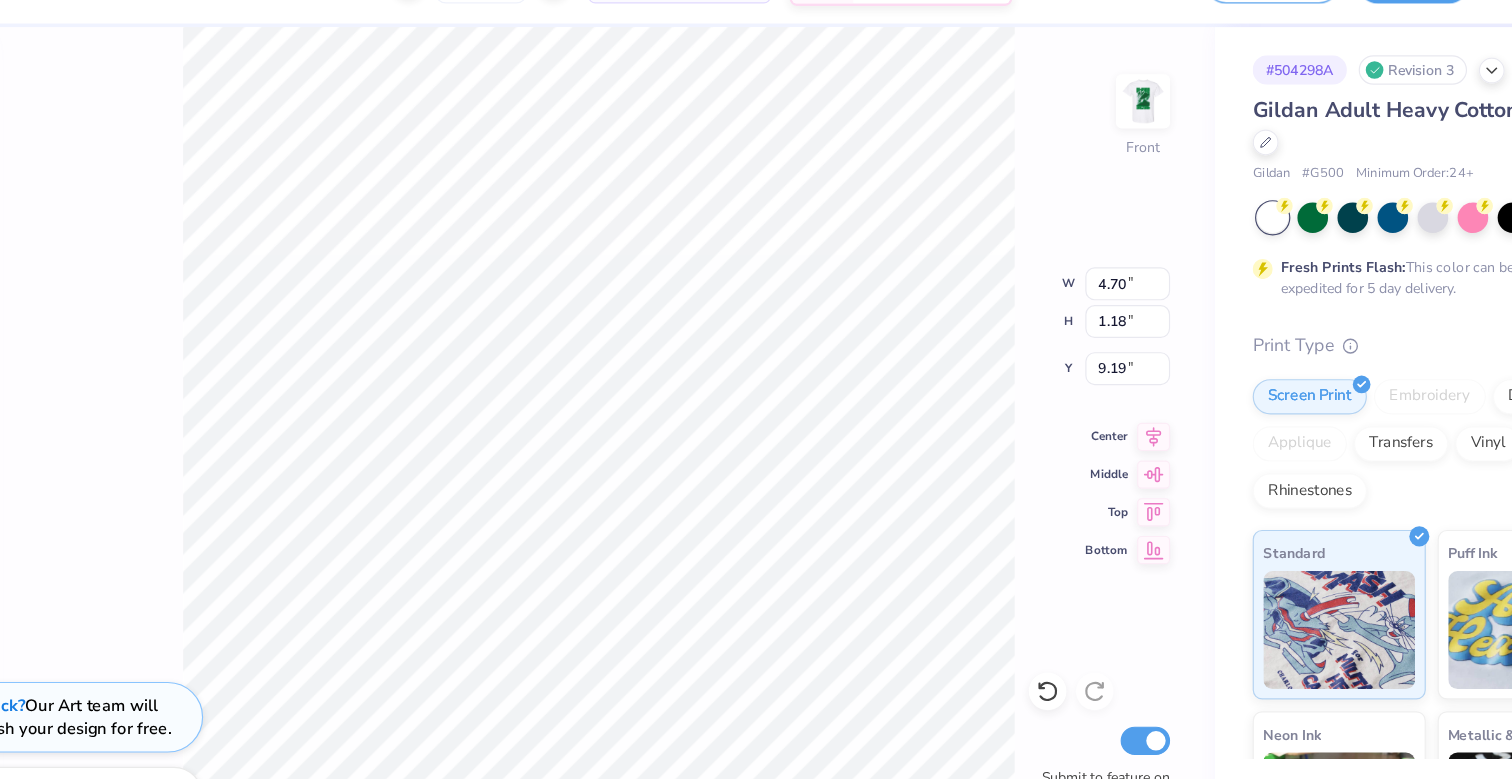 type on "9.47" 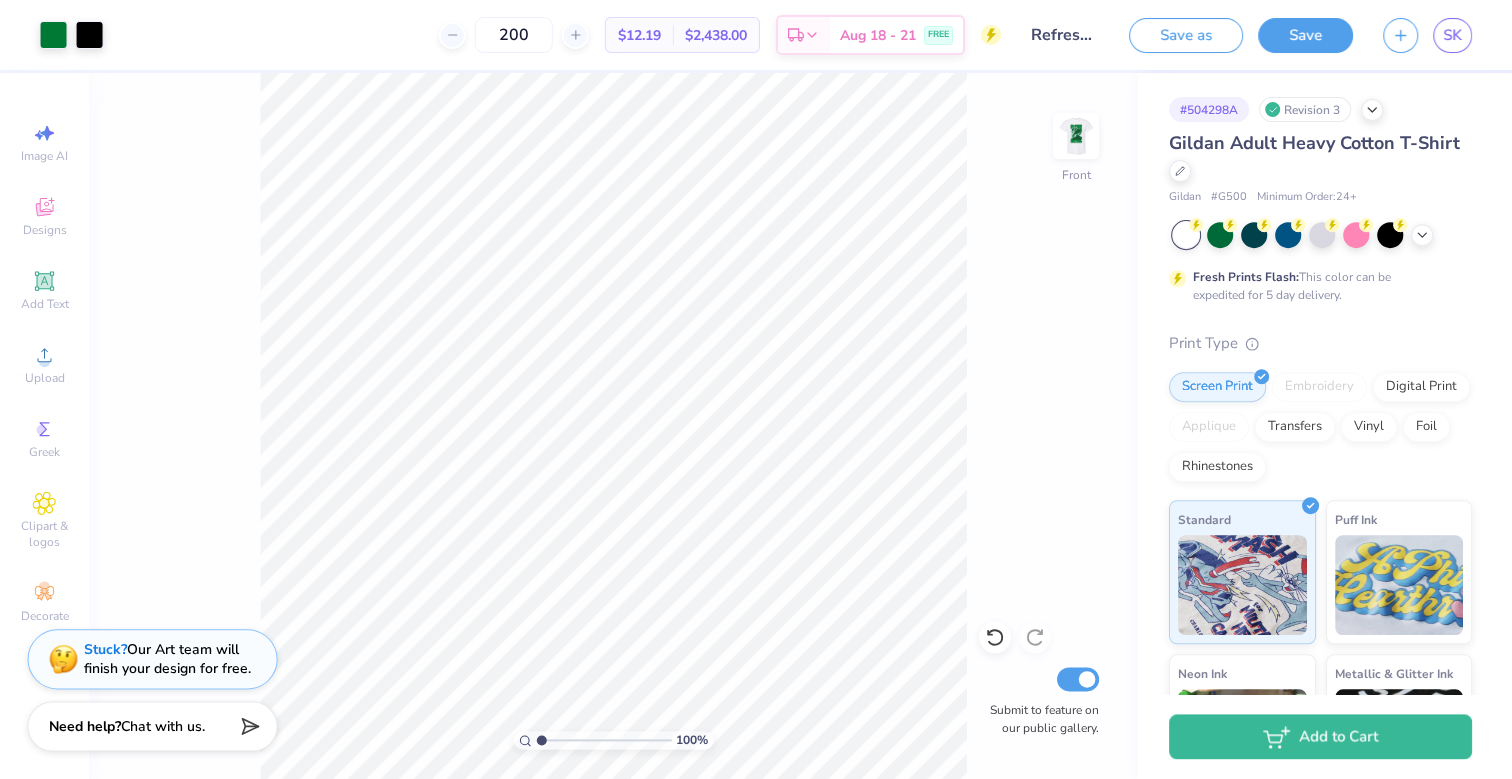 scroll, scrollTop: 0, scrollLeft: 0, axis: both 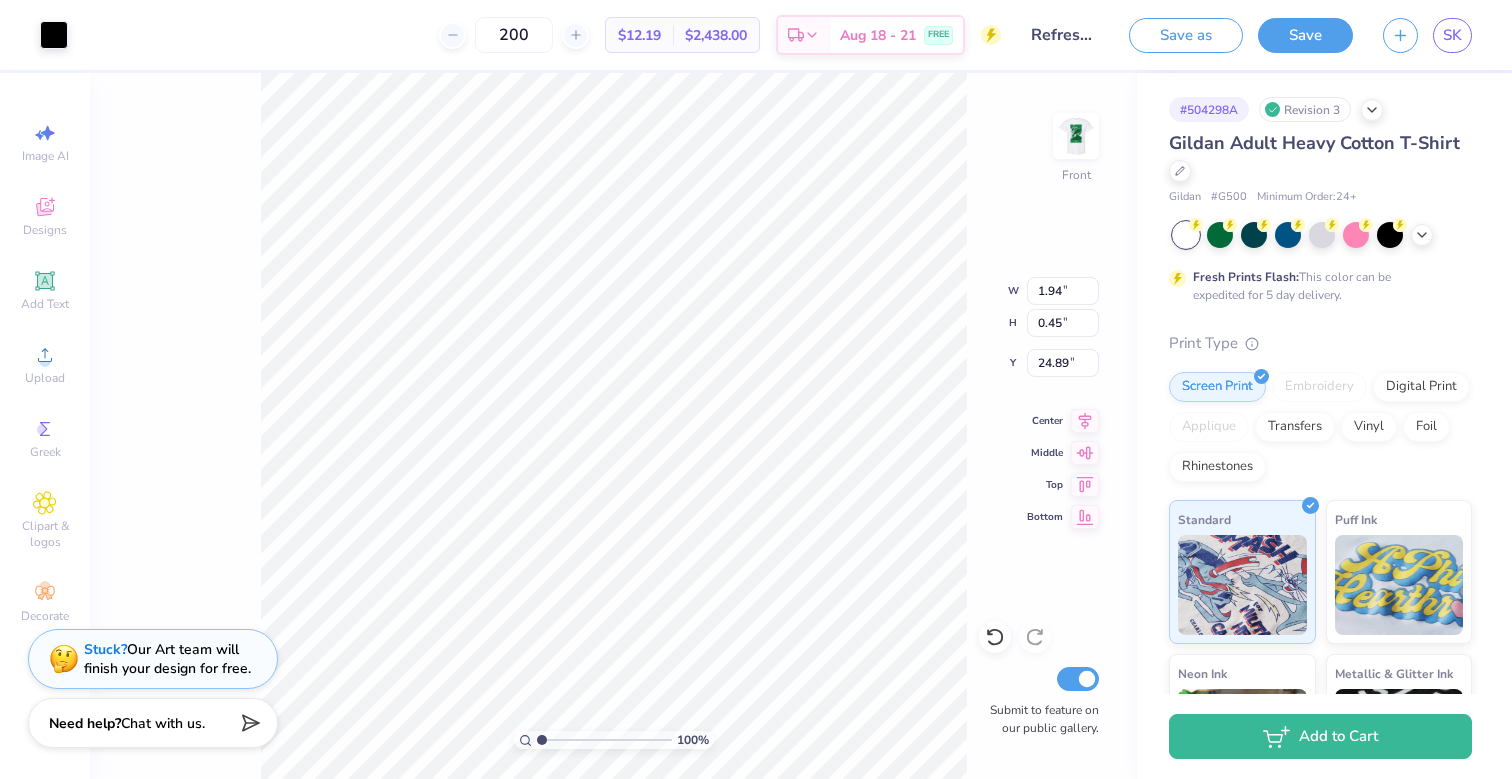 click on "Need help?  Chat with us." at bounding box center (153, 723) 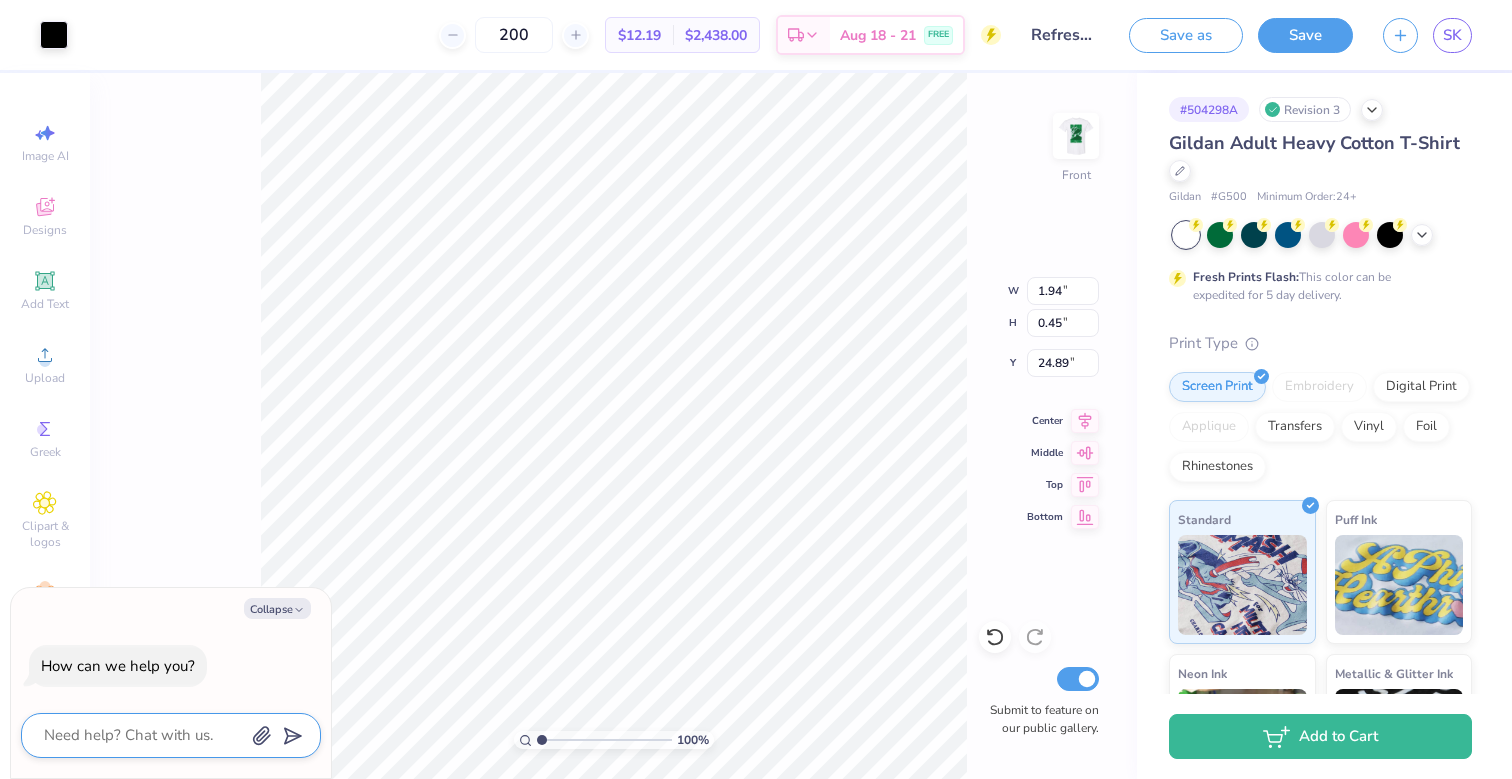 click at bounding box center (143, 735) 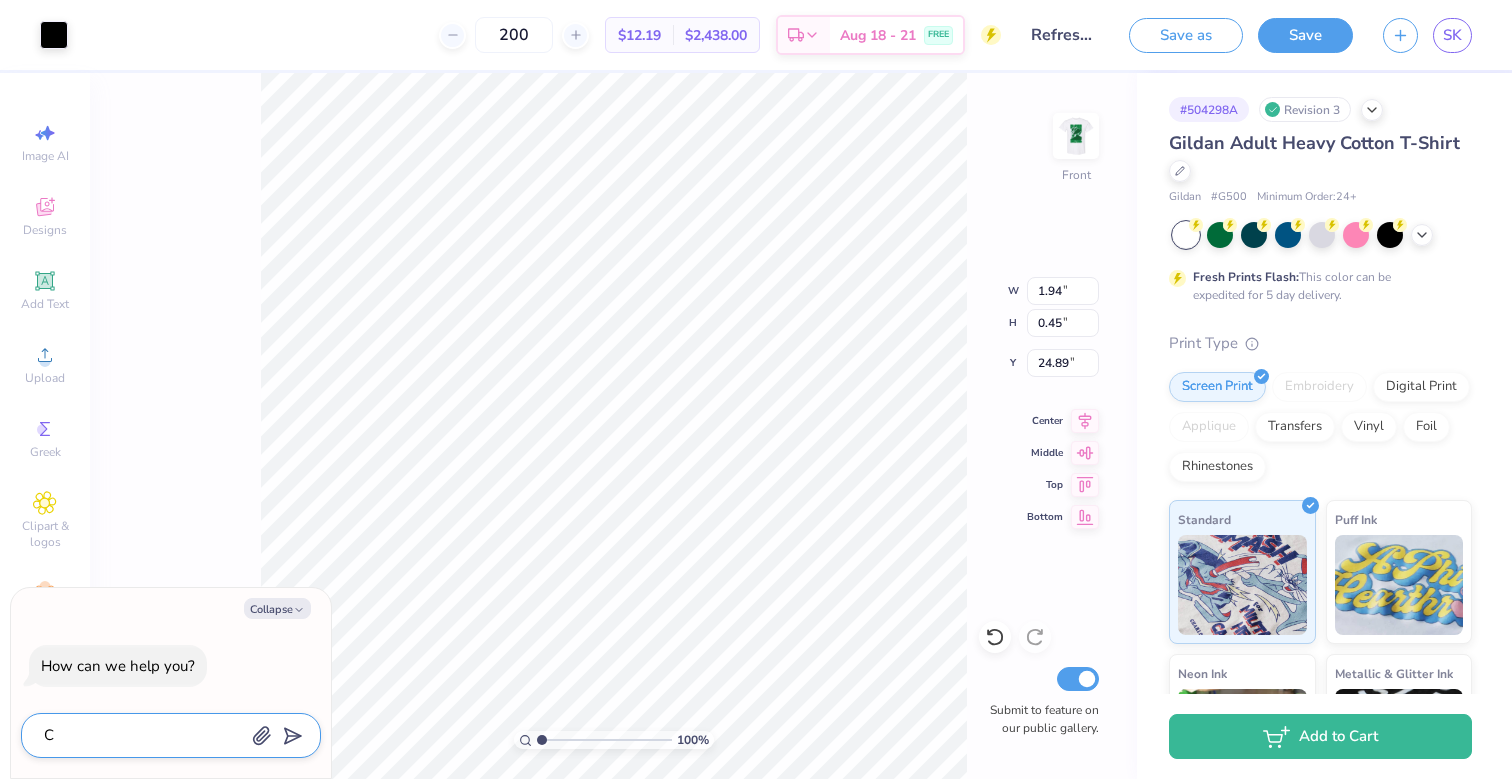 type on "Ca" 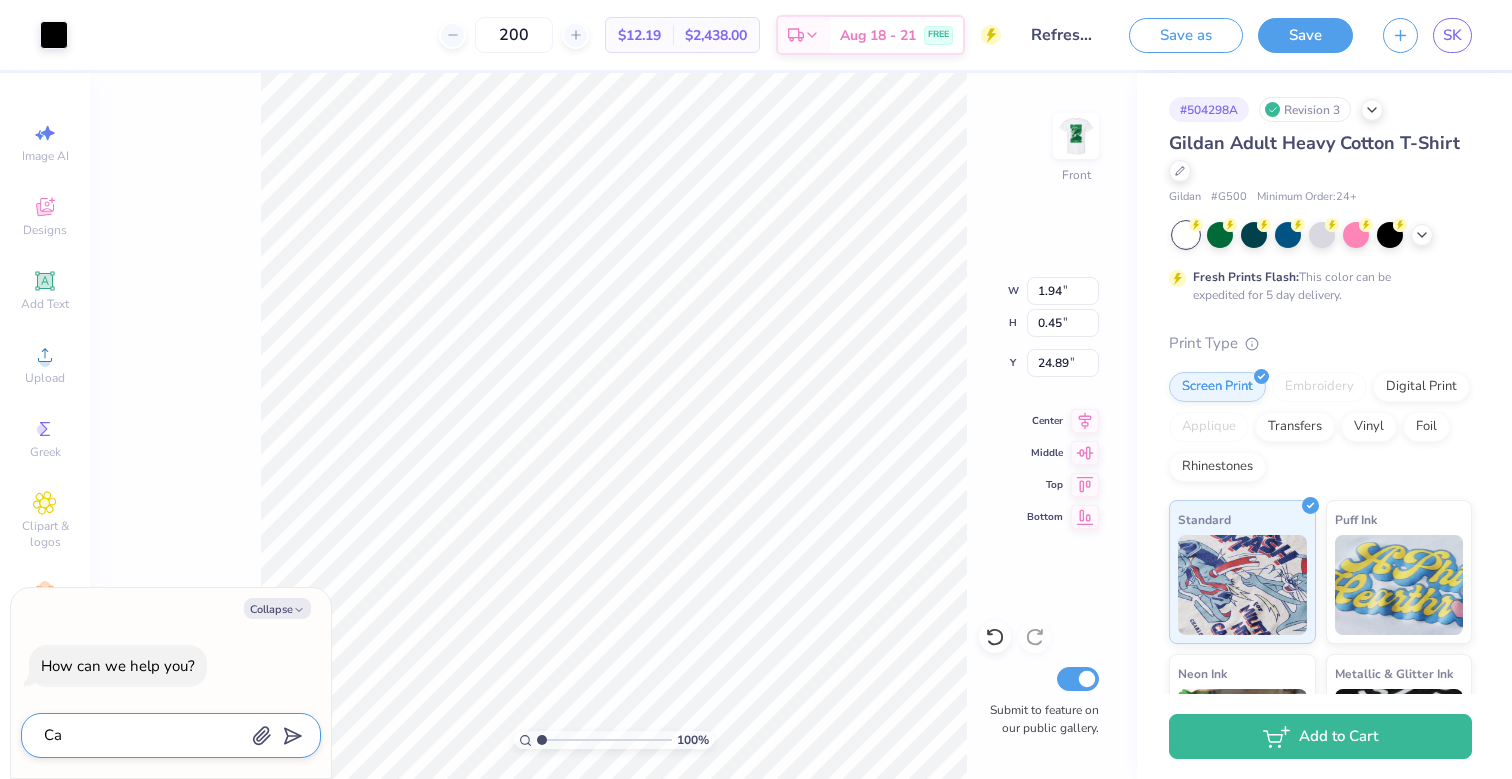 type on "Can" 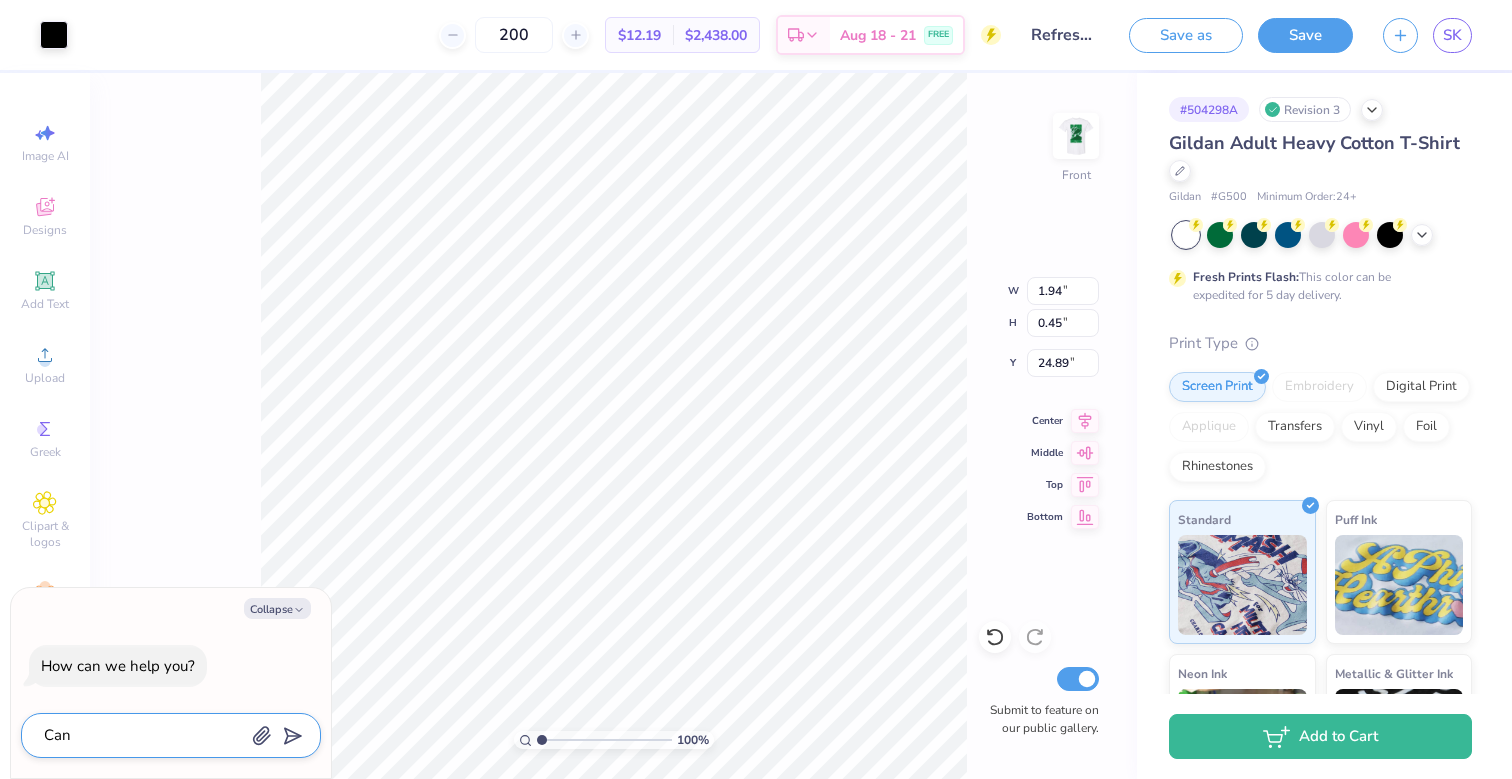 type on "Can" 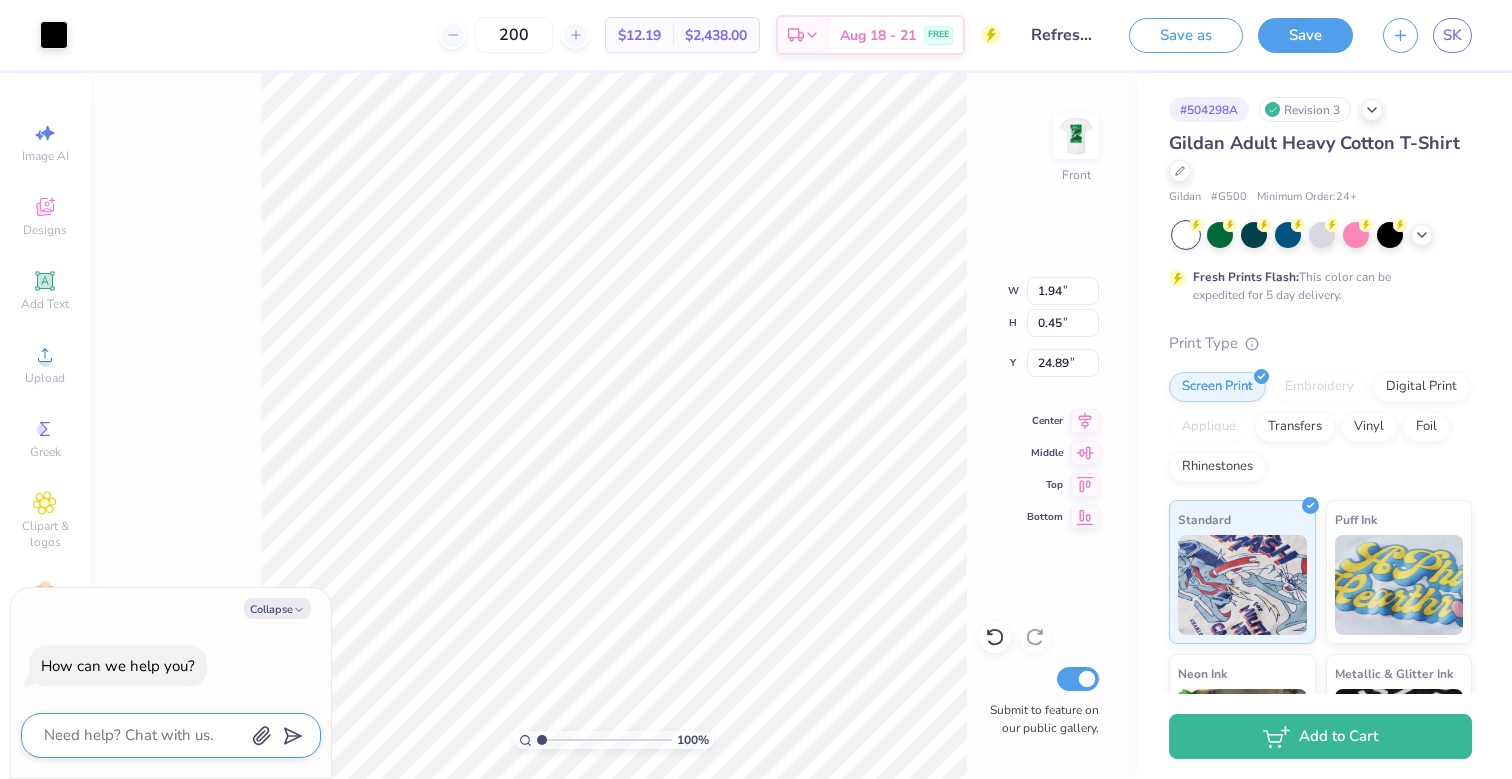 type on "I" 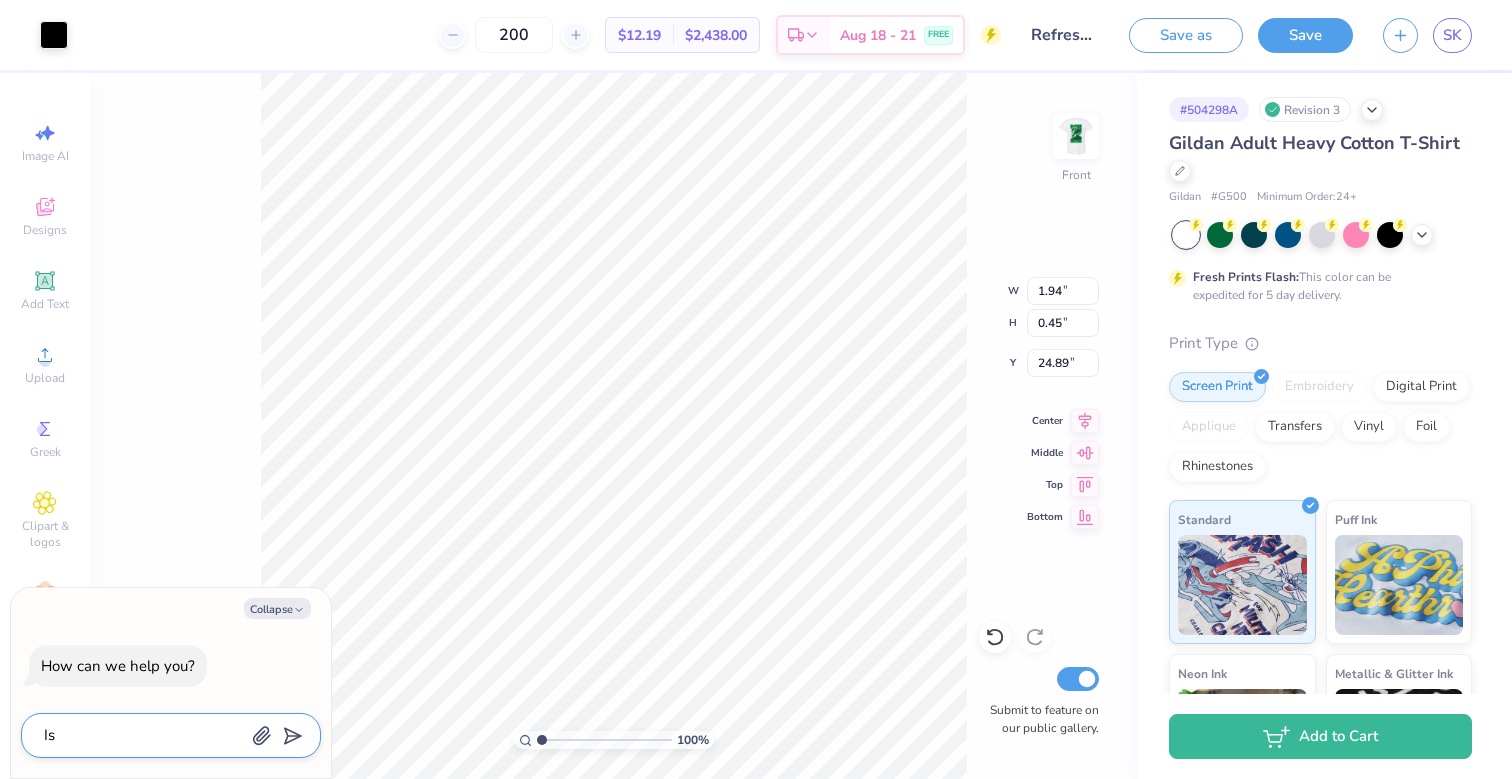 type on "Is" 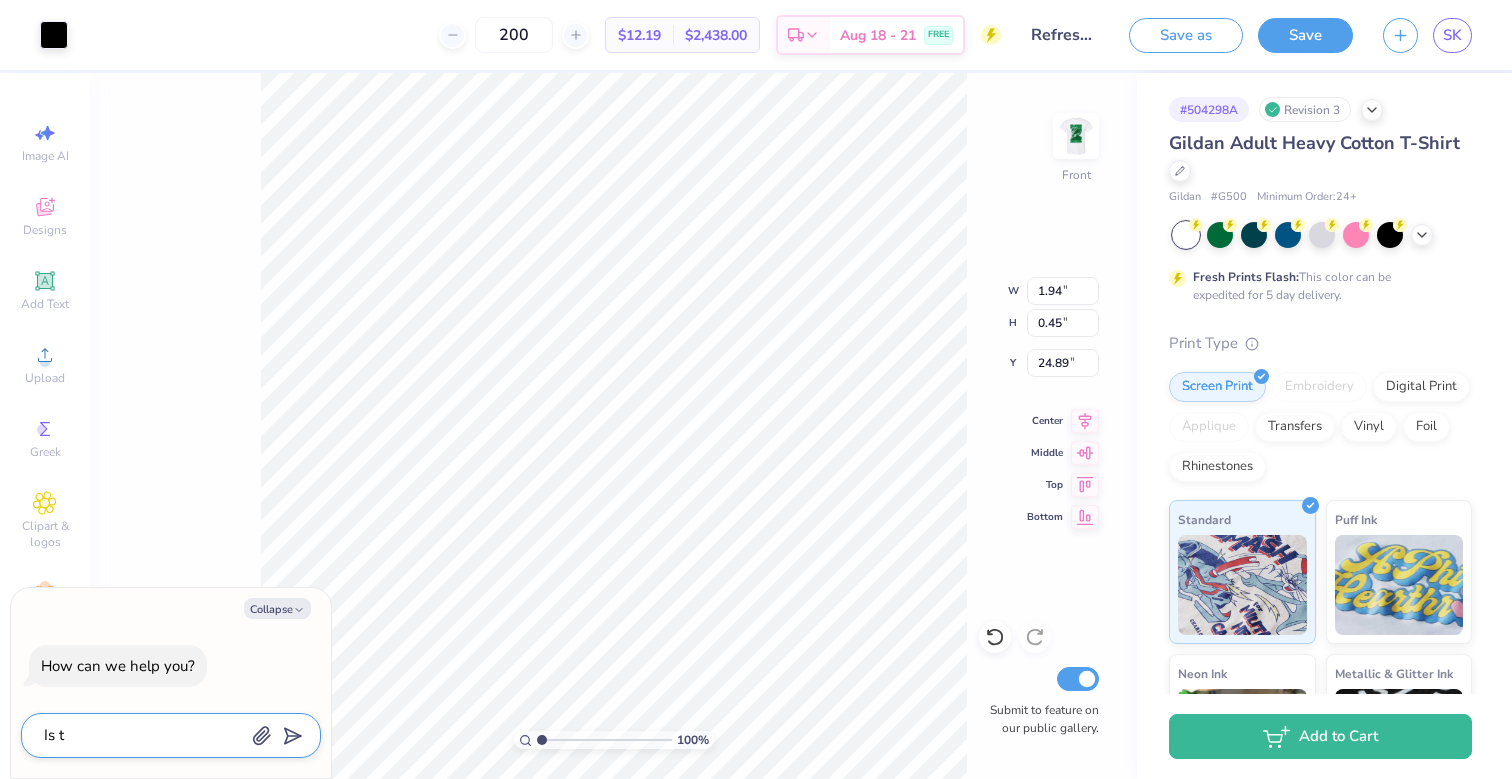 type on "Is th" 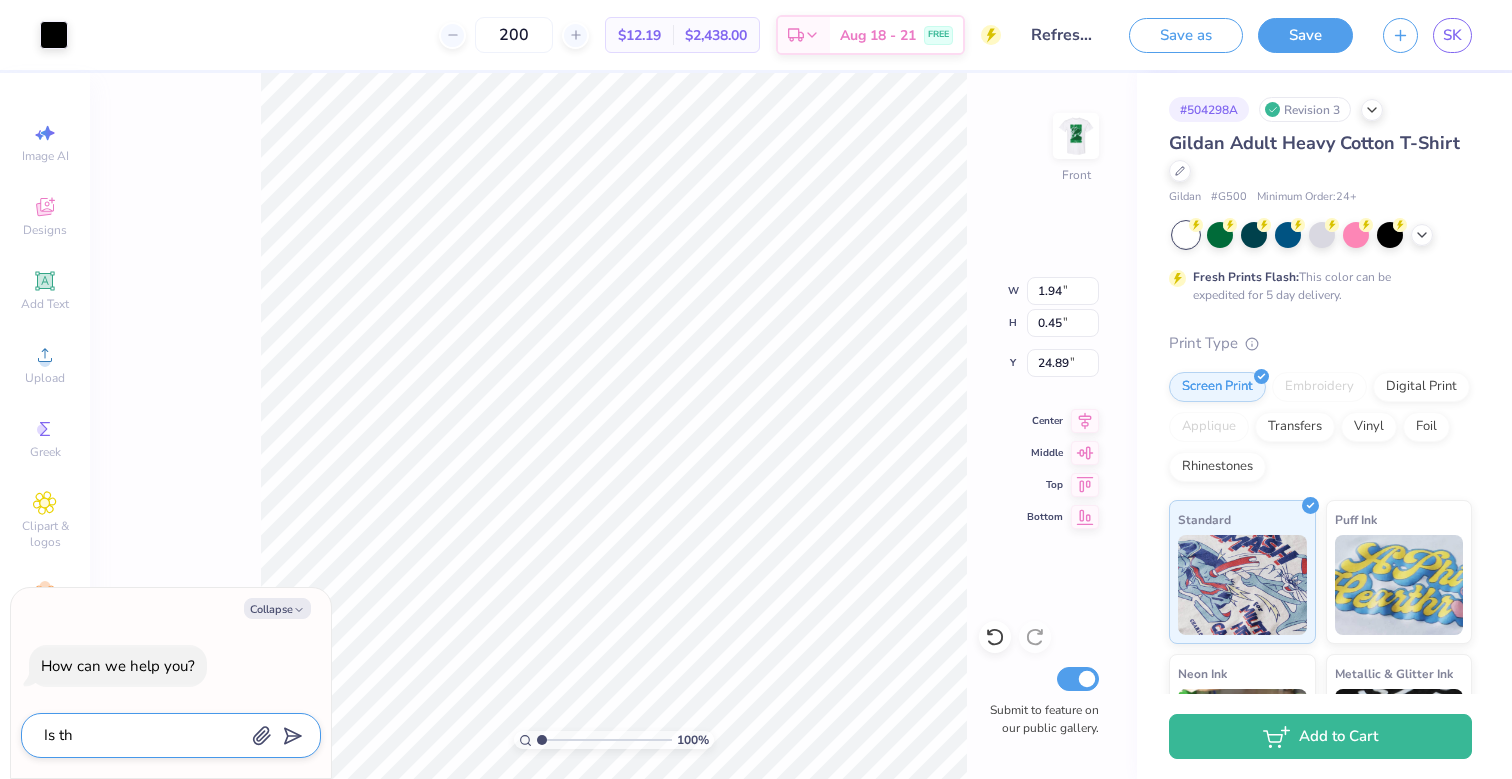 type on "Is the" 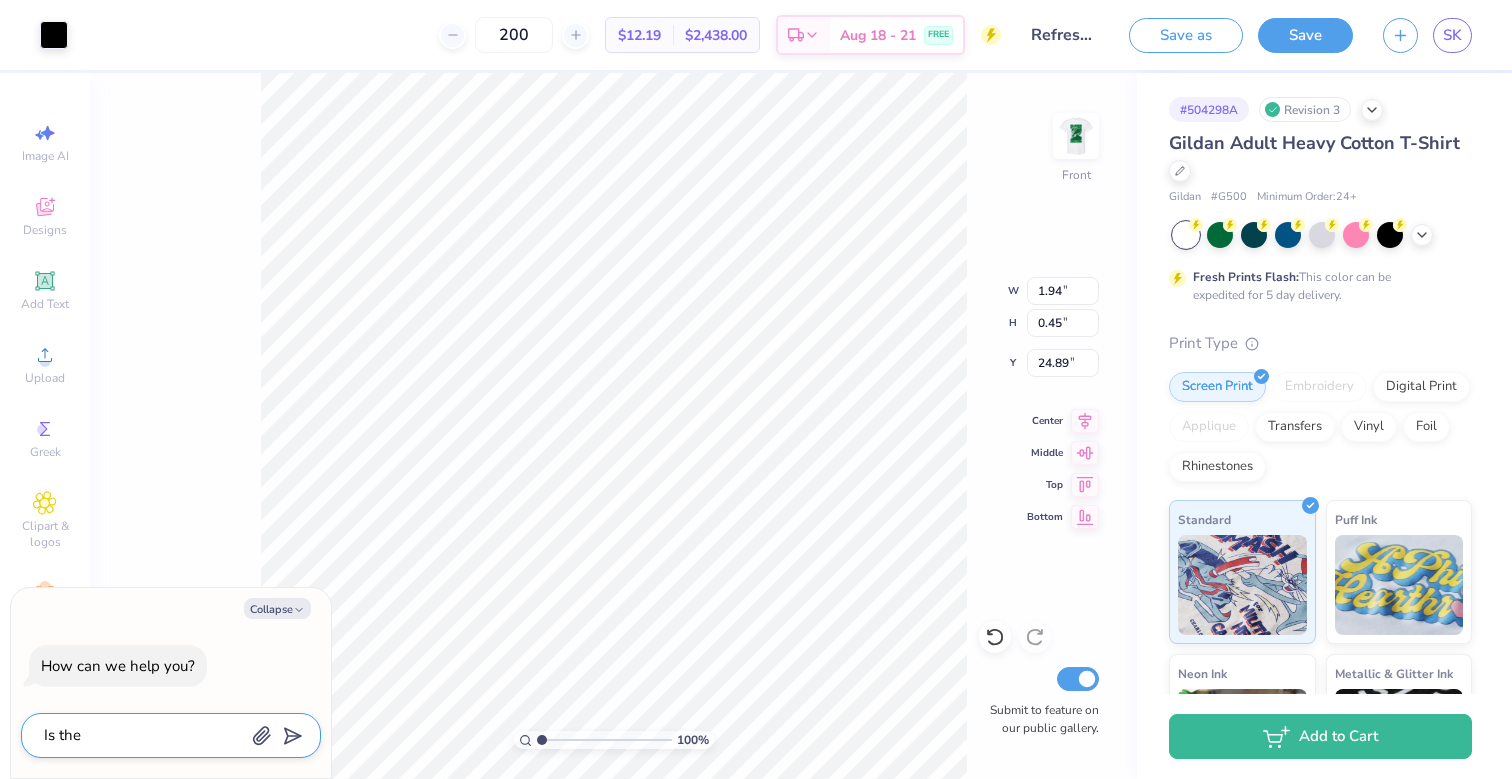 type on "Is ther" 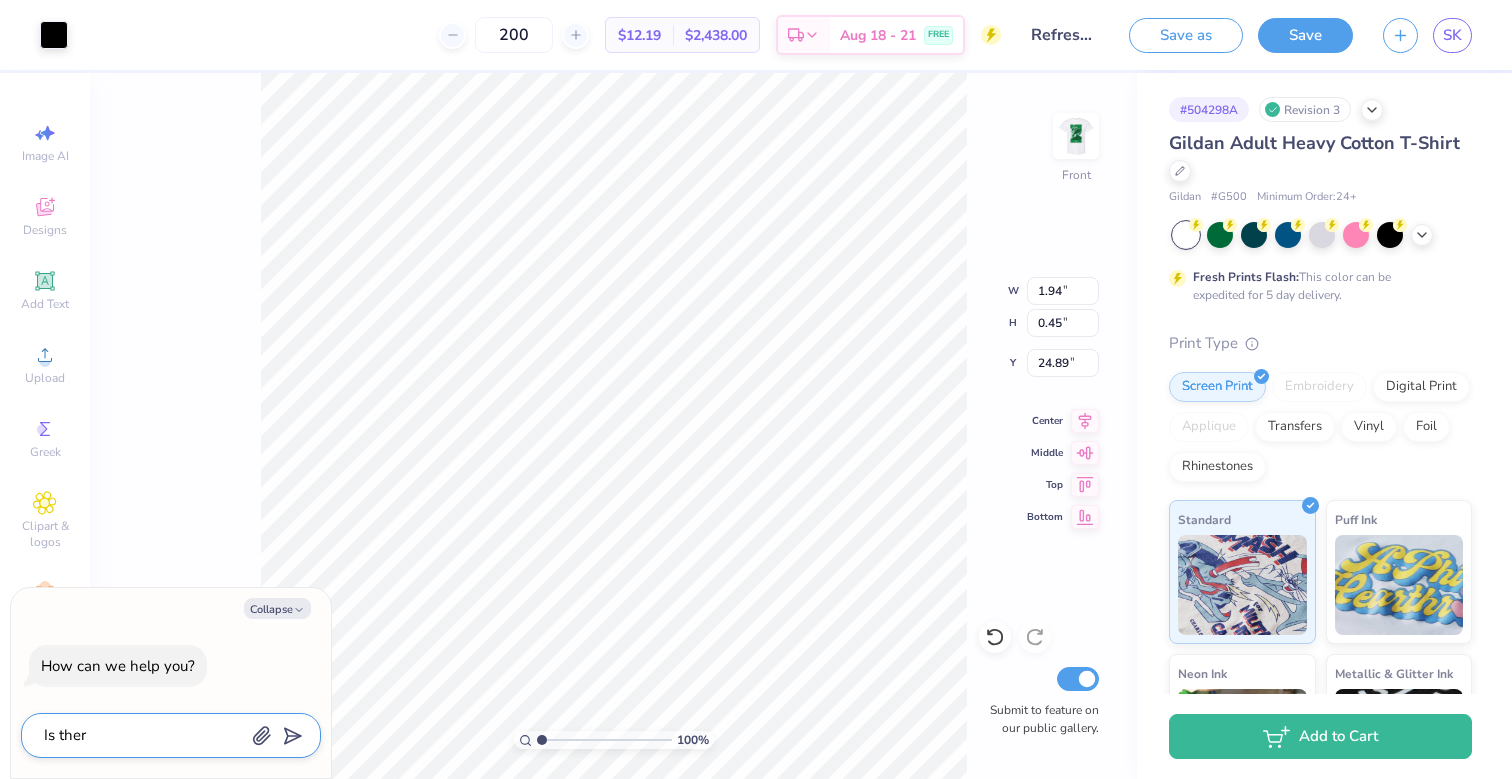 type on "Is there" 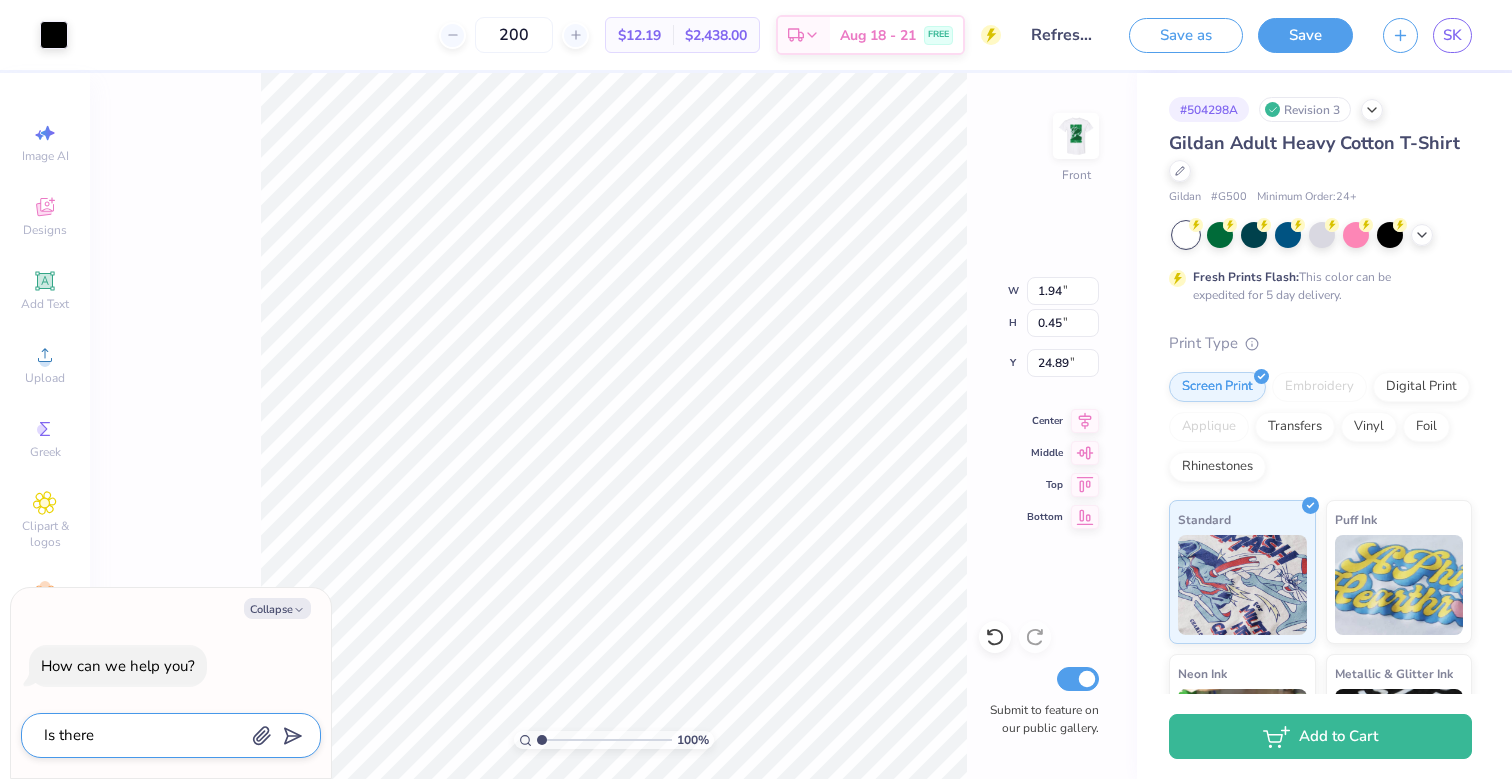 type on "Is there" 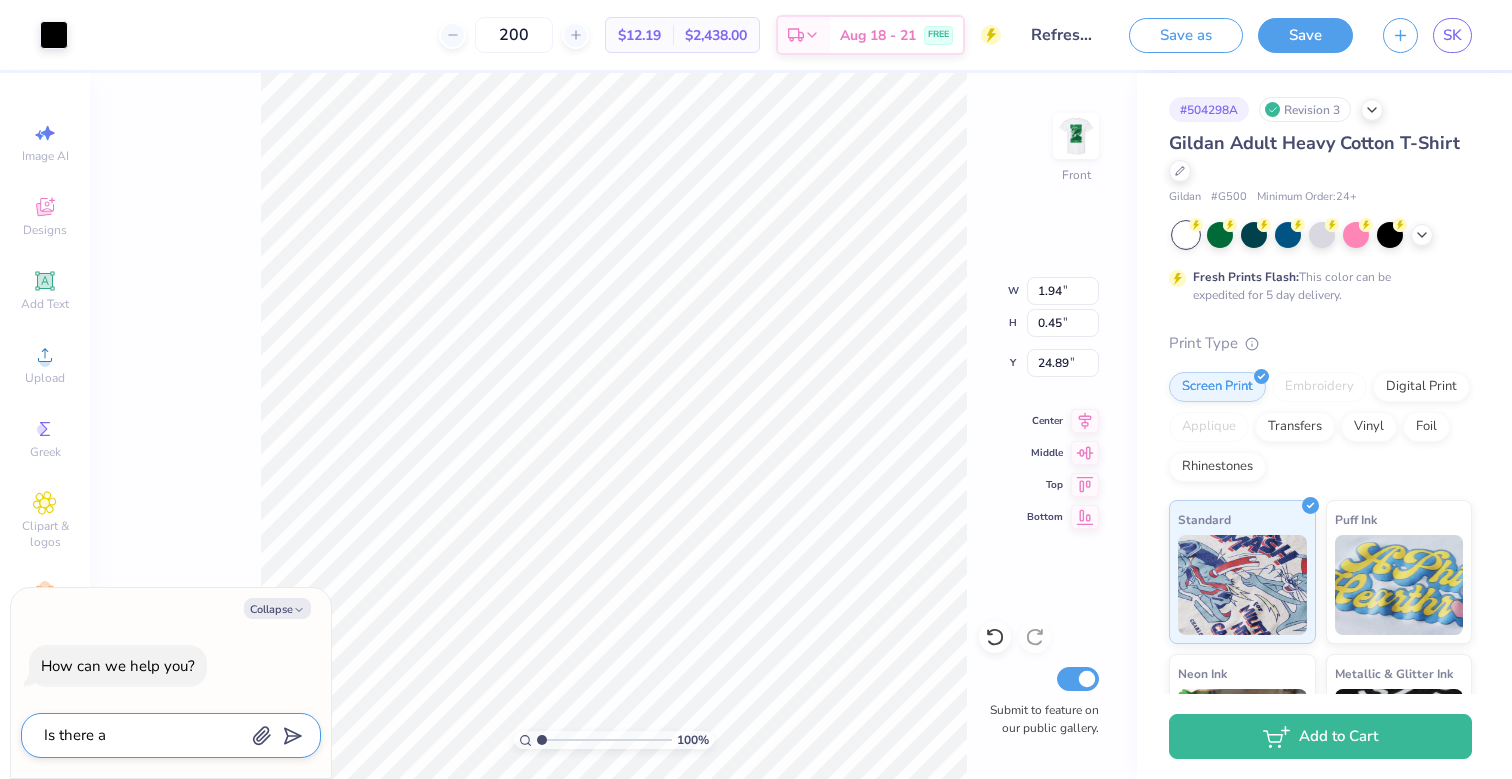 type on "Is there a" 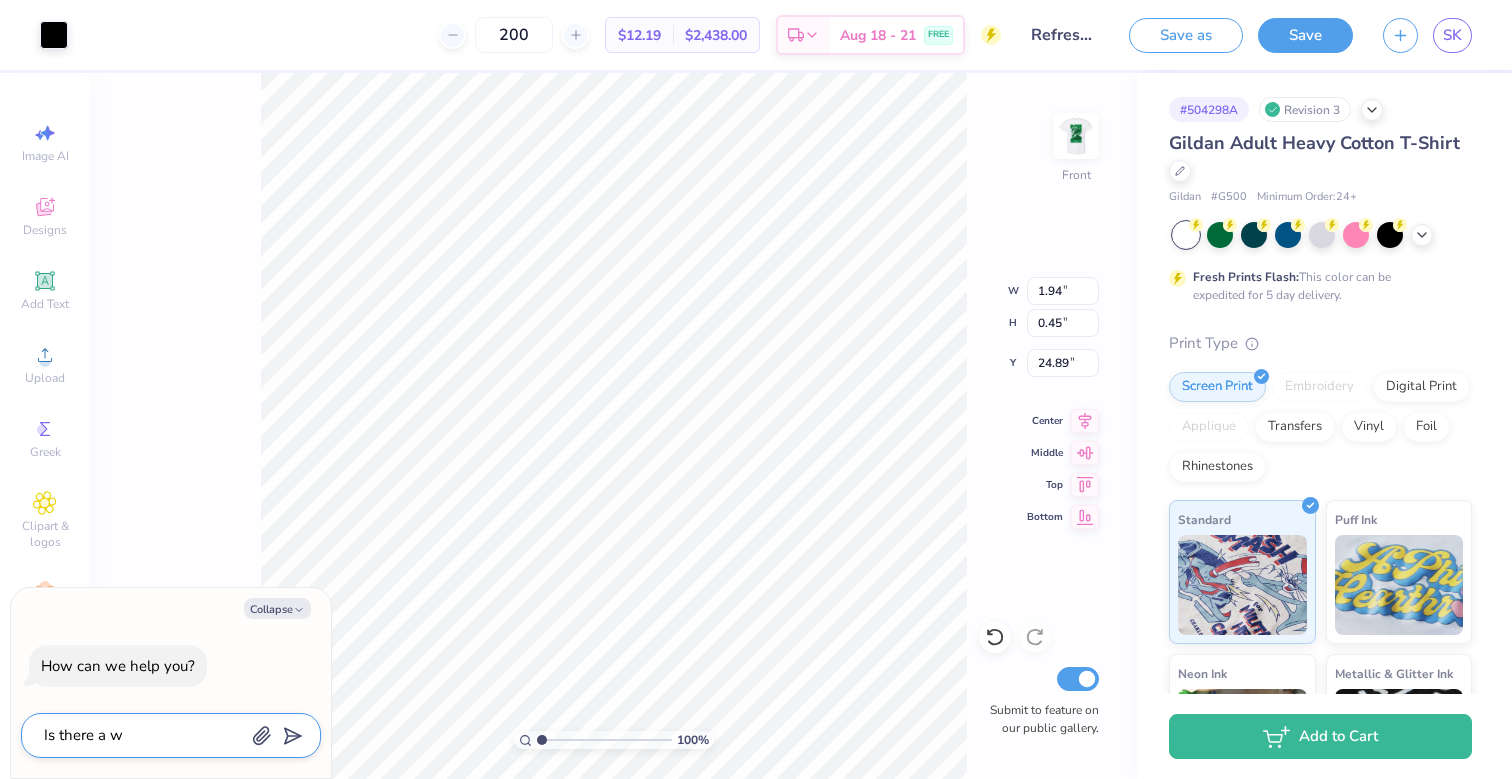 type on "Is there a wa" 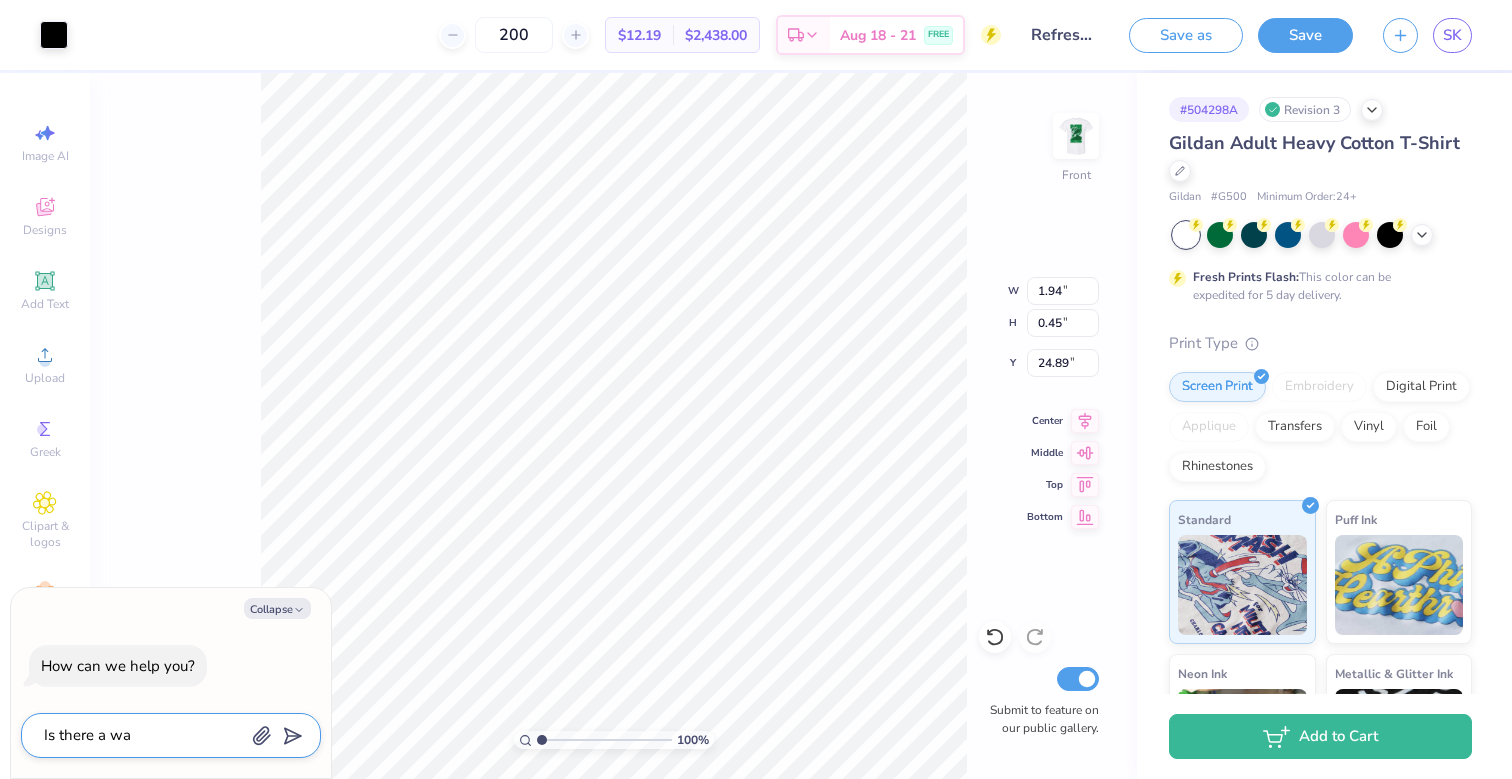 type on "Is there a way" 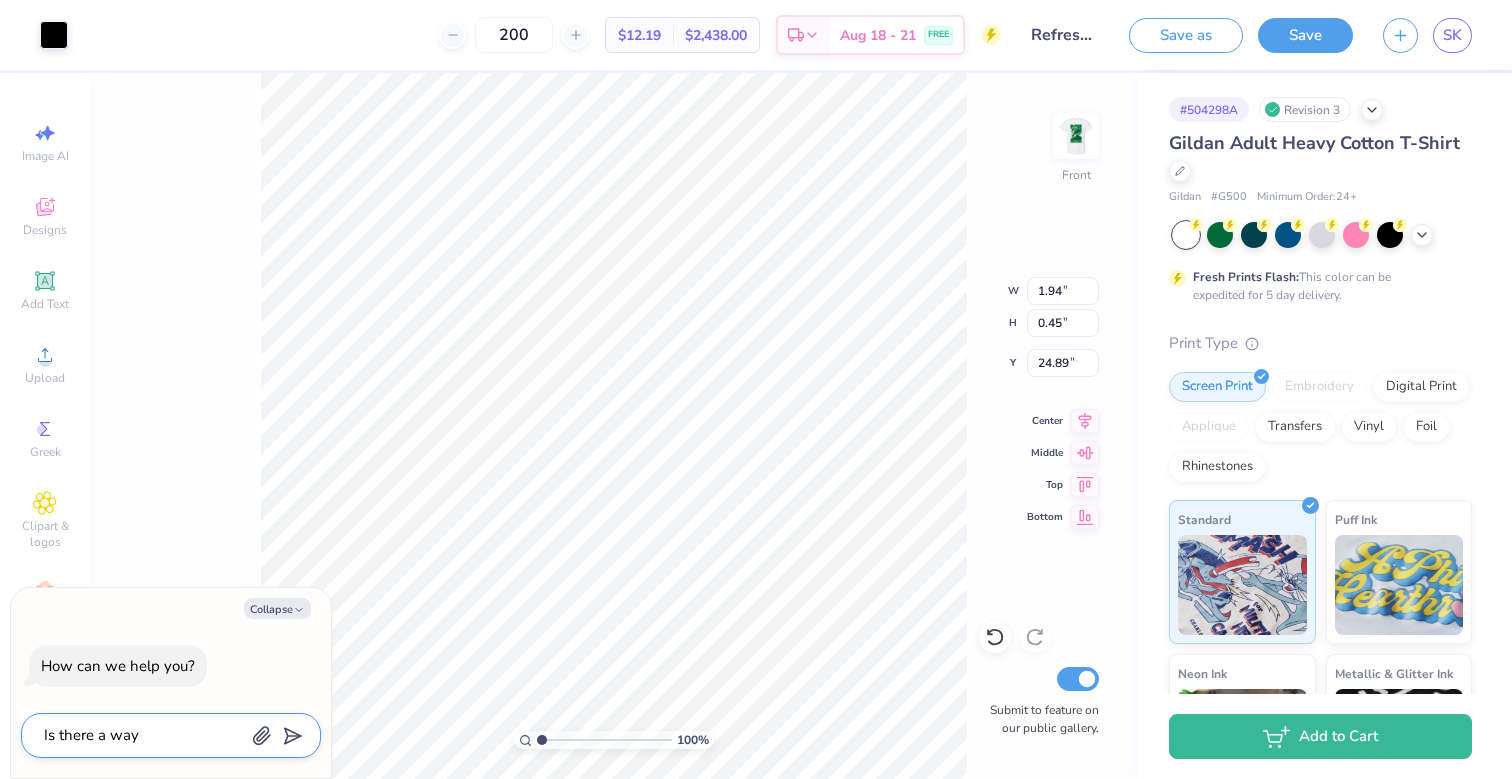 type on "Is there a way" 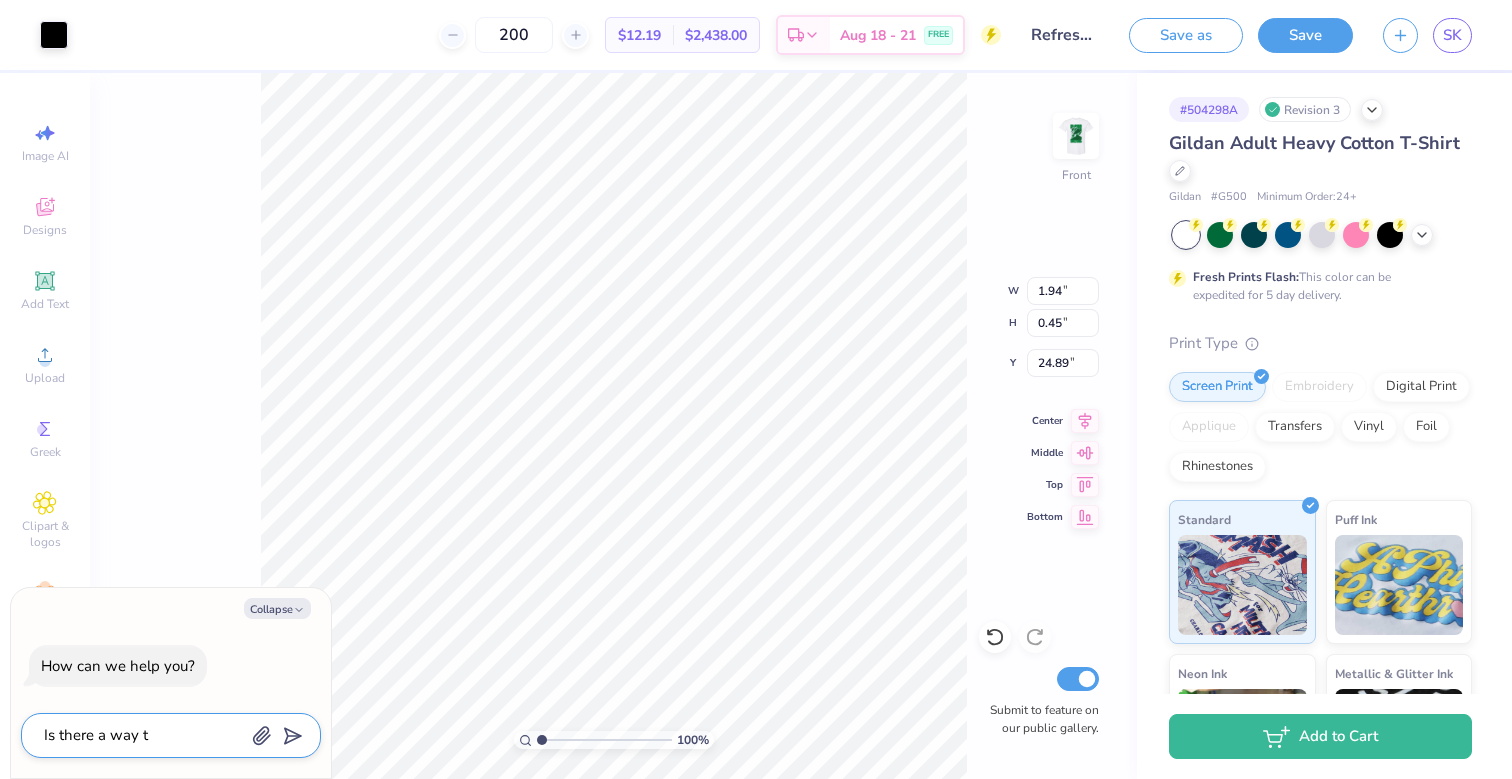 type on "Is there a way to" 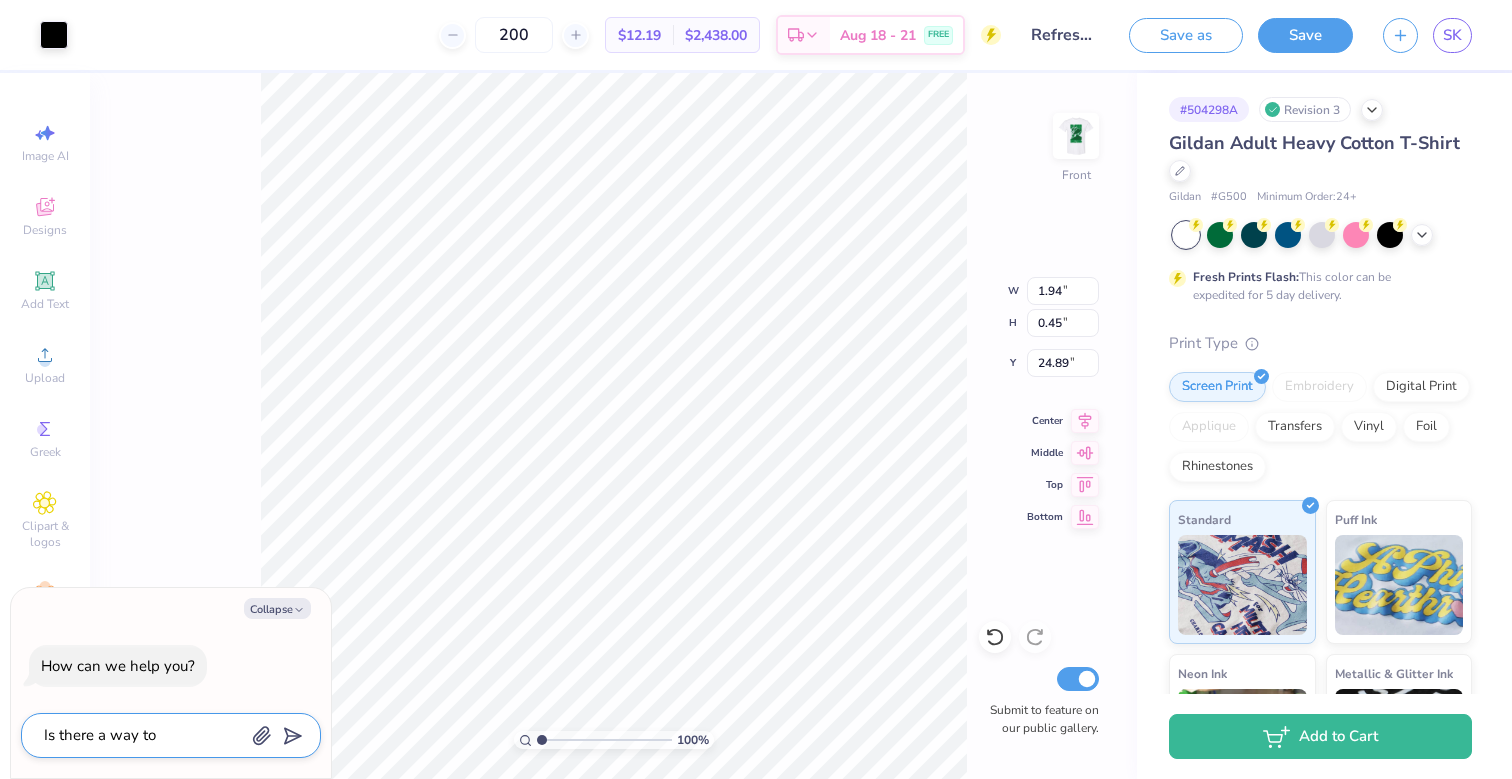 type on "Is there a way to" 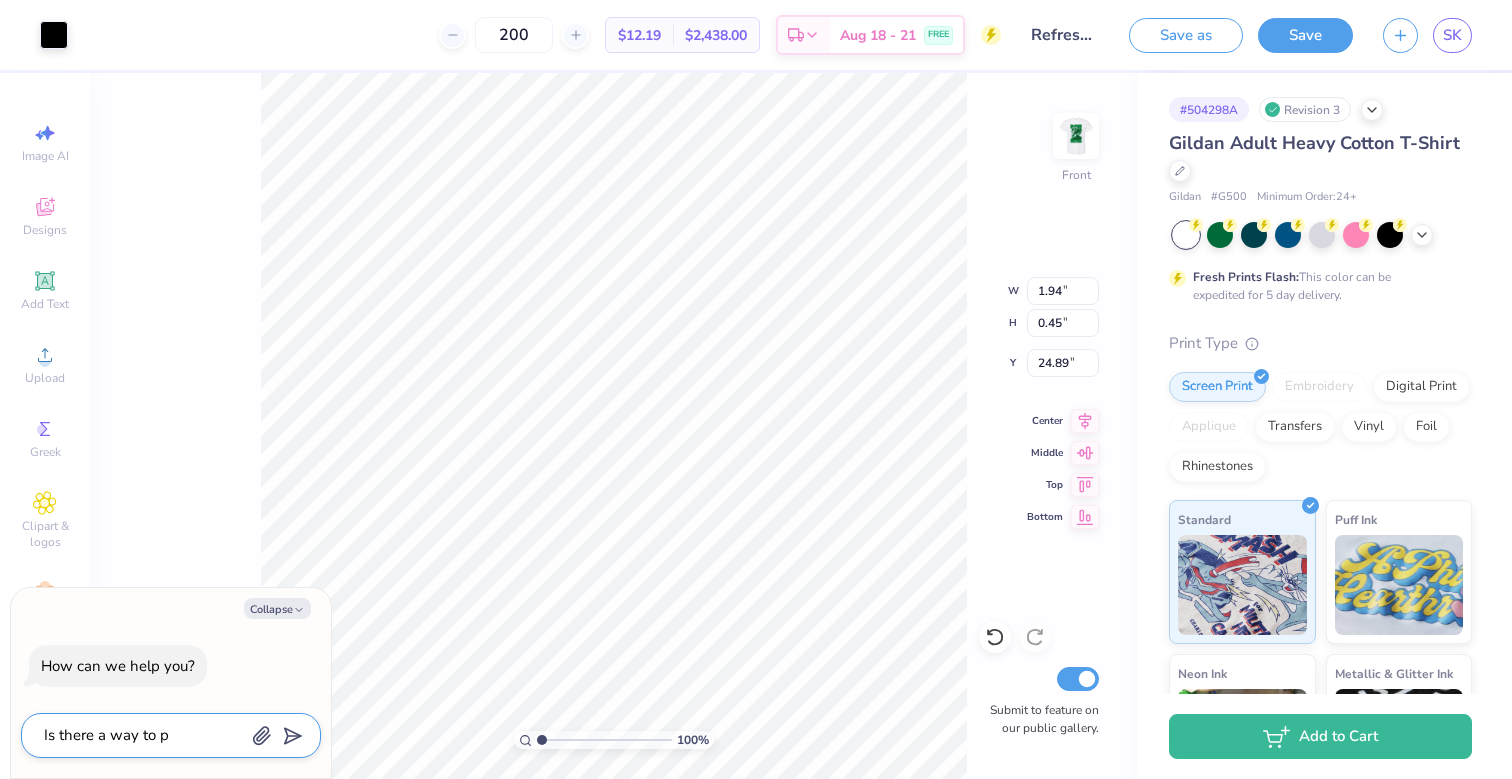type on "x" 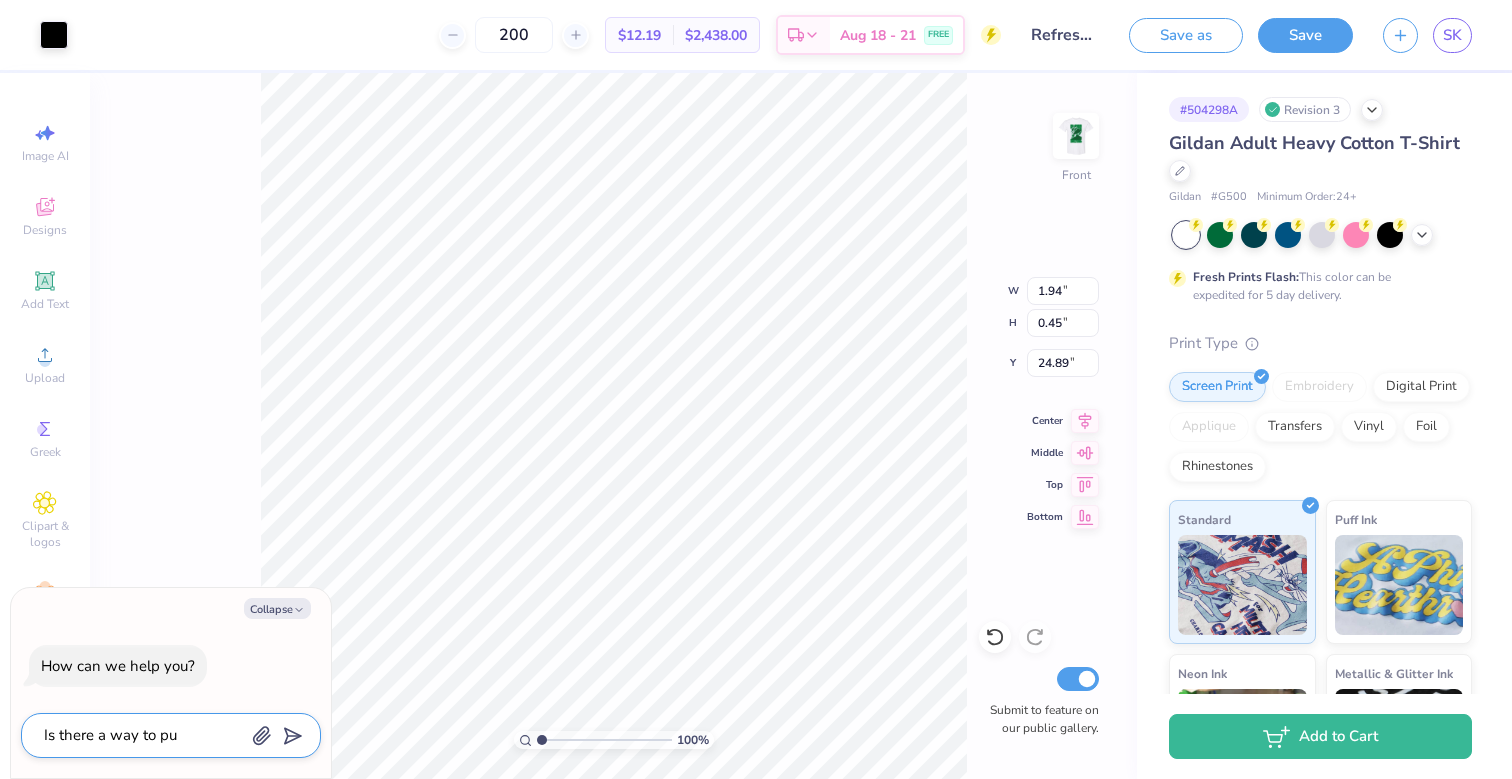 type on "Is there a way to put" 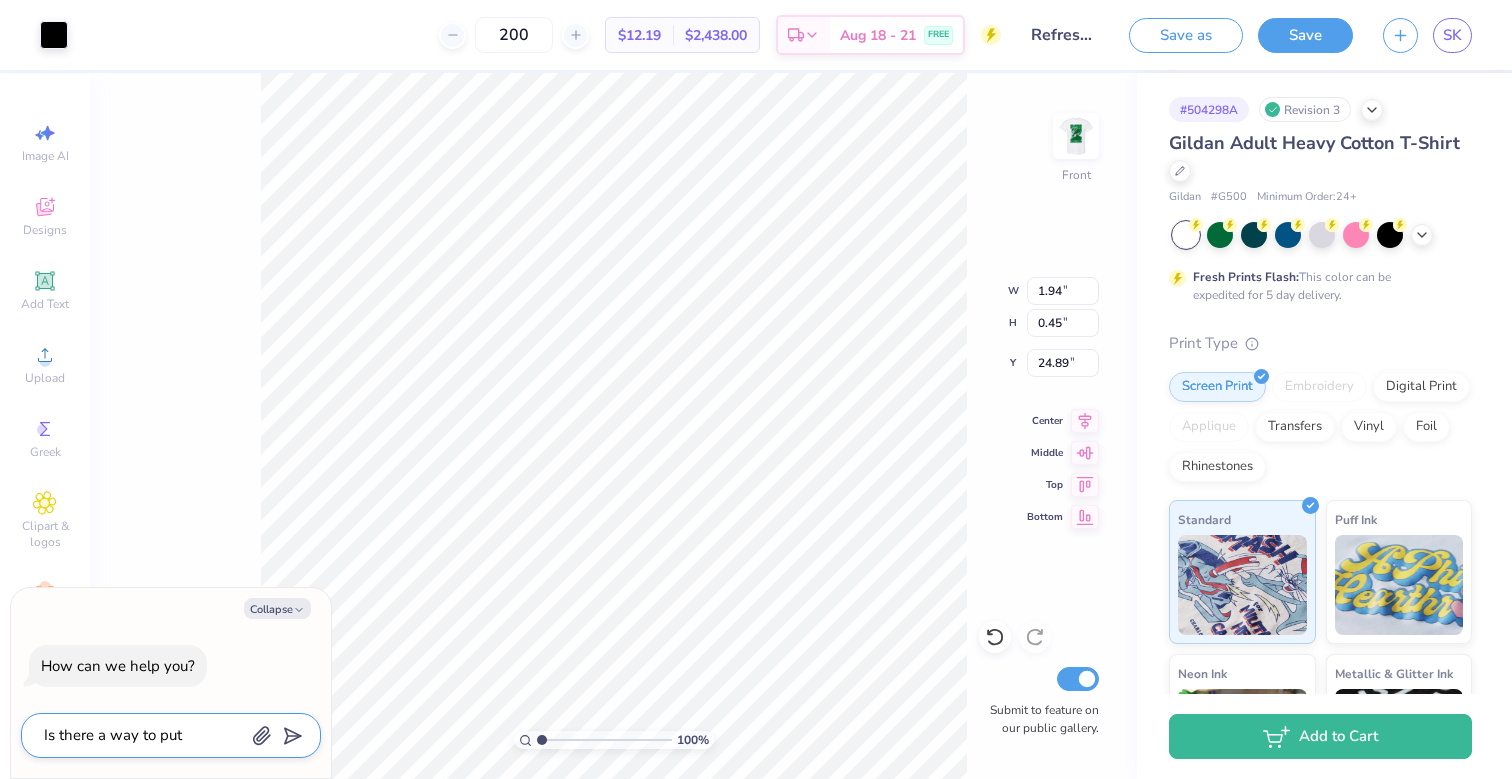type on "Is there a way to put" 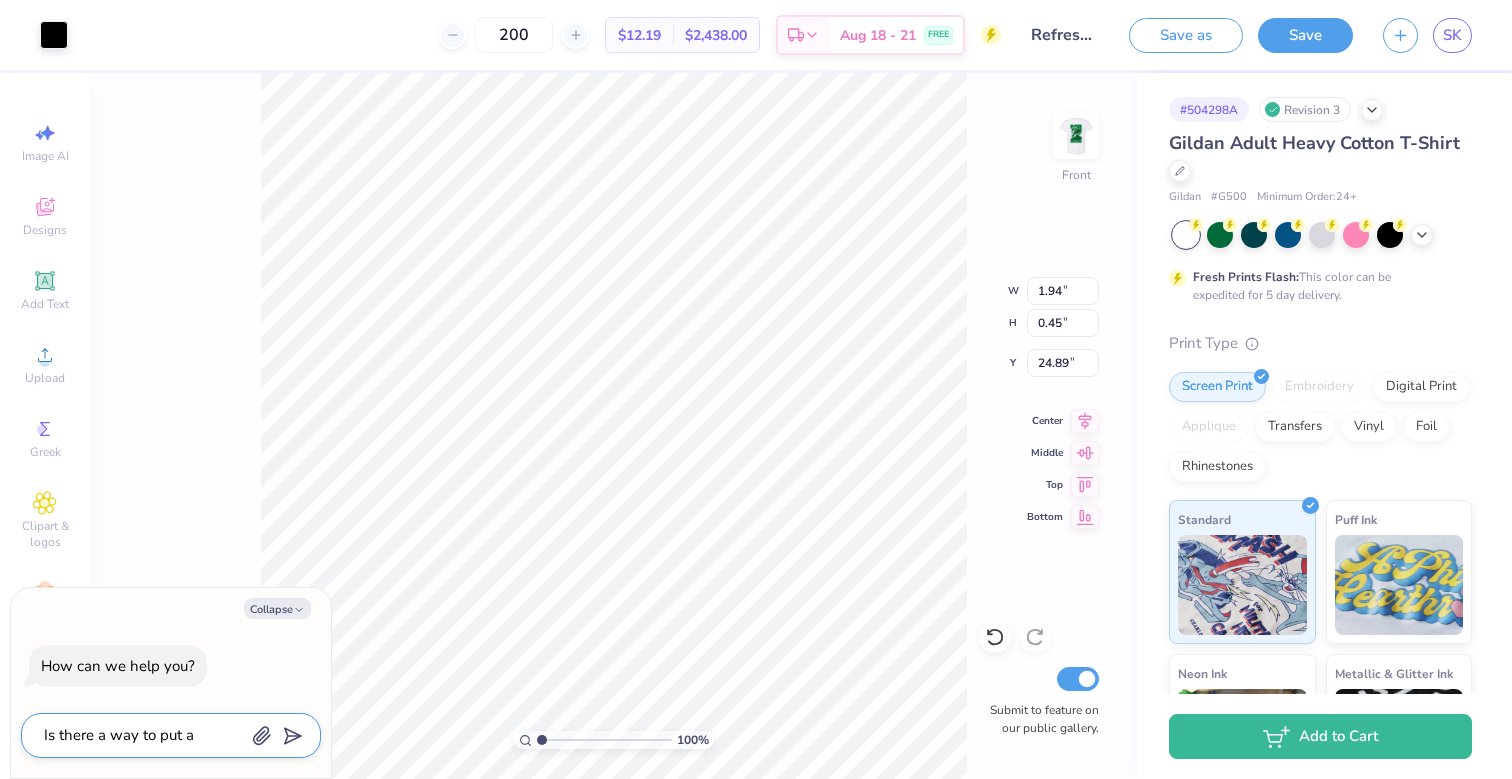 type on "Is there a way to put a" 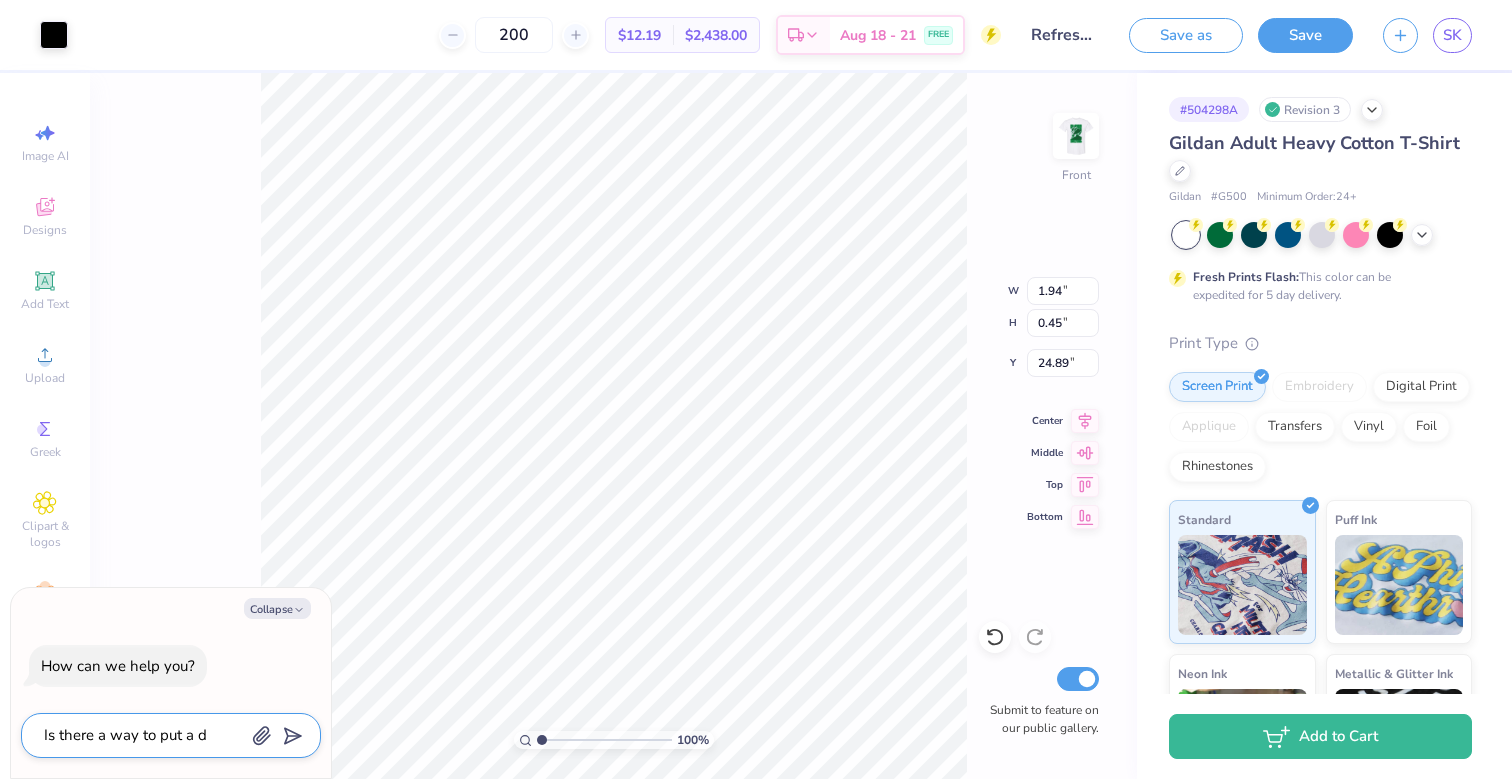 type on "Is there a way to put a de" 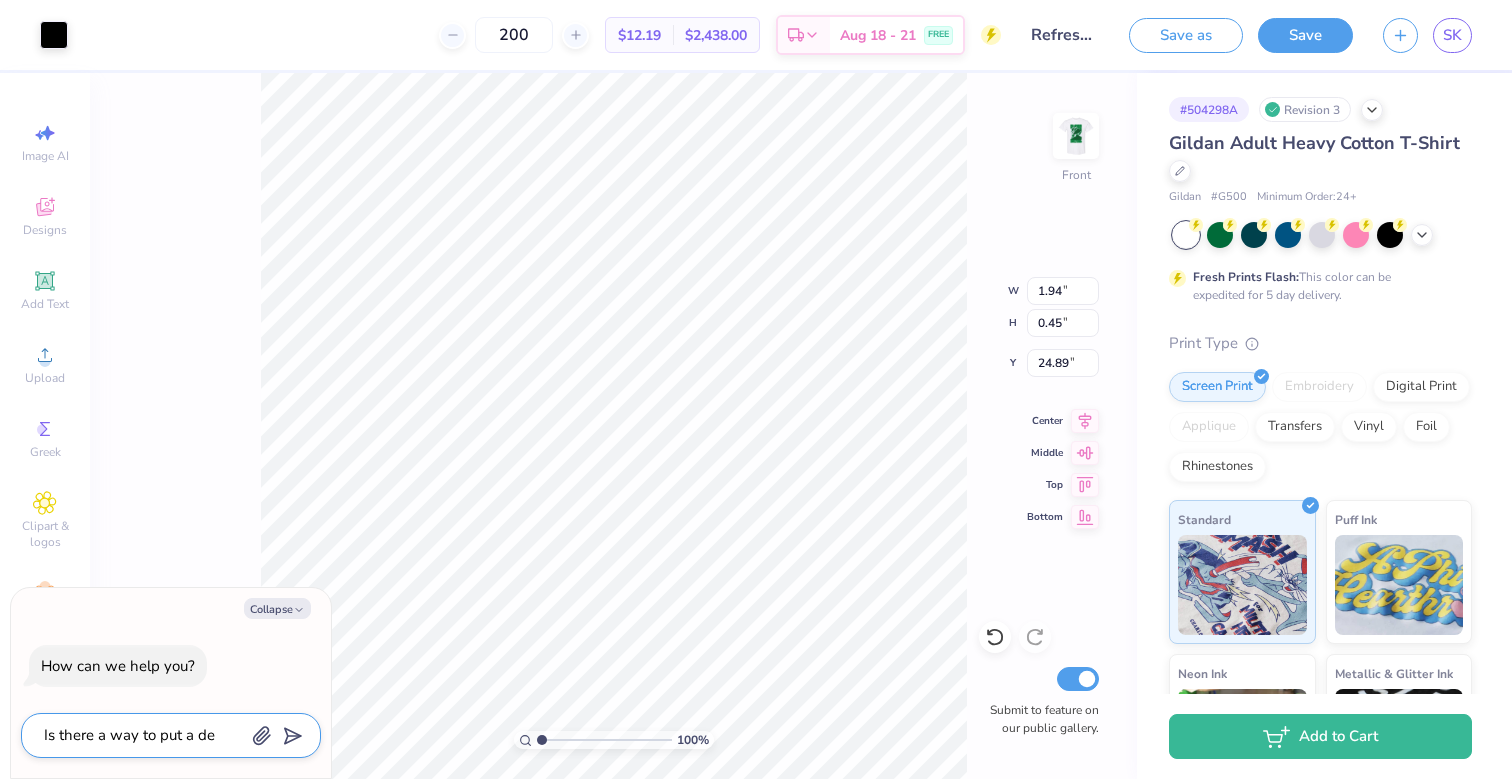type on "Is there a way to put a des" 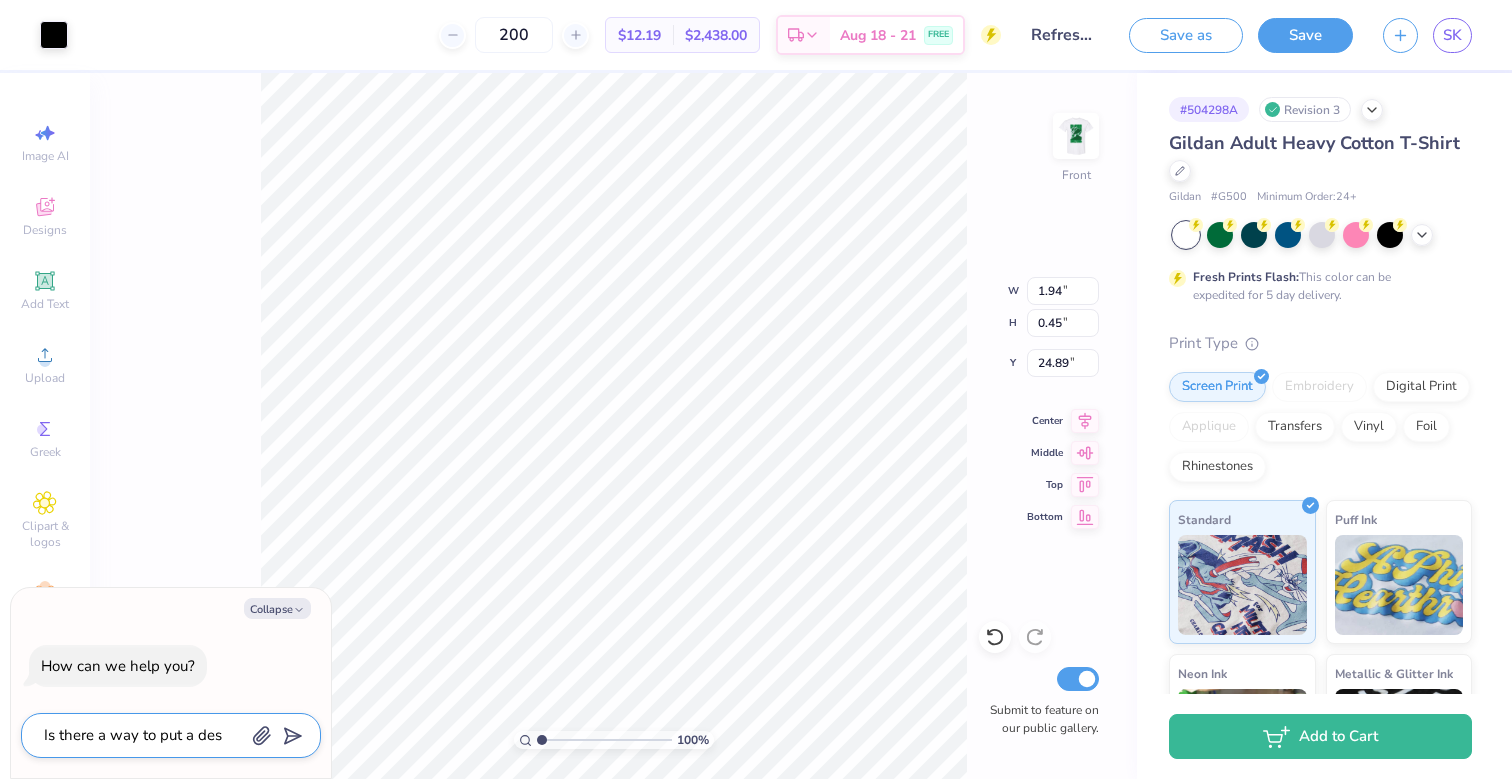type on "Is there a way to put a desi" 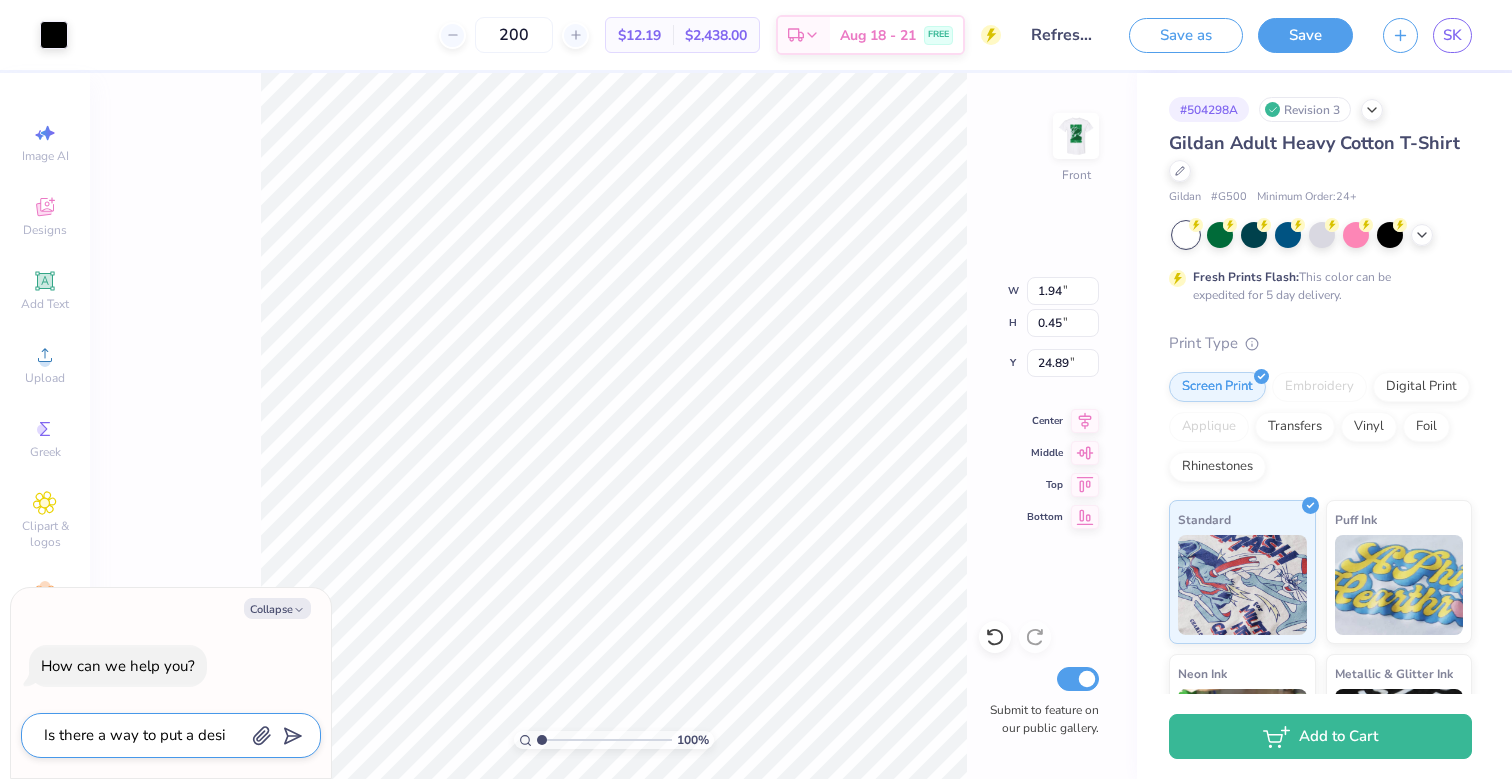 type on "Is there a way to put a desig" 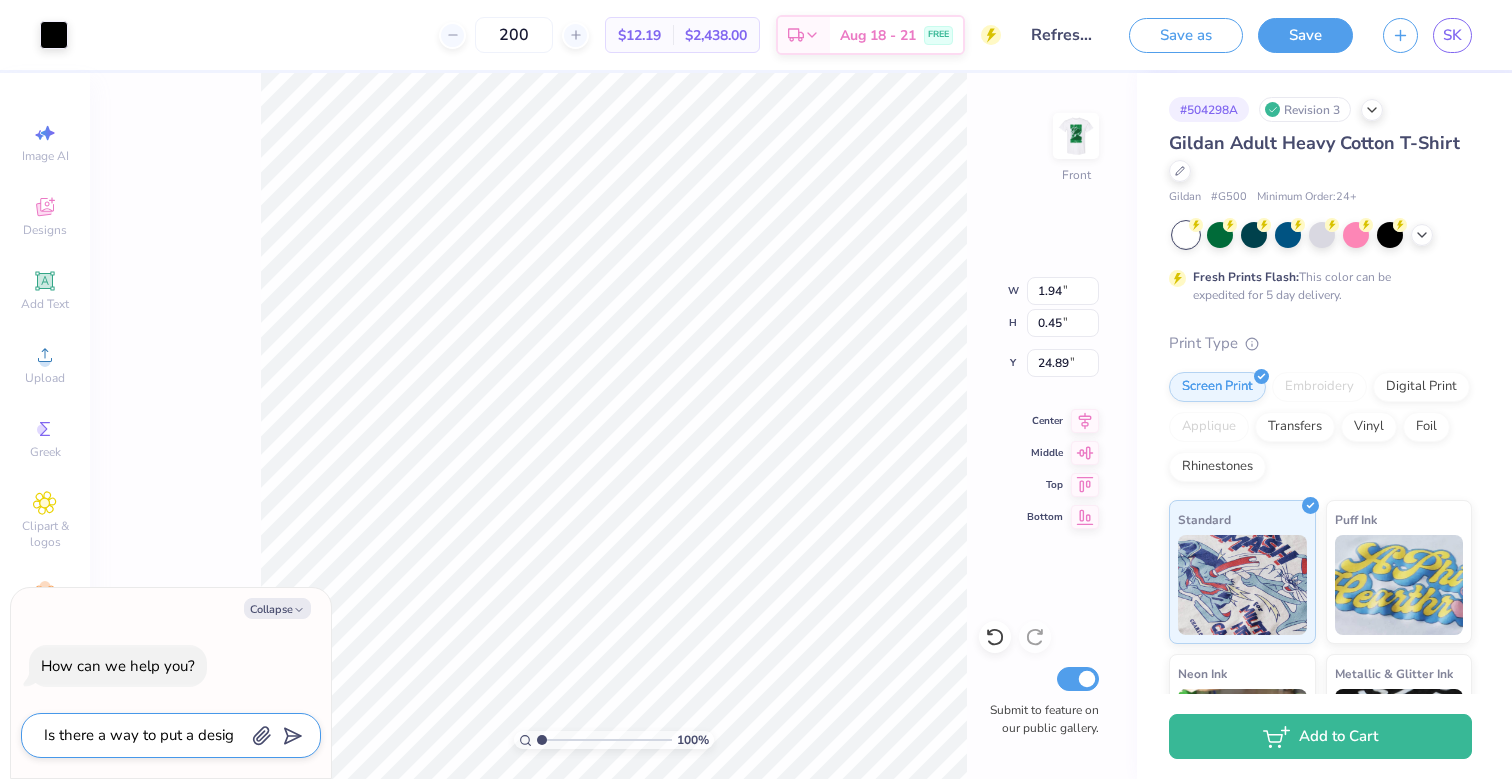 type on "Is there a way to put a design" 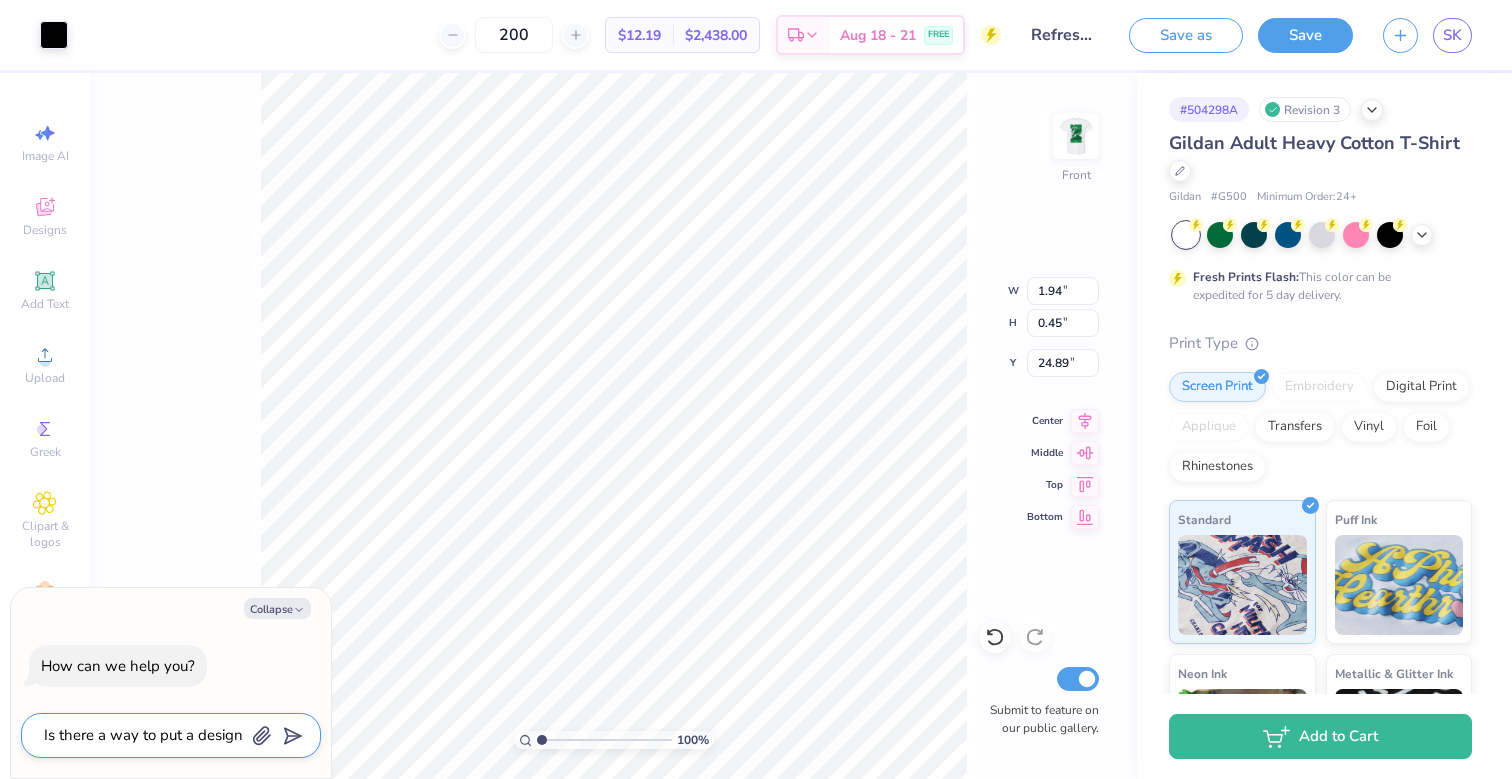 type on "Is there a way to put a design" 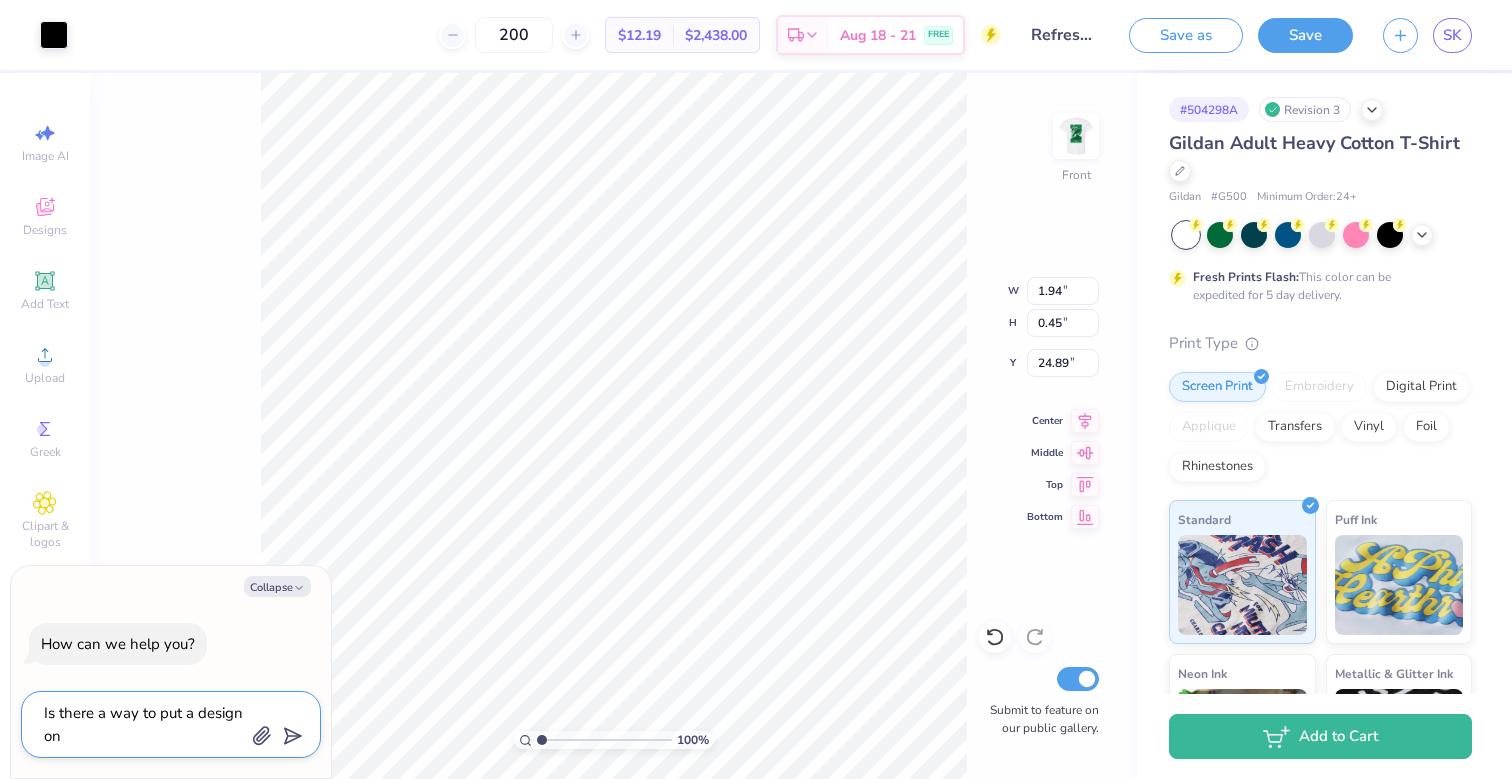 type on "Is there a way to put a design on" 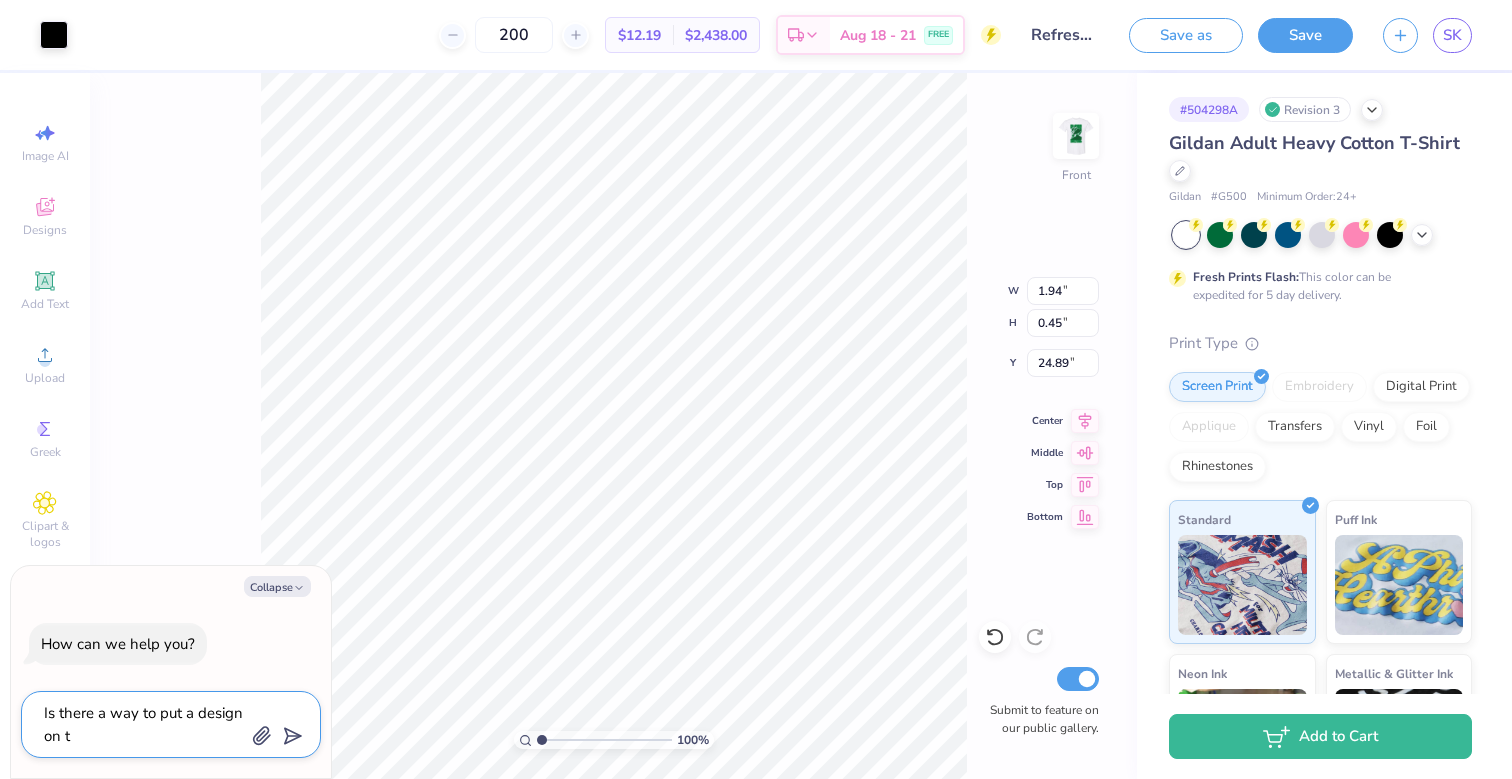 type on "Is there a way to put a design on th" 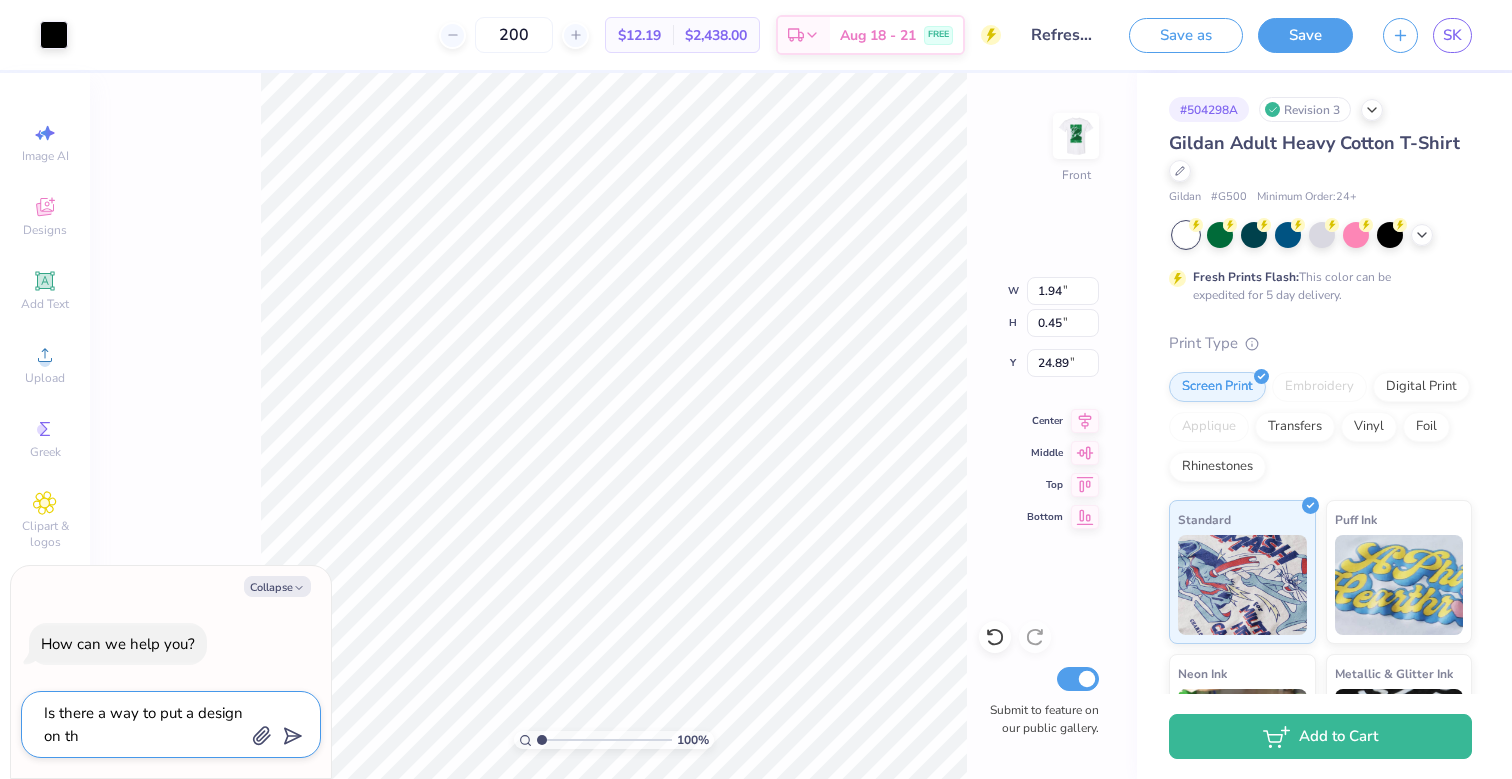 type on "Is there a way to put a design on the" 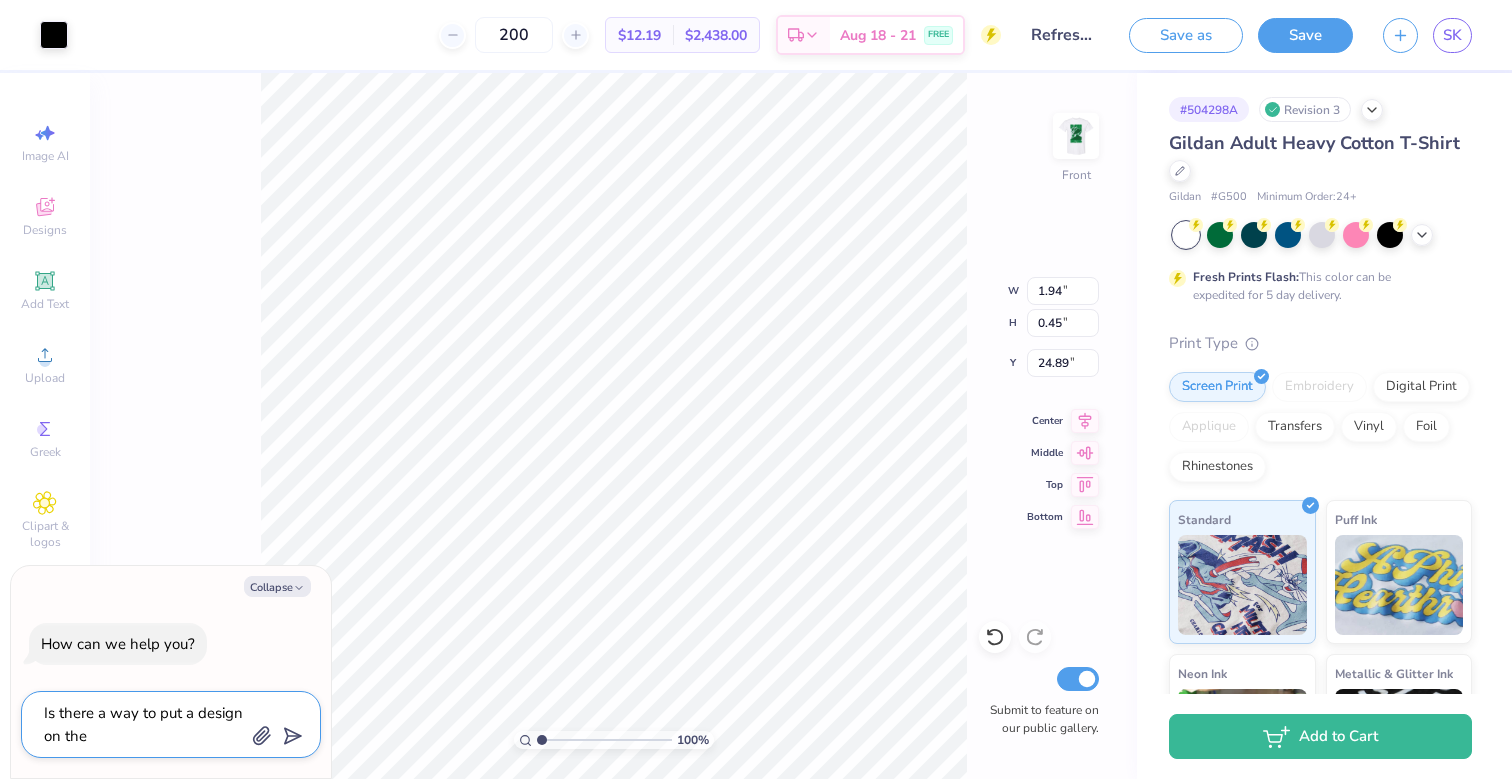 type on "Is there a way to put a design on the" 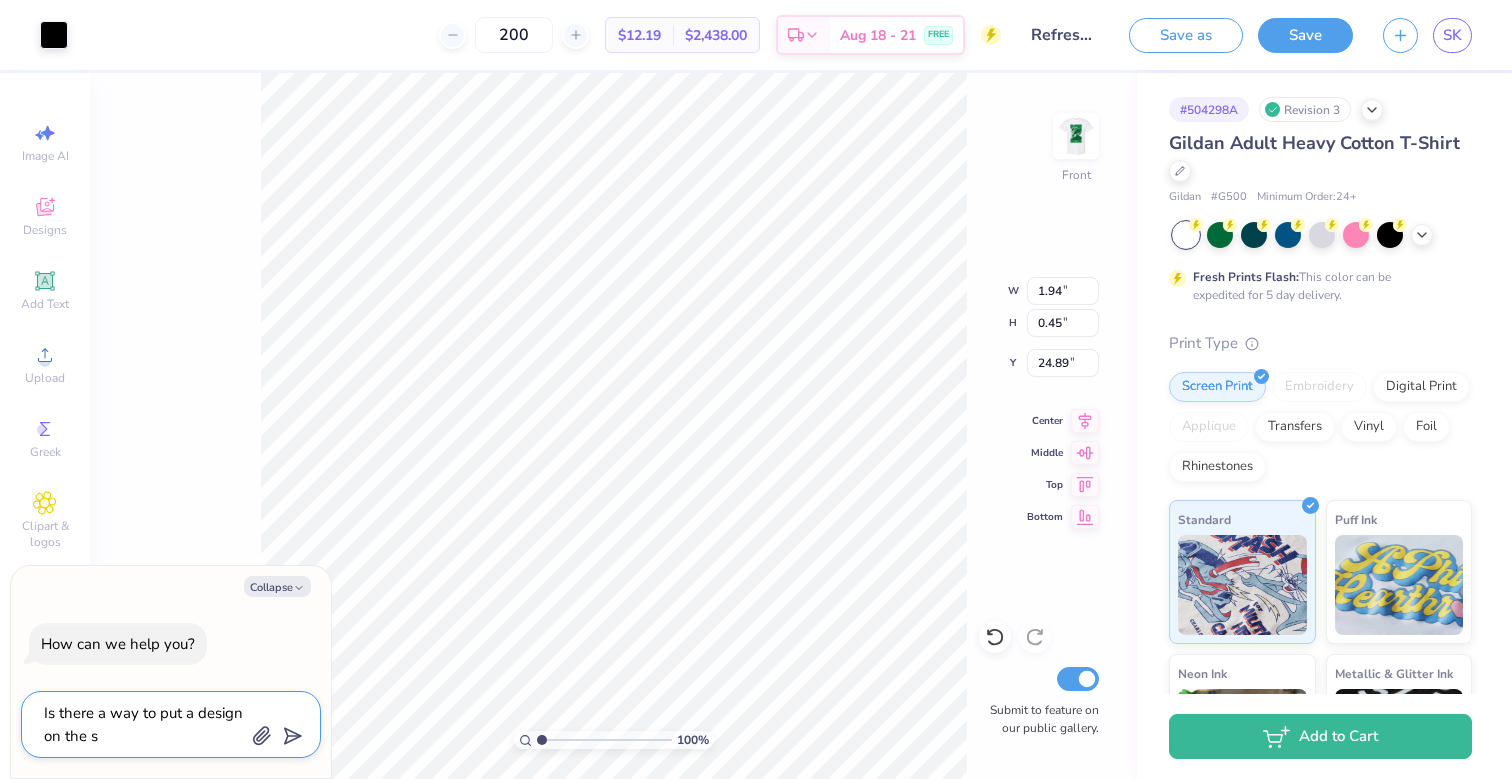 type on "Is there a way to put a design on the sl" 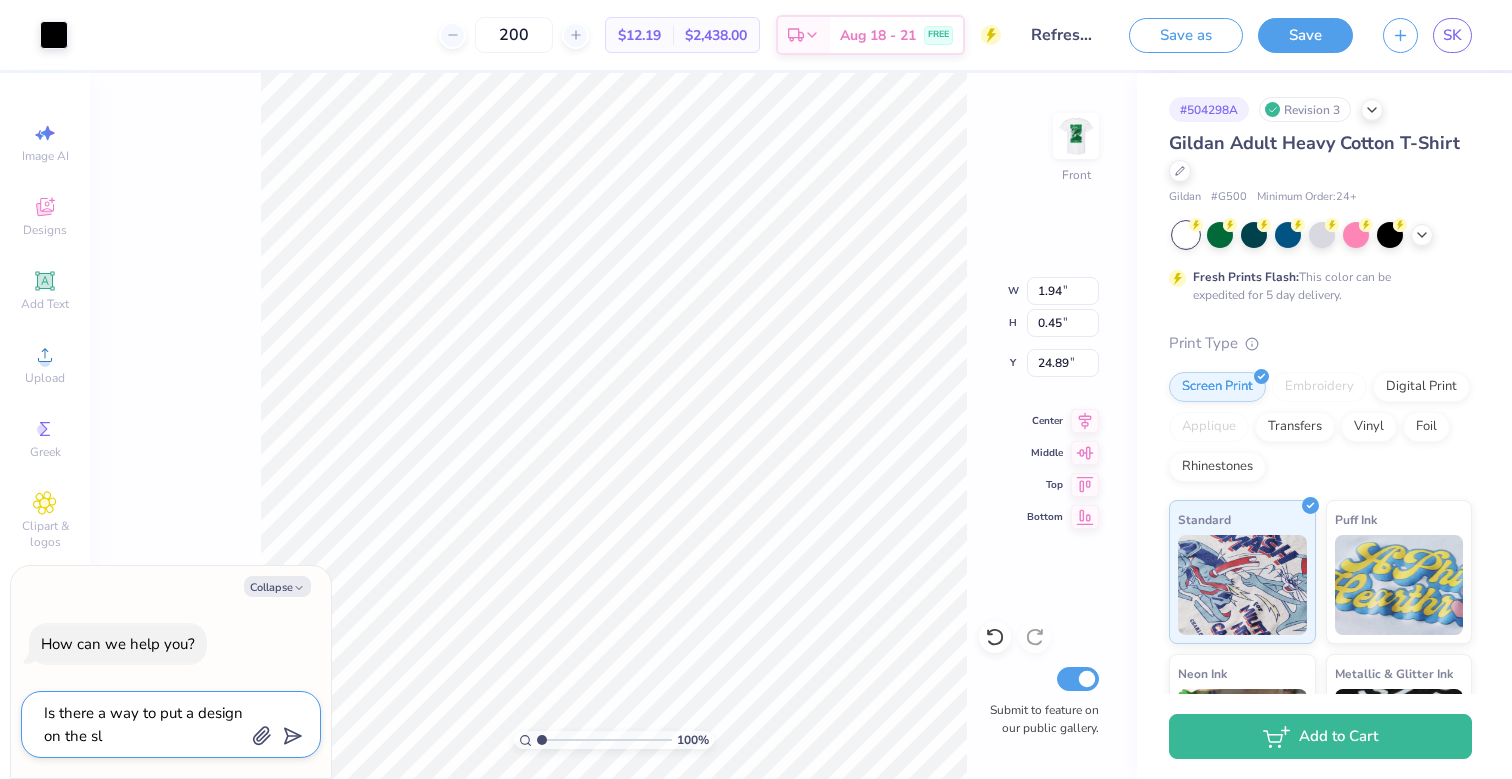 type on "Is there a way to put a design on the sle" 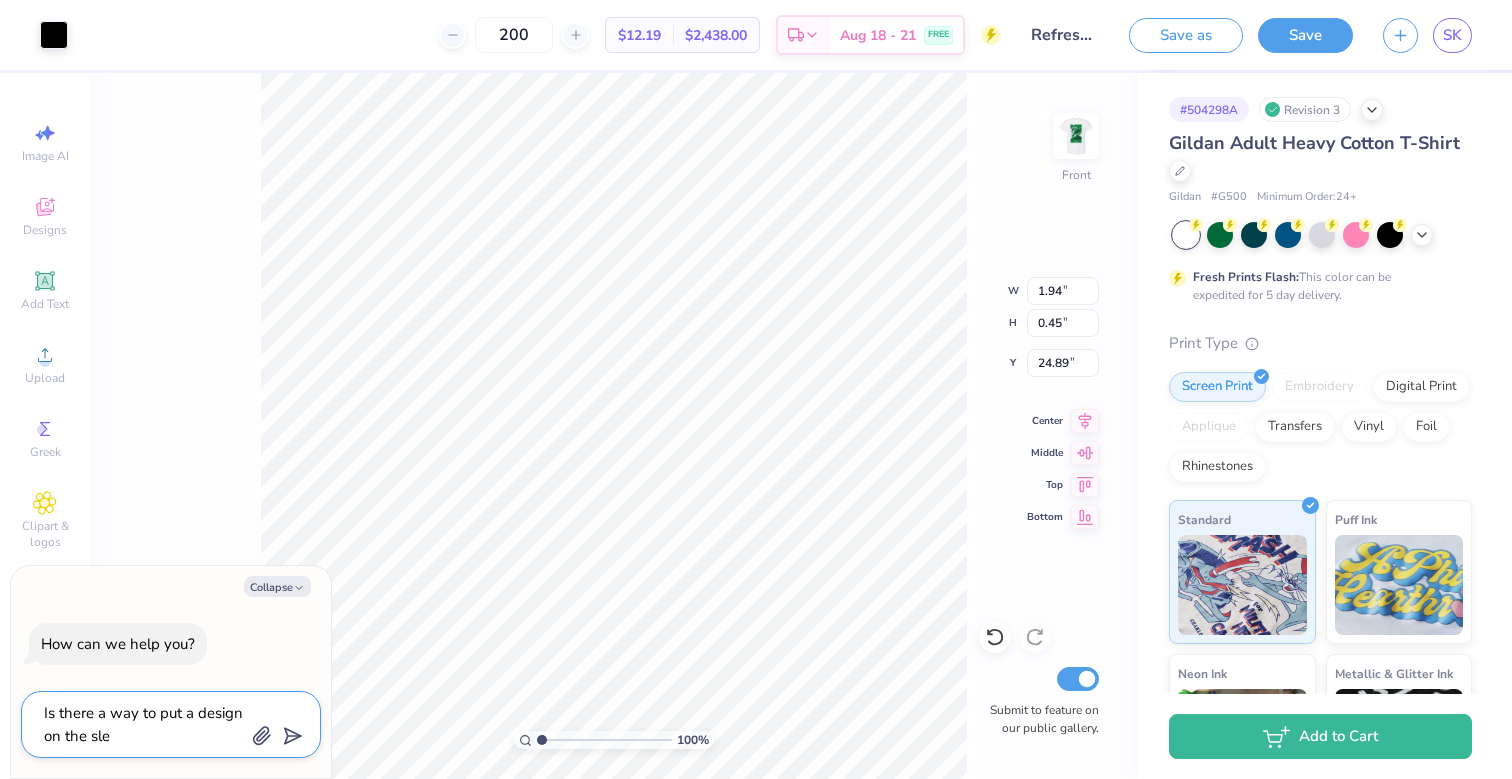 type on "Is there a way to put a design on the slee" 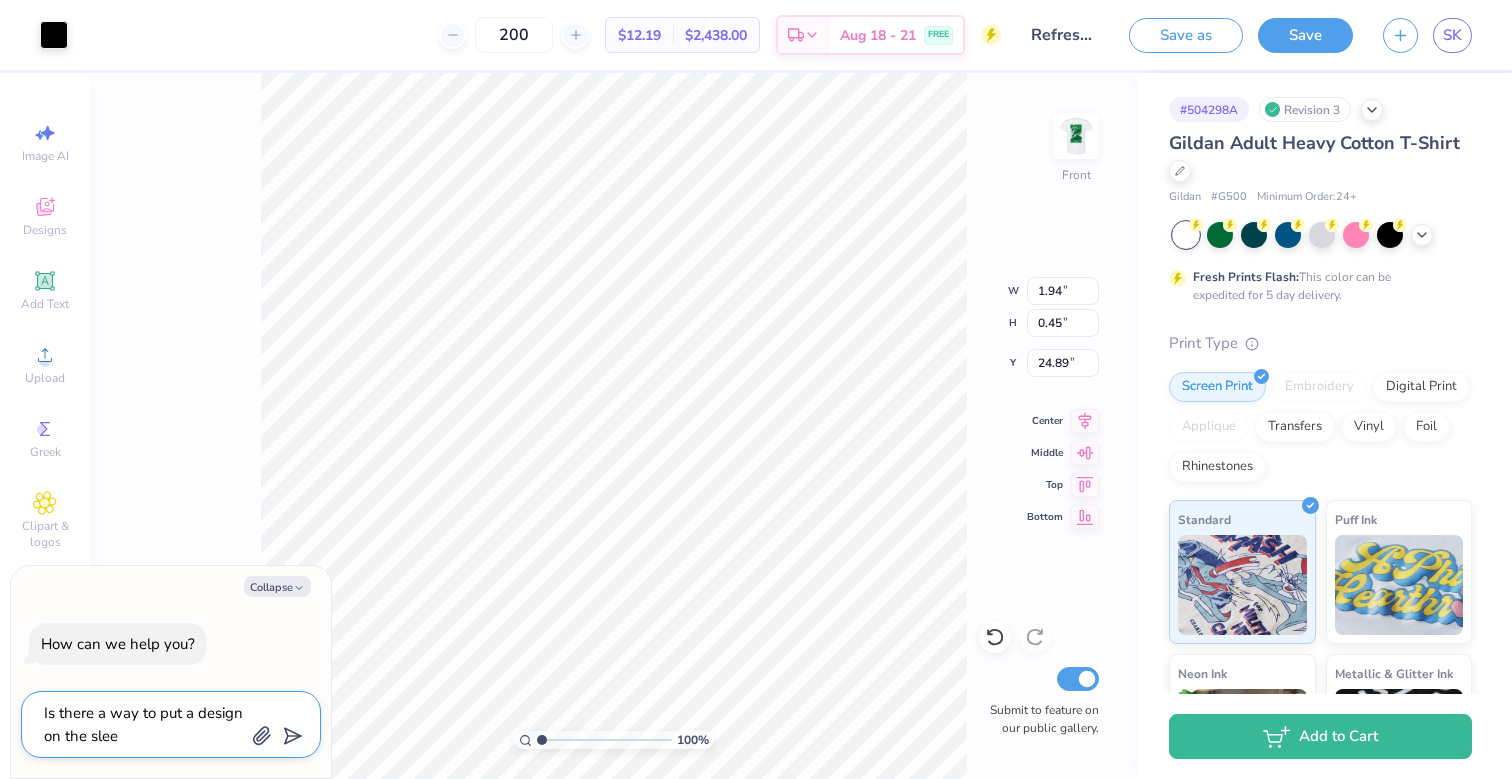 type on "Is there a way to put a design on the sleev" 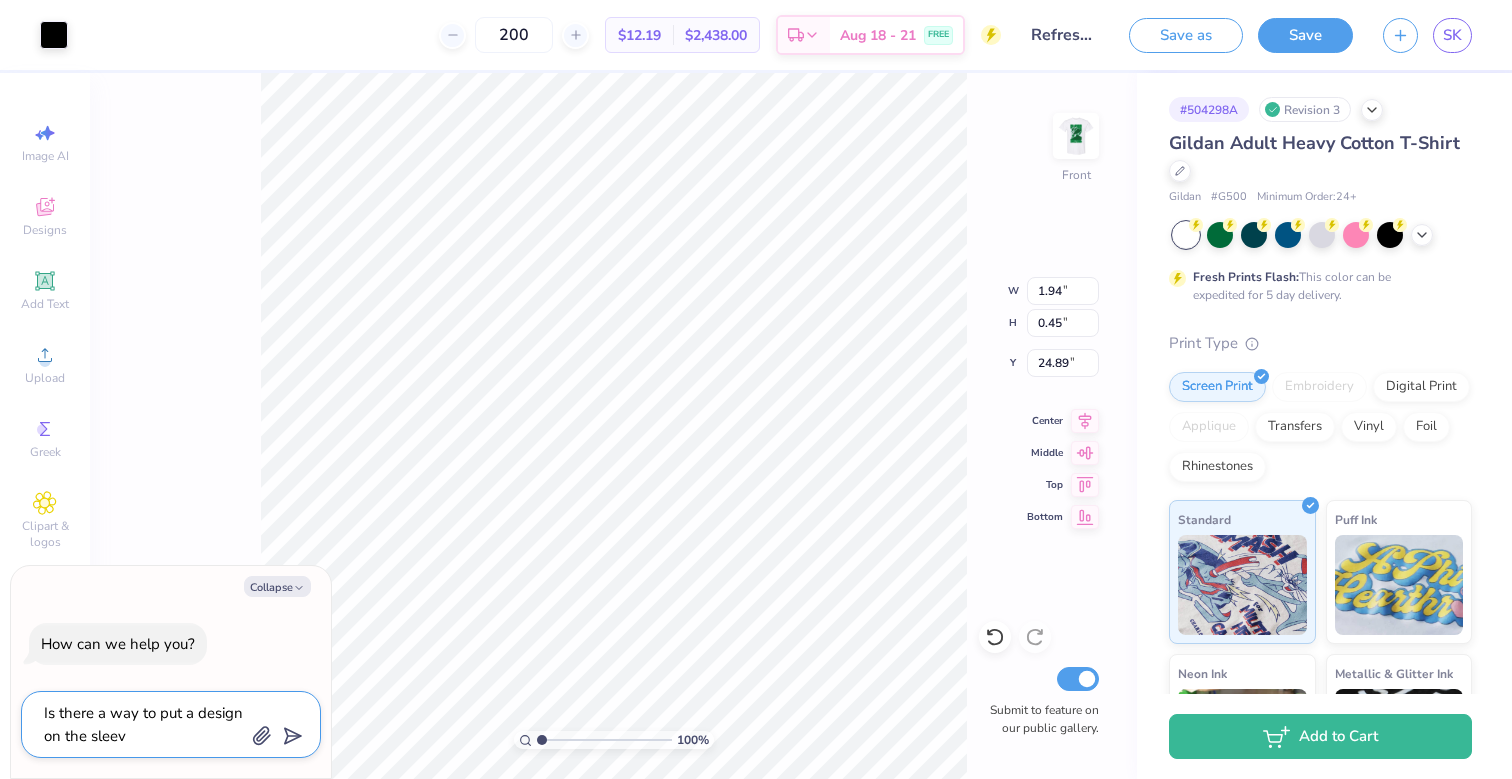 type on "Is there a way to put a design on the sleeve" 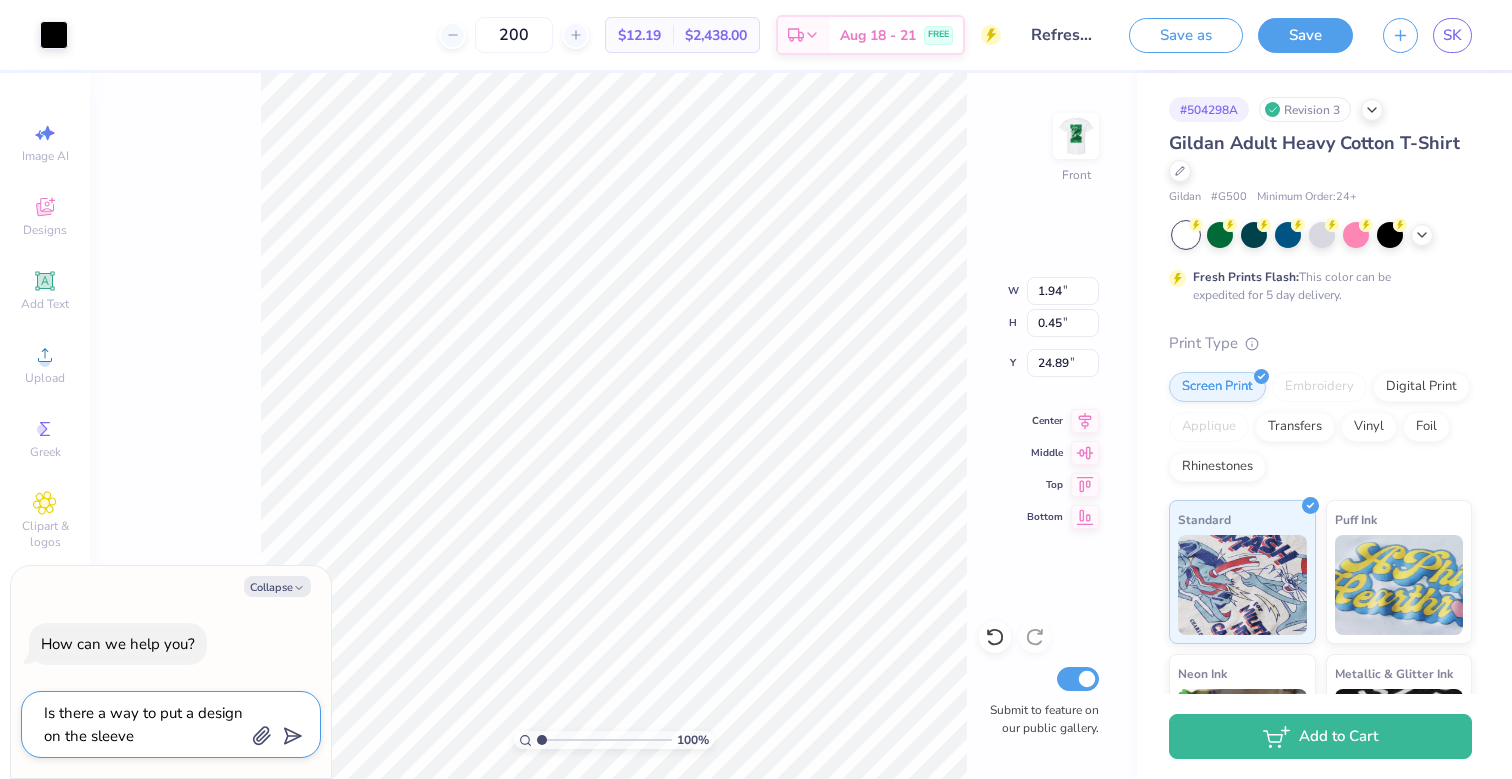 type on "Is there a way to put a design on the sleeve?" 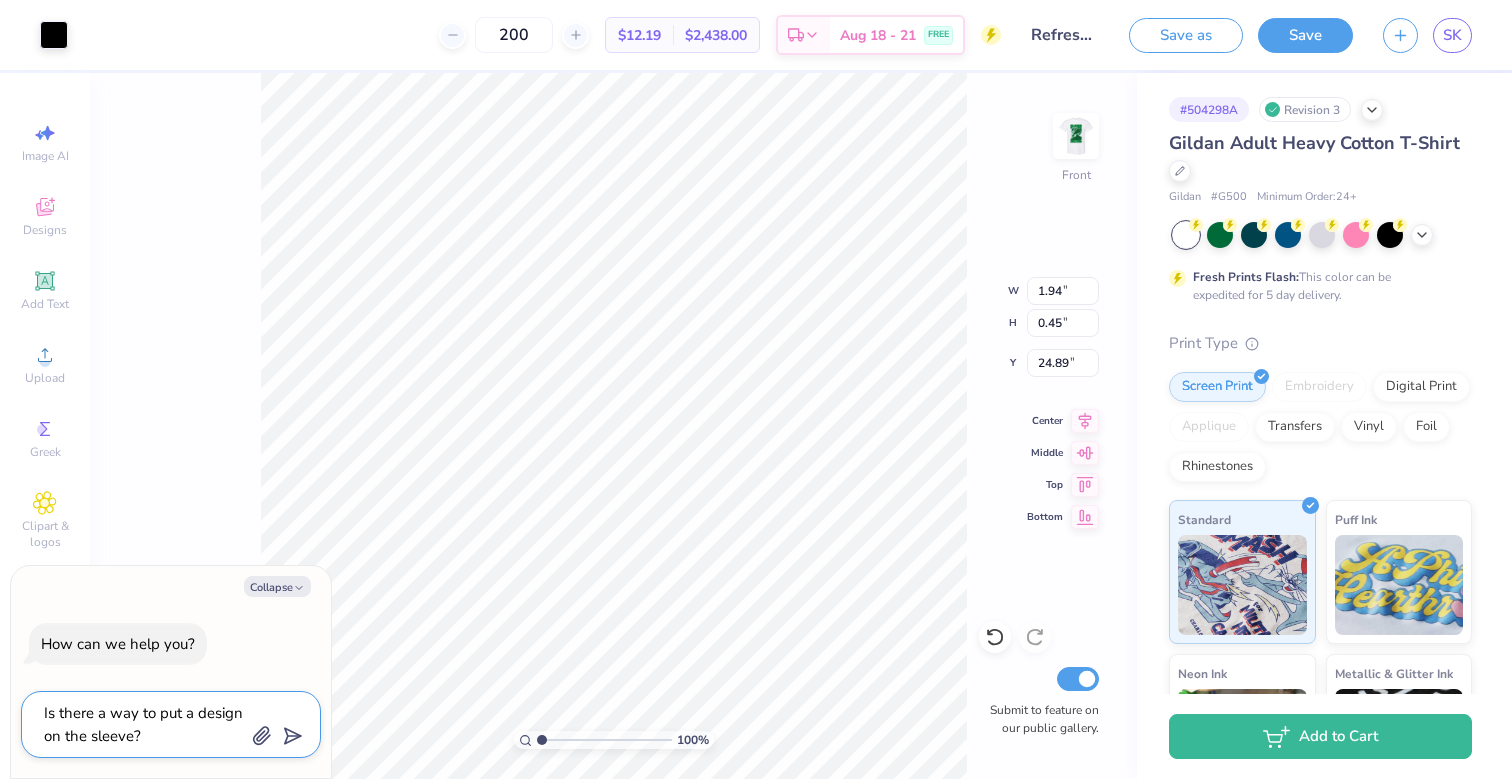 type on "Is there a way to put a design on the sleeve?" 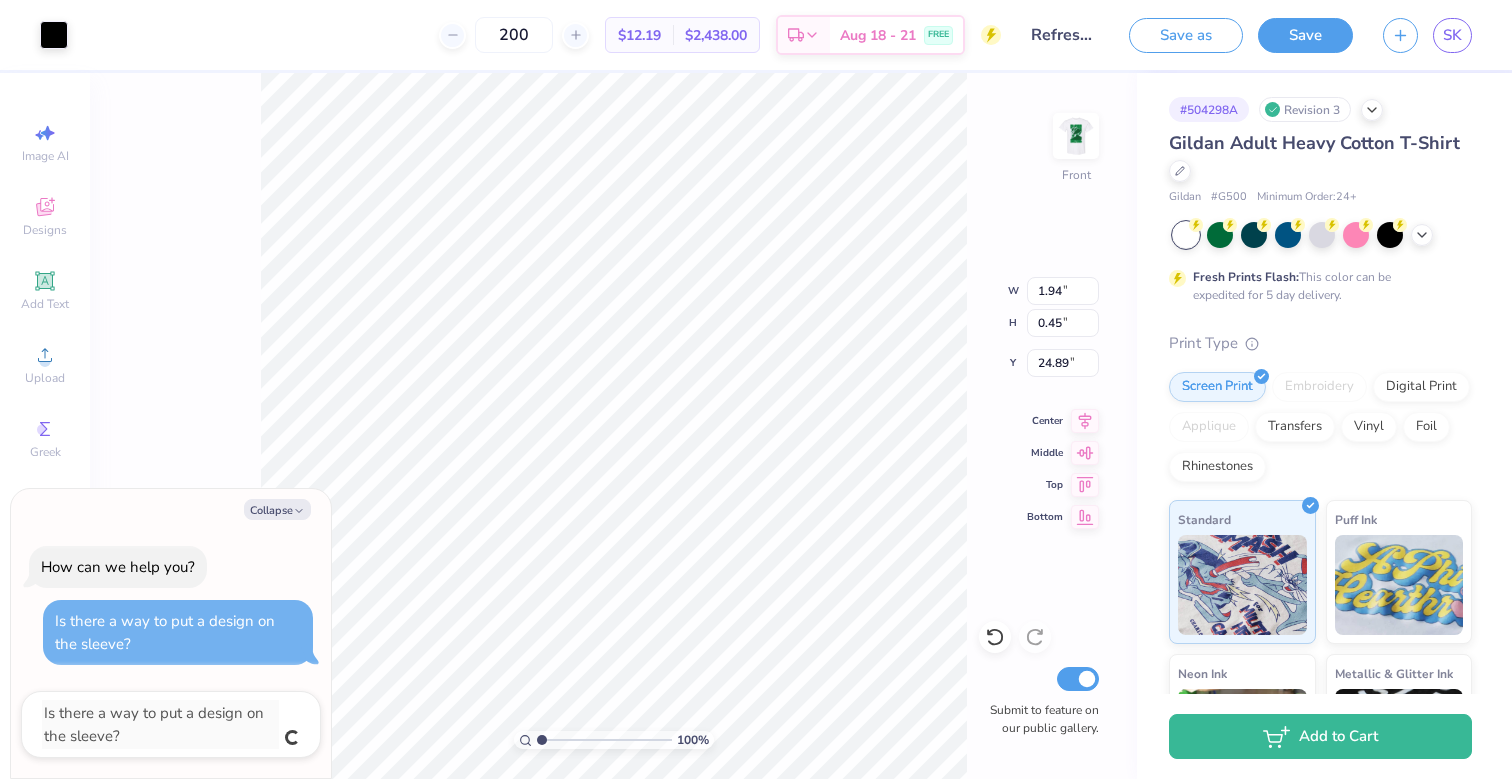 type on "x" 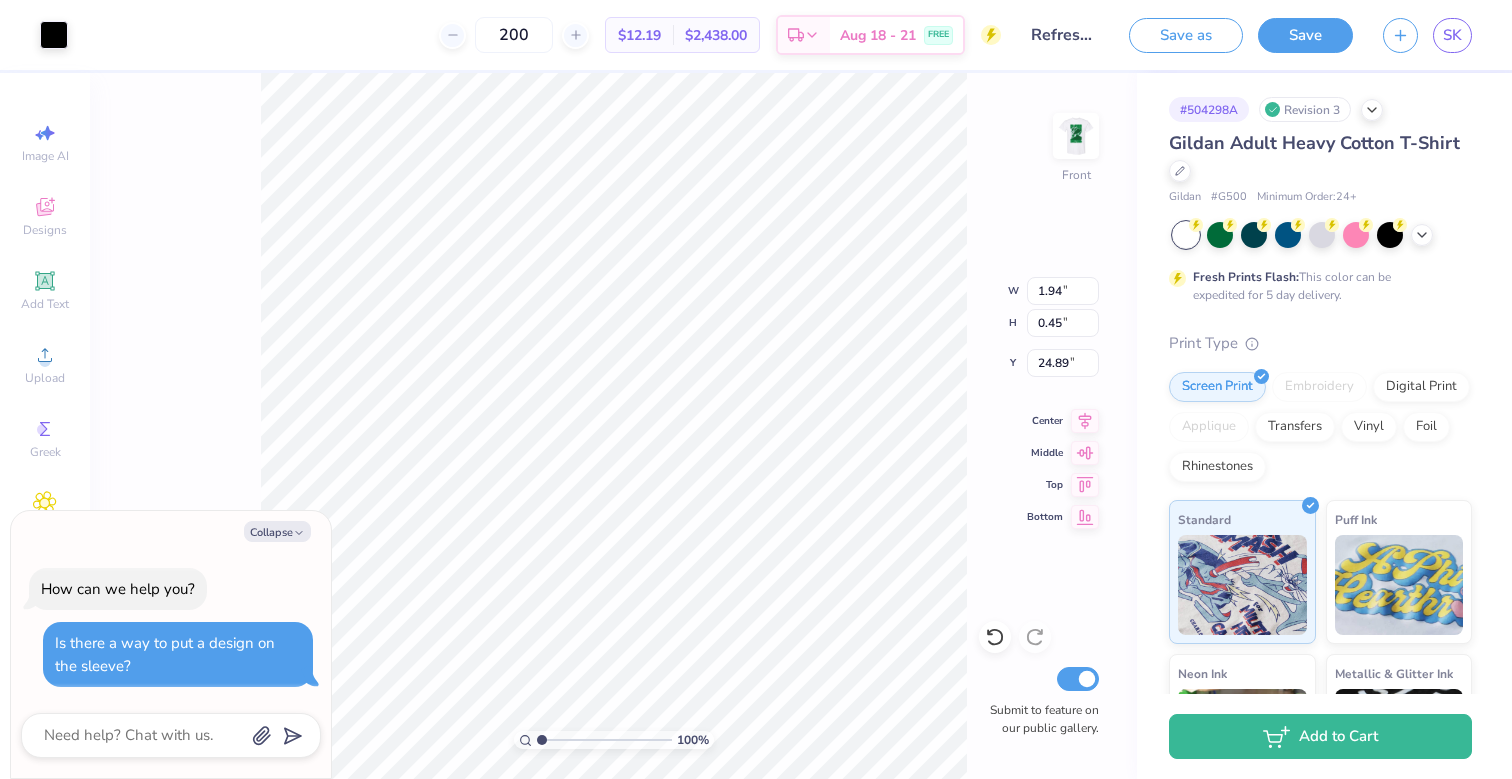 type on "x" 